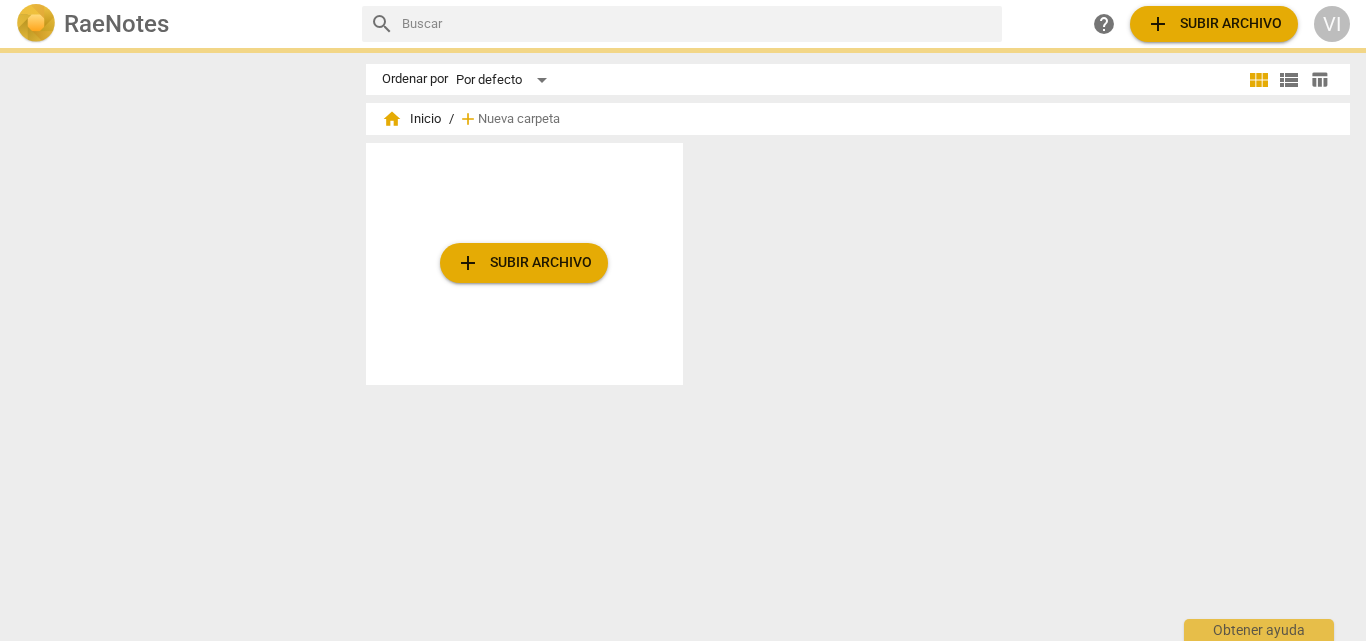 scroll, scrollTop: 0, scrollLeft: 0, axis: both 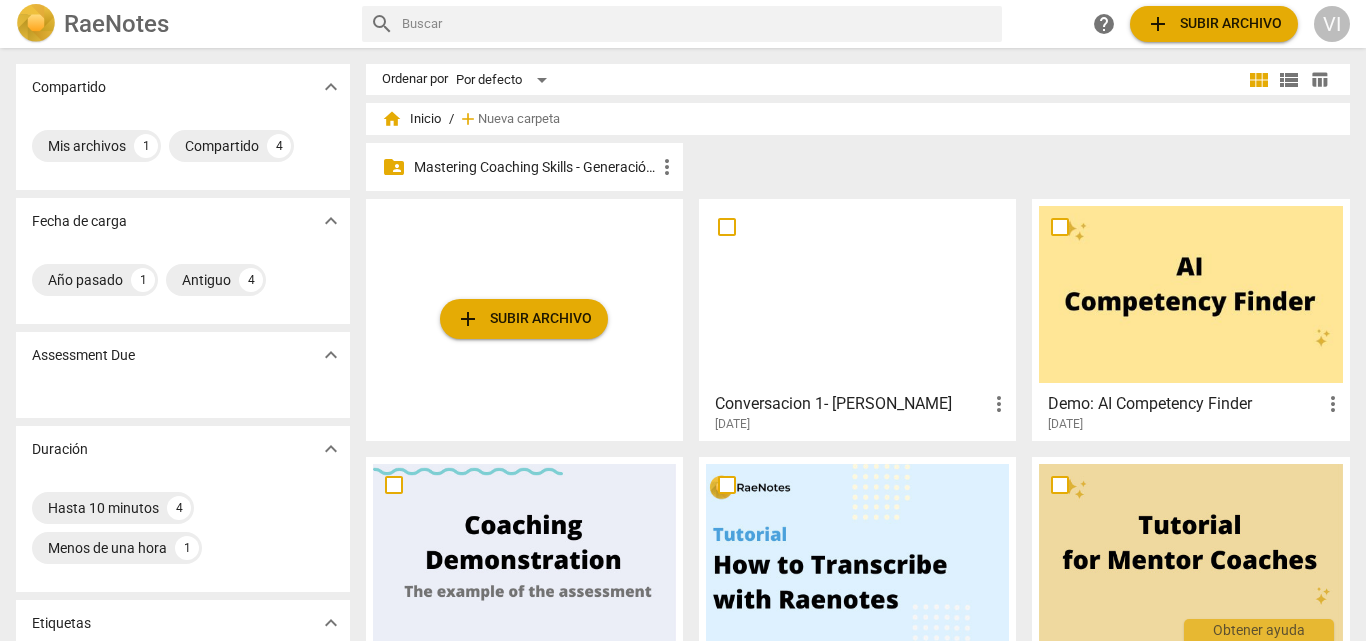 click on "Mastering Coaching Skills - Generación 31" at bounding box center (534, 167) 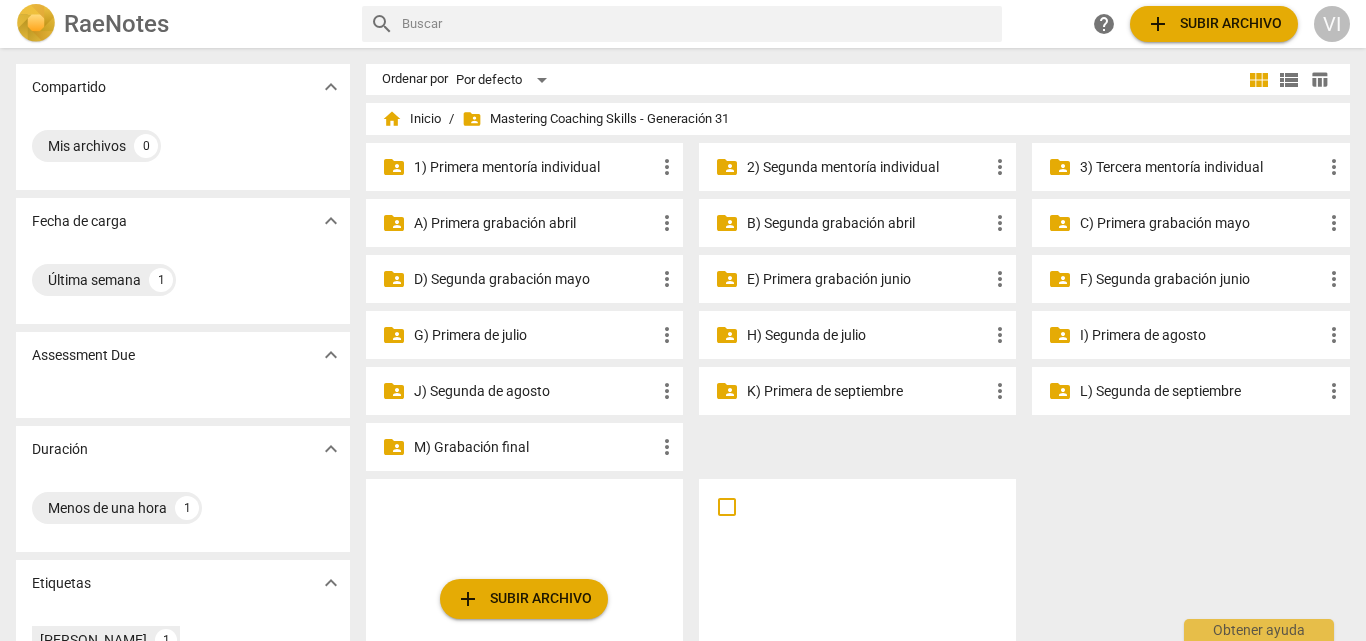 click on "2) Segunda mentoría individual" at bounding box center (867, 167) 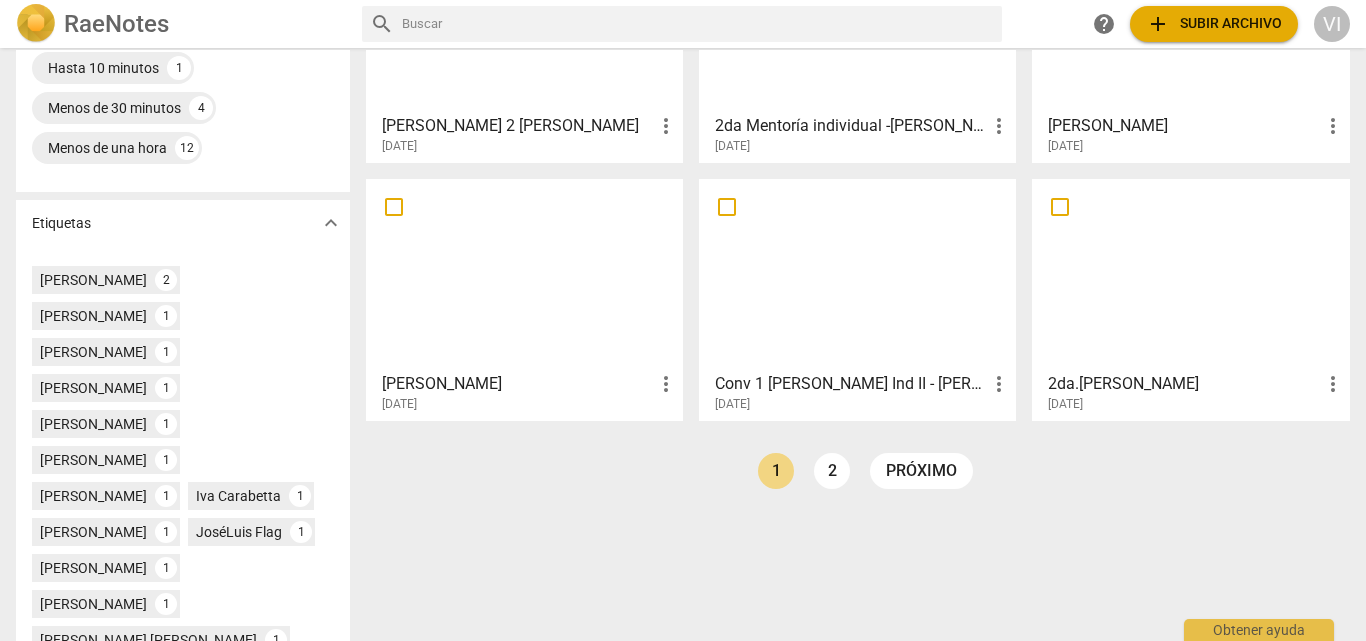 scroll, scrollTop: 500, scrollLeft: 0, axis: vertical 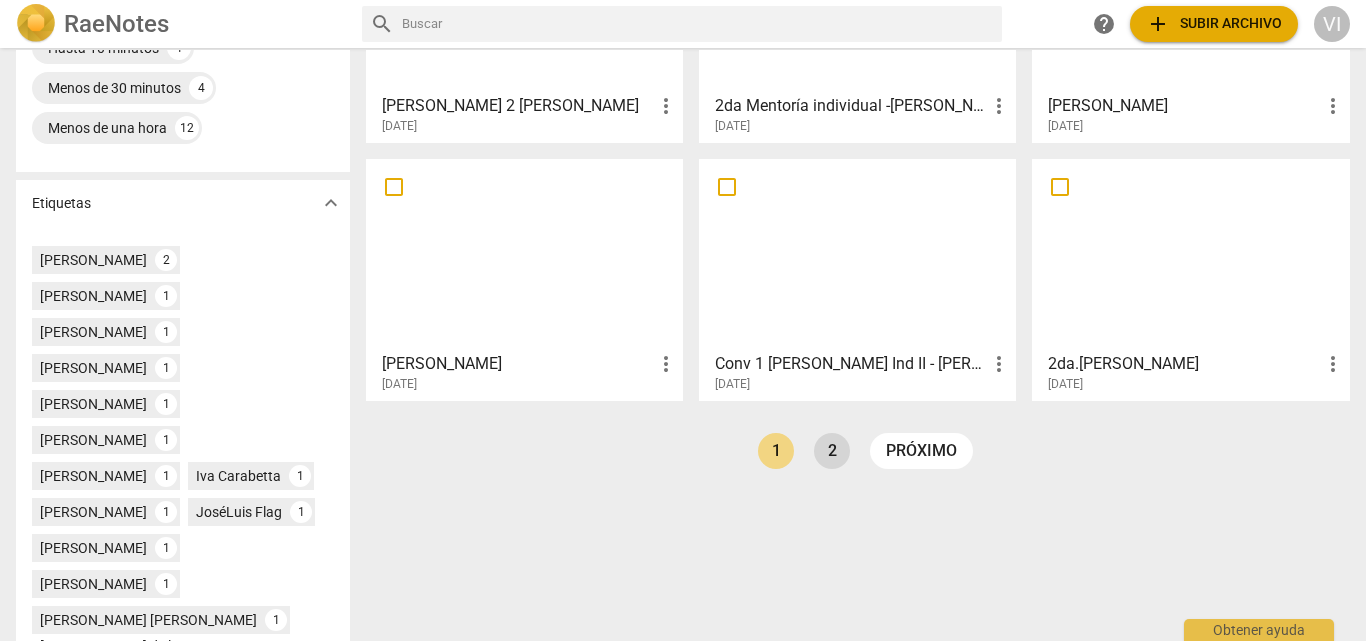 click on "2" at bounding box center (832, 451) 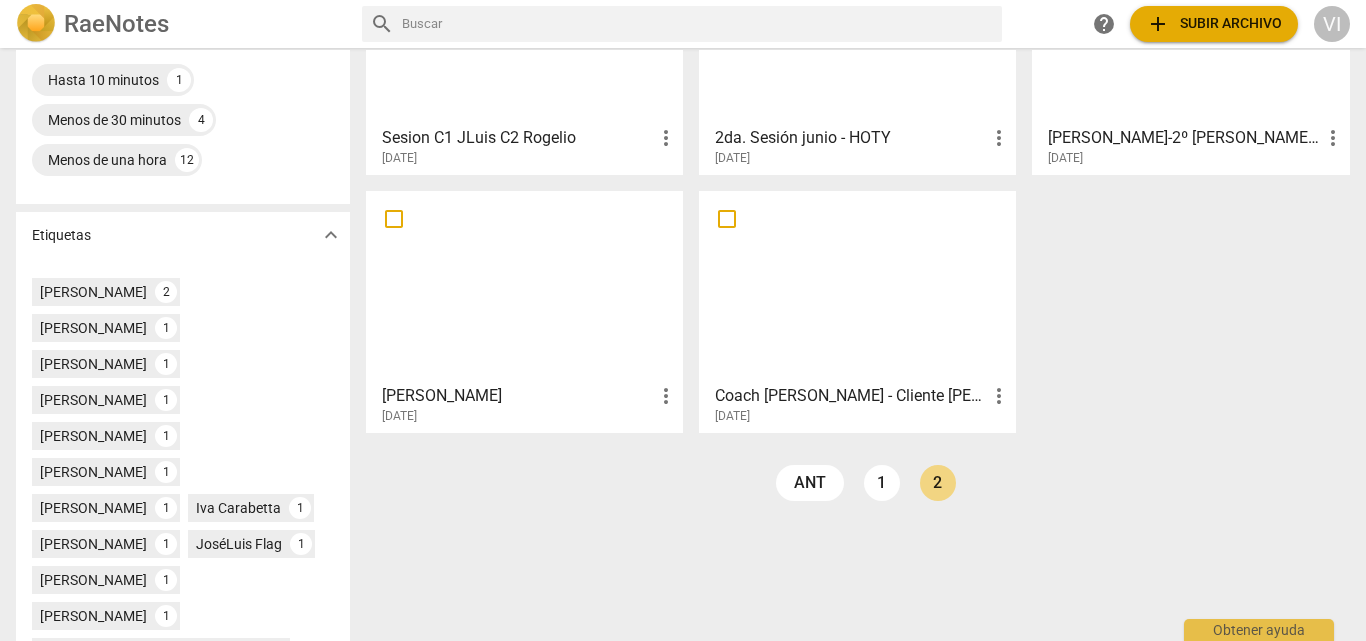 scroll, scrollTop: 500, scrollLeft: 0, axis: vertical 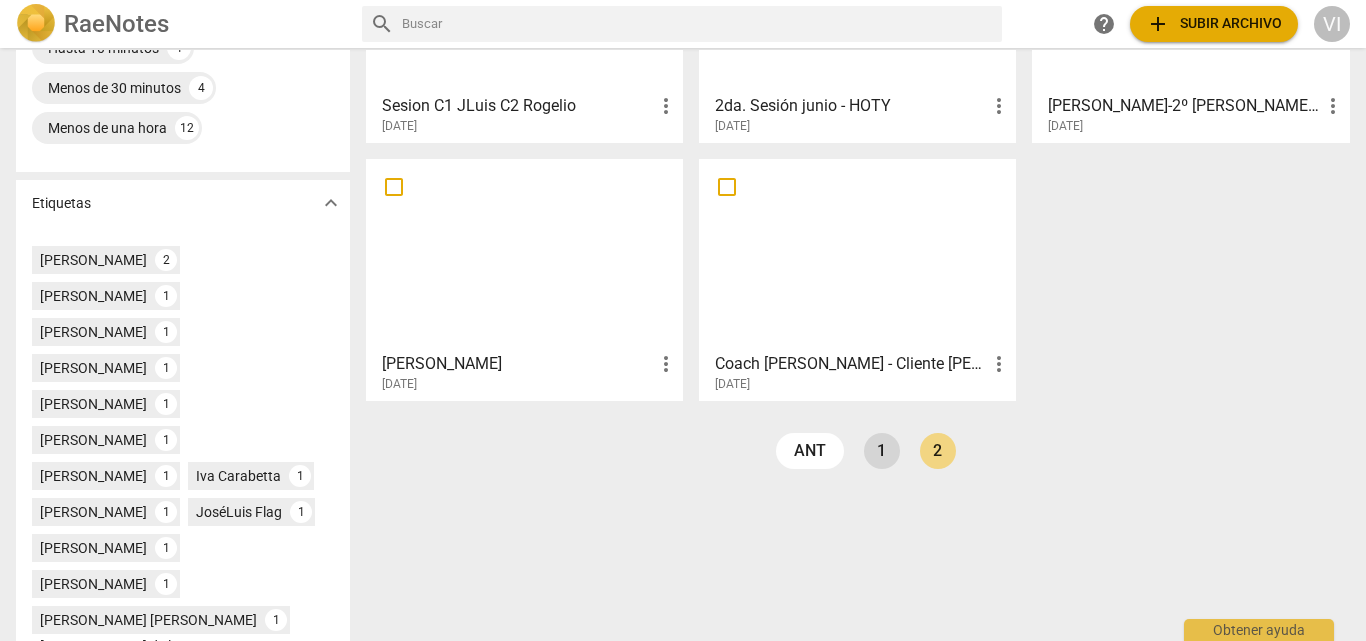 click on "1" at bounding box center [882, 451] 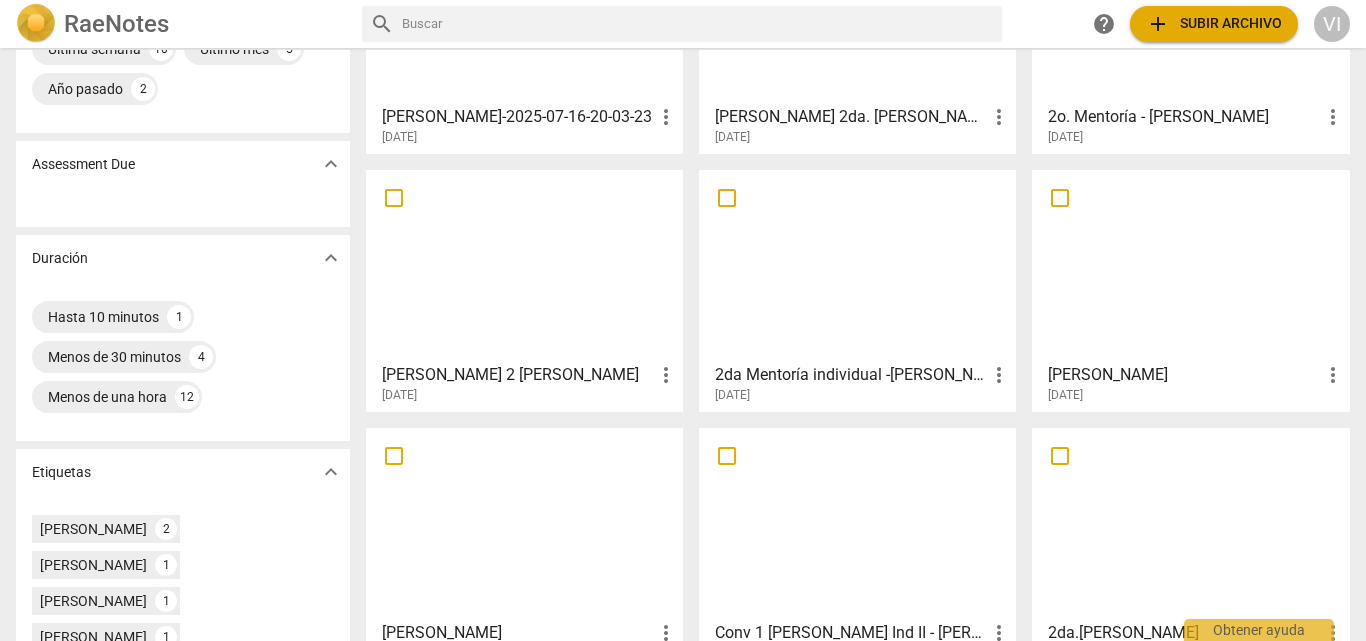 scroll, scrollTop: 100, scrollLeft: 0, axis: vertical 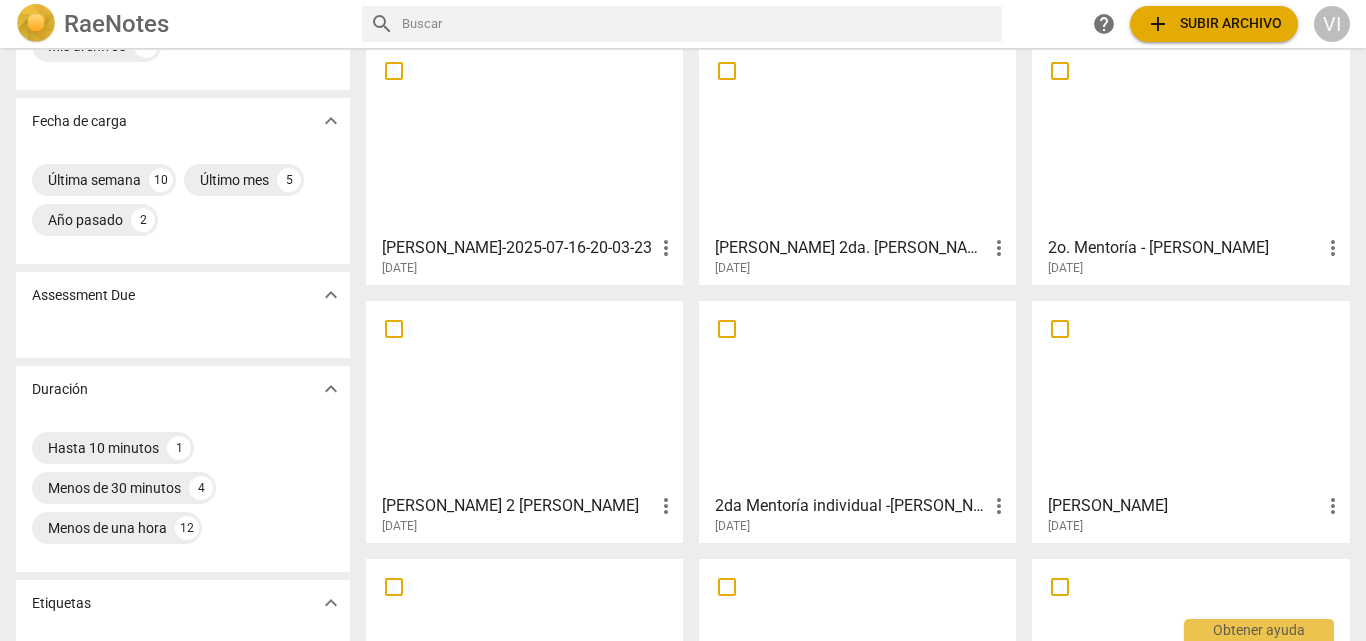 click at bounding box center [524, 138] 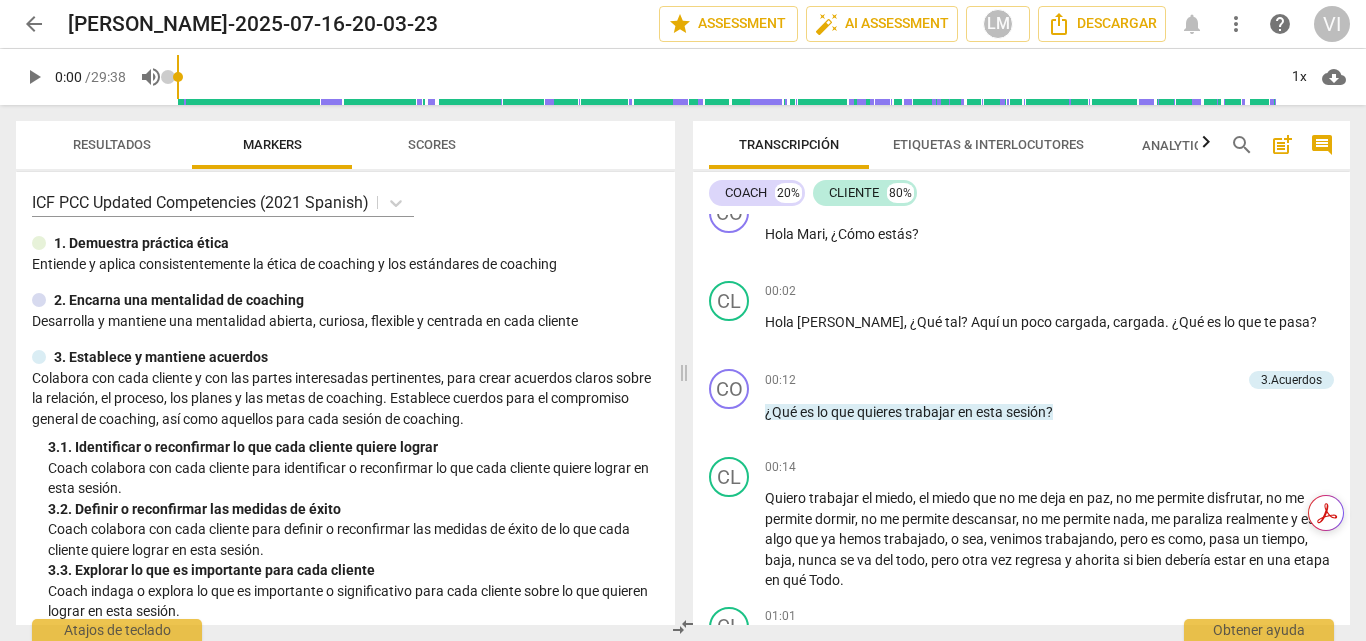 scroll, scrollTop: 0, scrollLeft: 0, axis: both 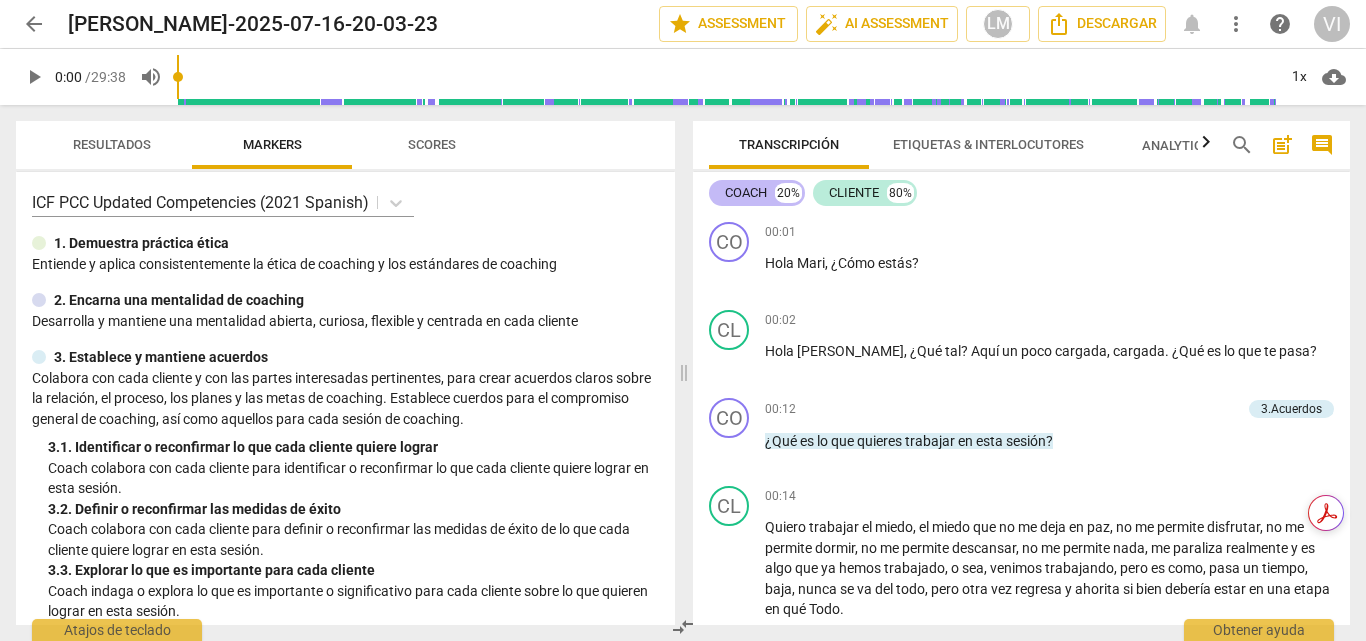 click on "COACH" at bounding box center [746, 193] 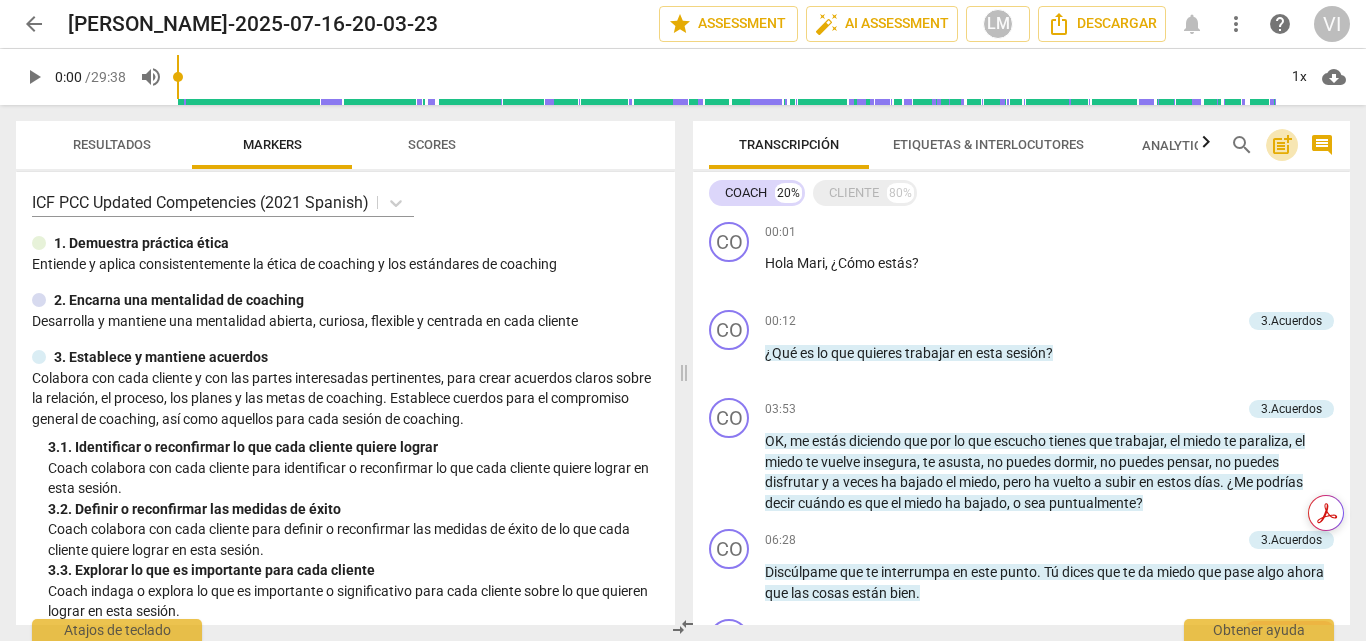 click on "post_add" at bounding box center [1282, 145] 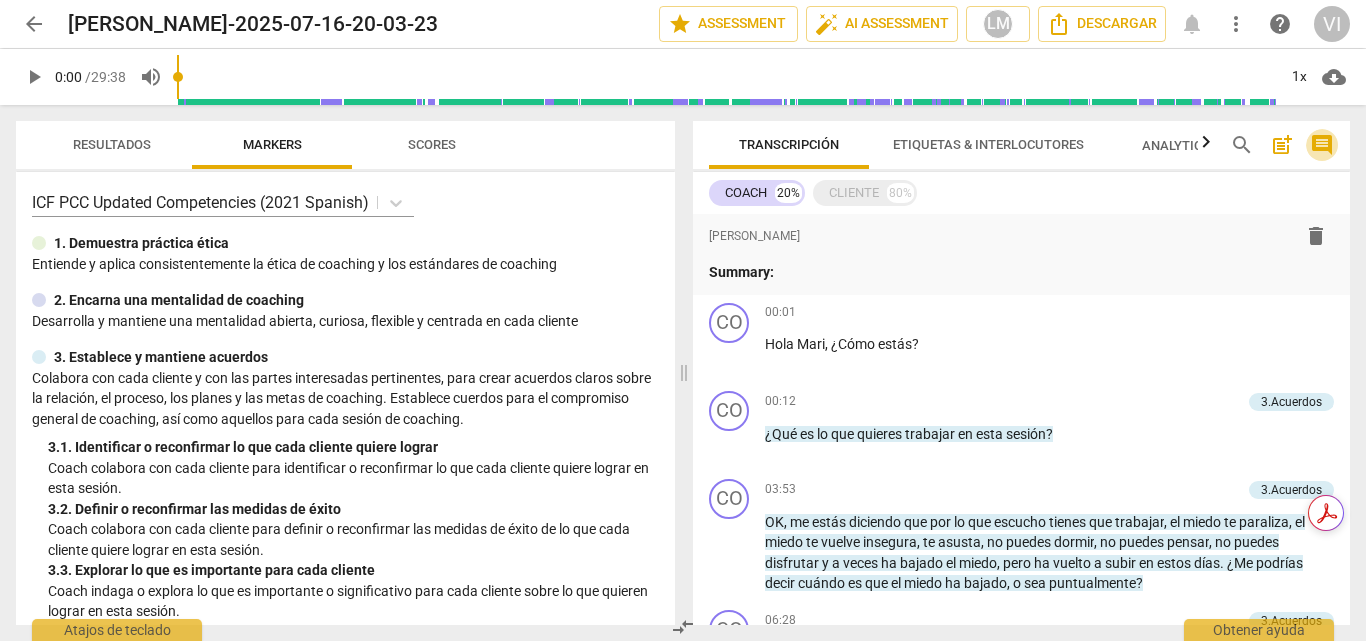 click on "comment" at bounding box center (1322, 145) 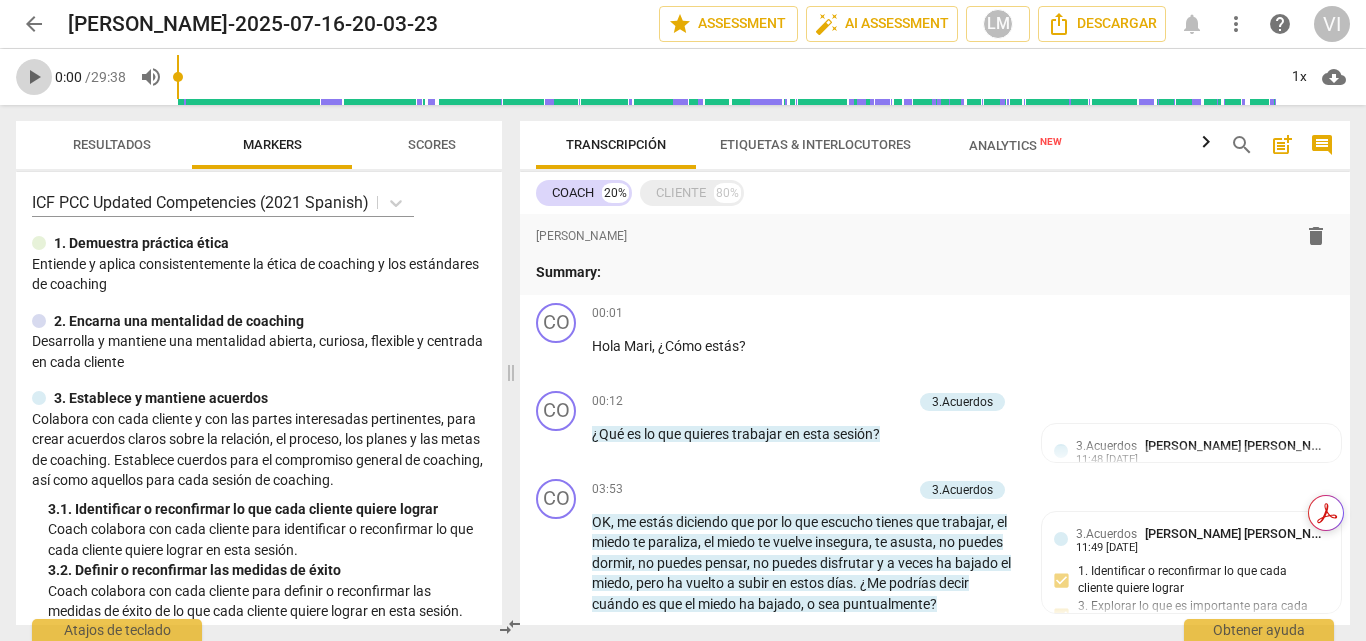 click on "play_arrow" at bounding box center (34, 77) 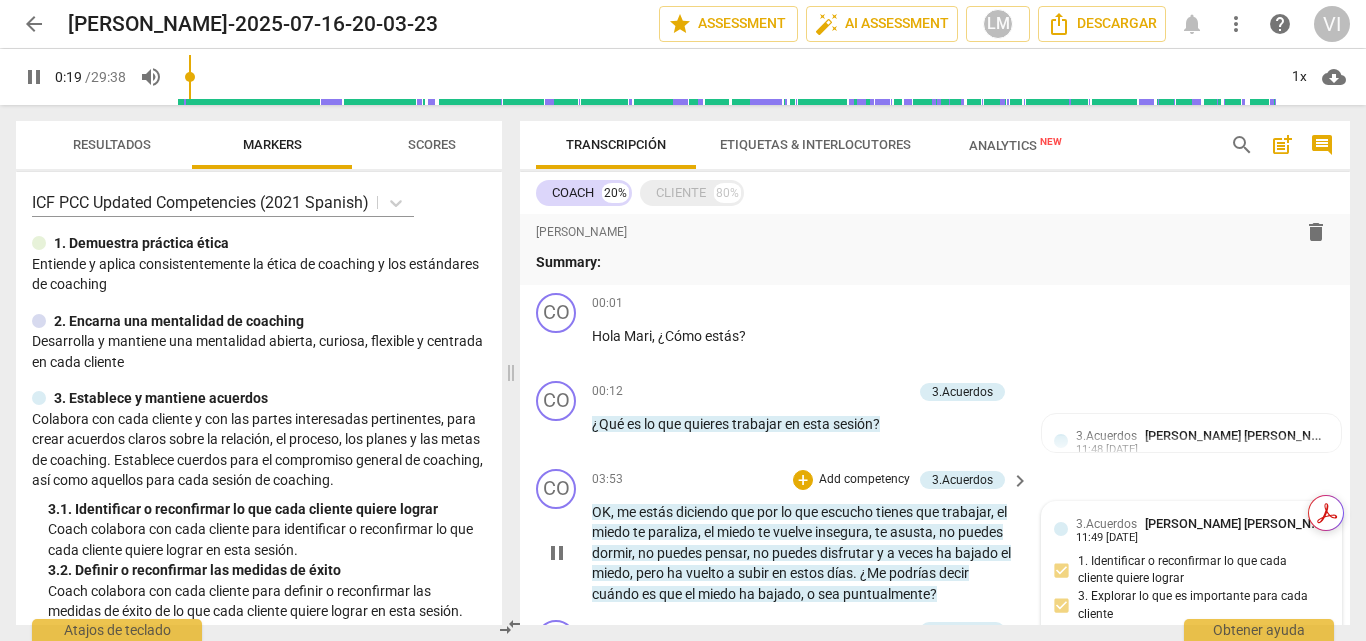 scroll, scrollTop: 0, scrollLeft: 0, axis: both 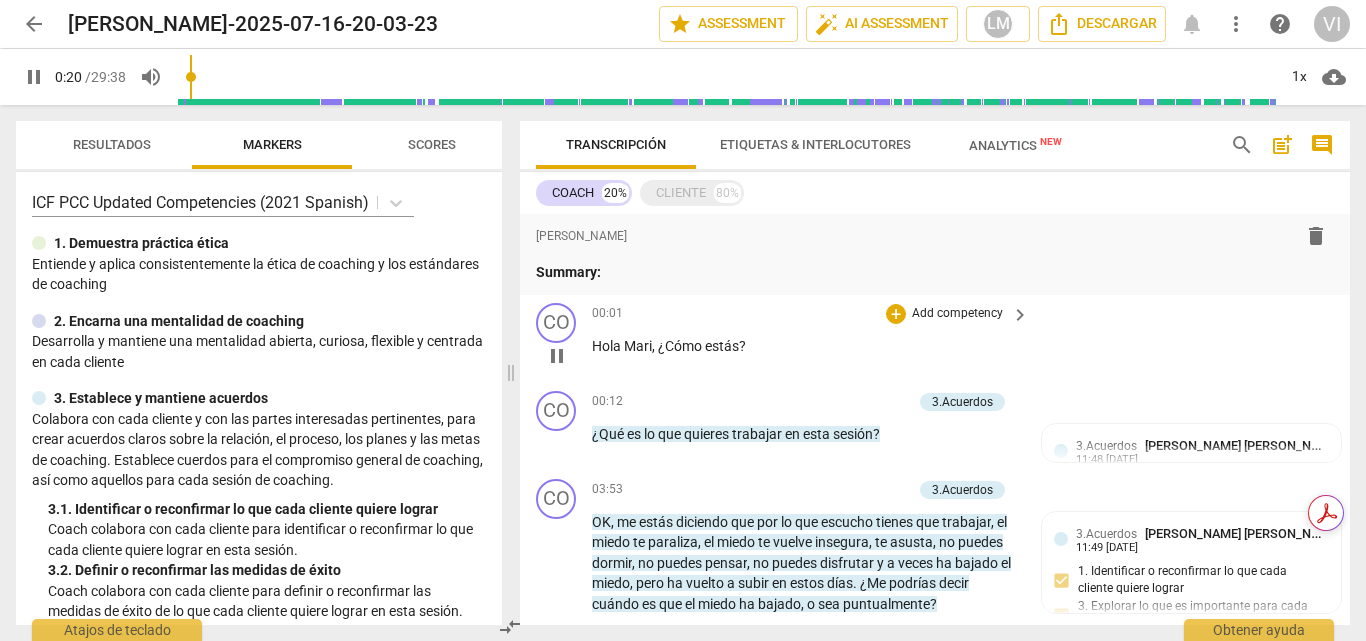 click on "CO play_arrow pause 00:01 + Add competency keyboard_arrow_right [PERSON_NAME] ,   ¿Cómo   estás ?" at bounding box center [935, 339] 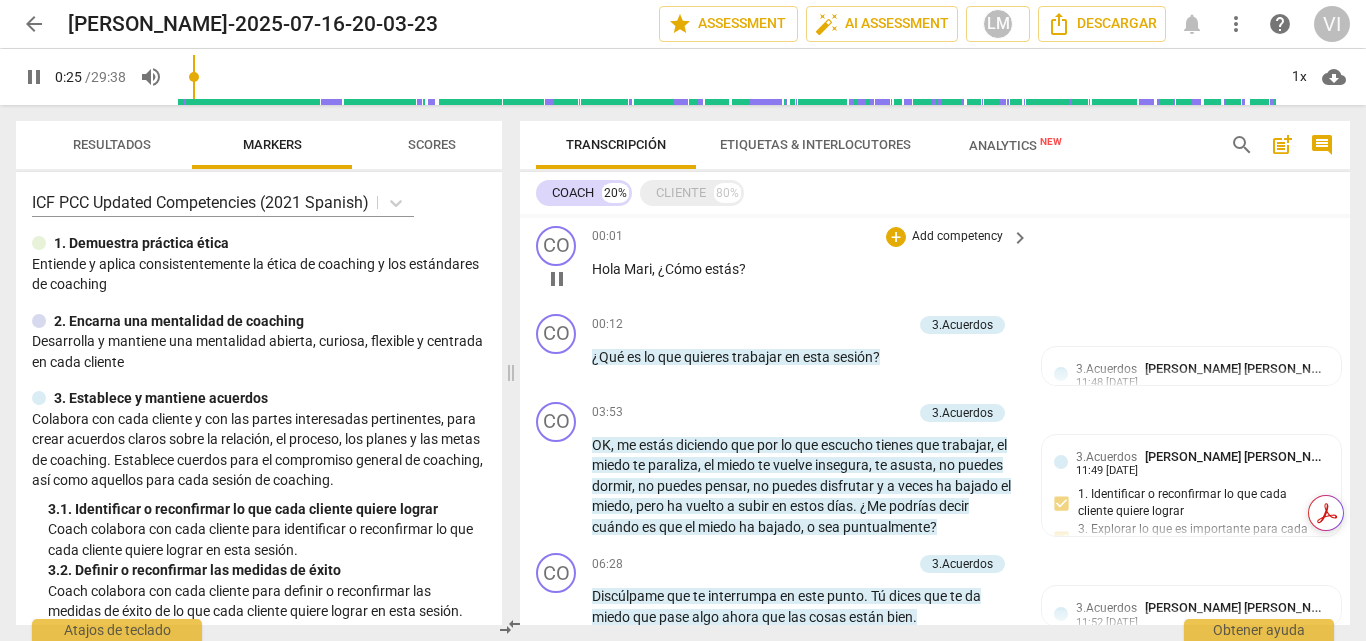 scroll, scrollTop: 100, scrollLeft: 0, axis: vertical 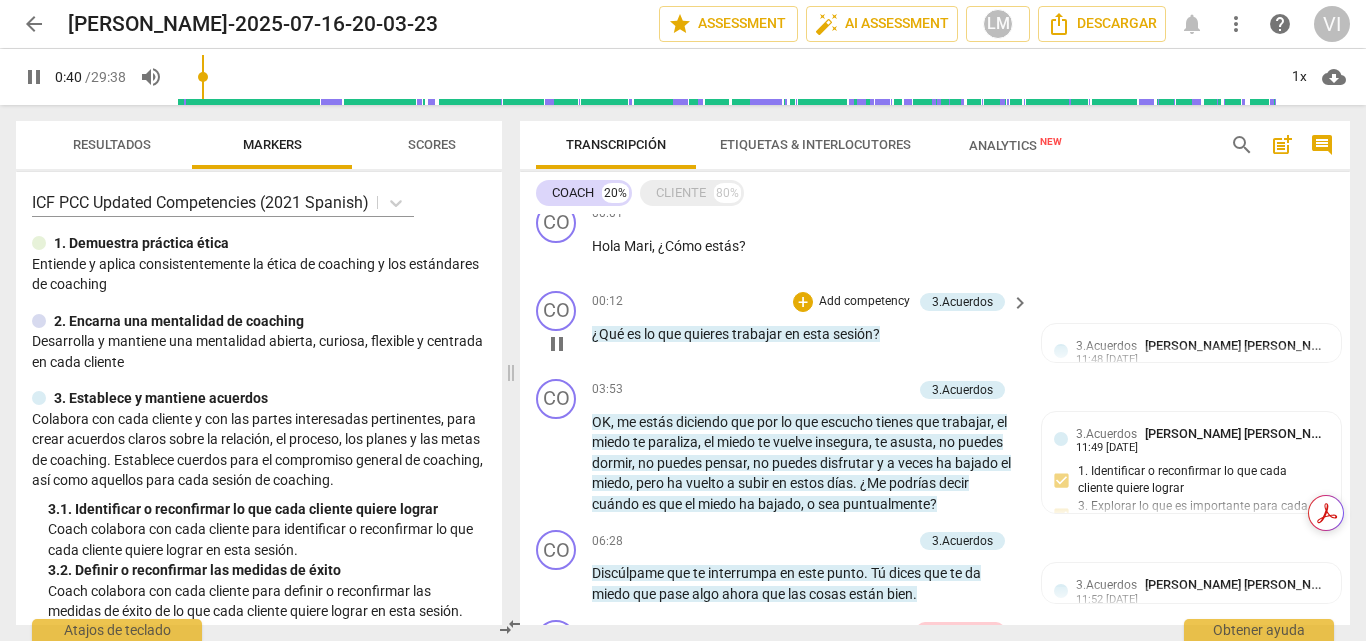 click on "Add competency" at bounding box center (864, 302) 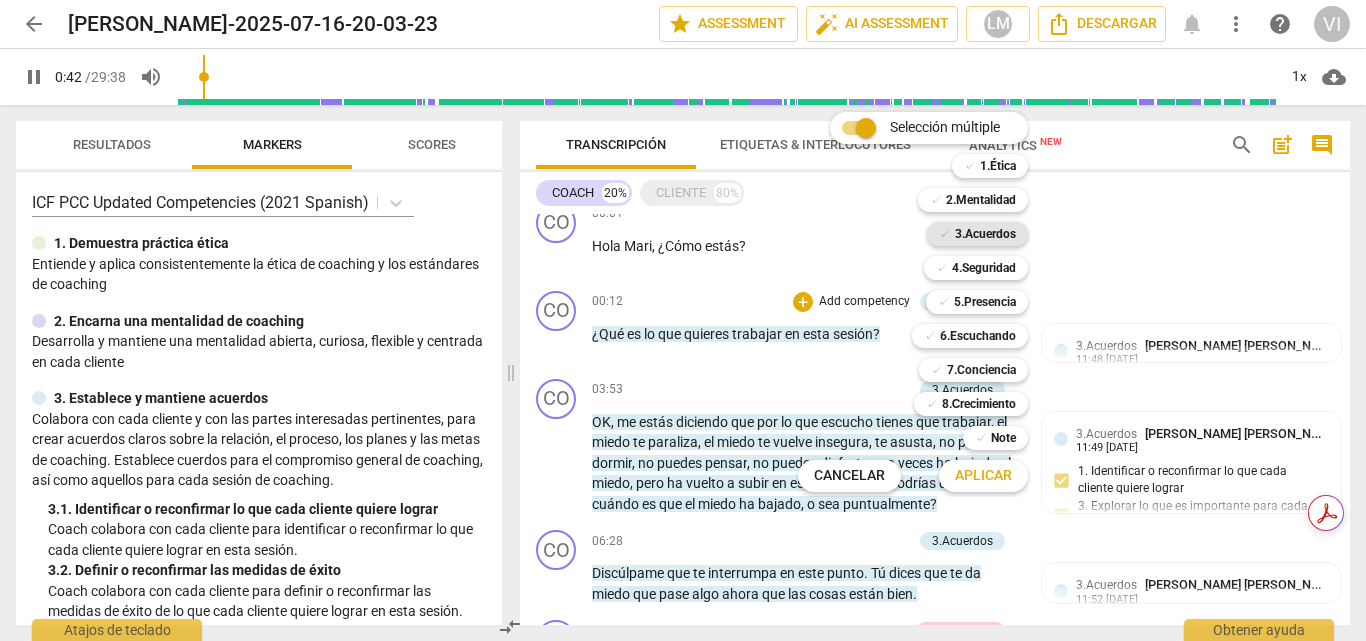 click on "3.Acuerdos" at bounding box center (985, 234) 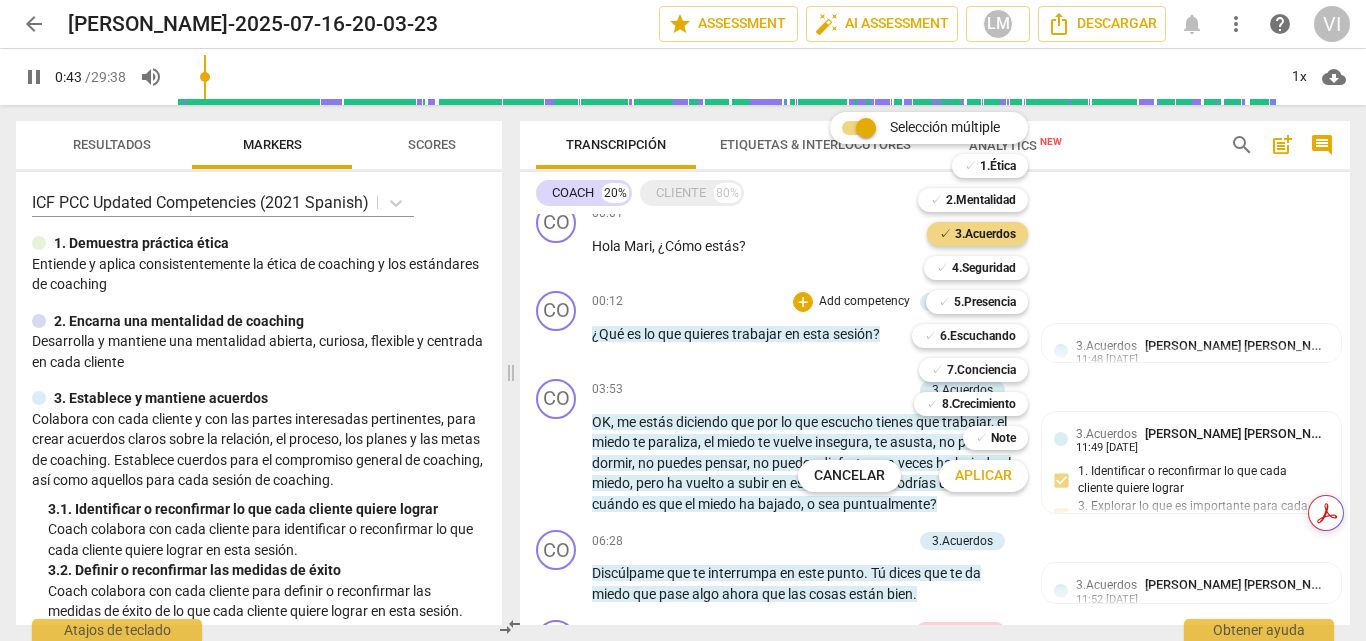 click on "Aplicar" at bounding box center [983, 476] 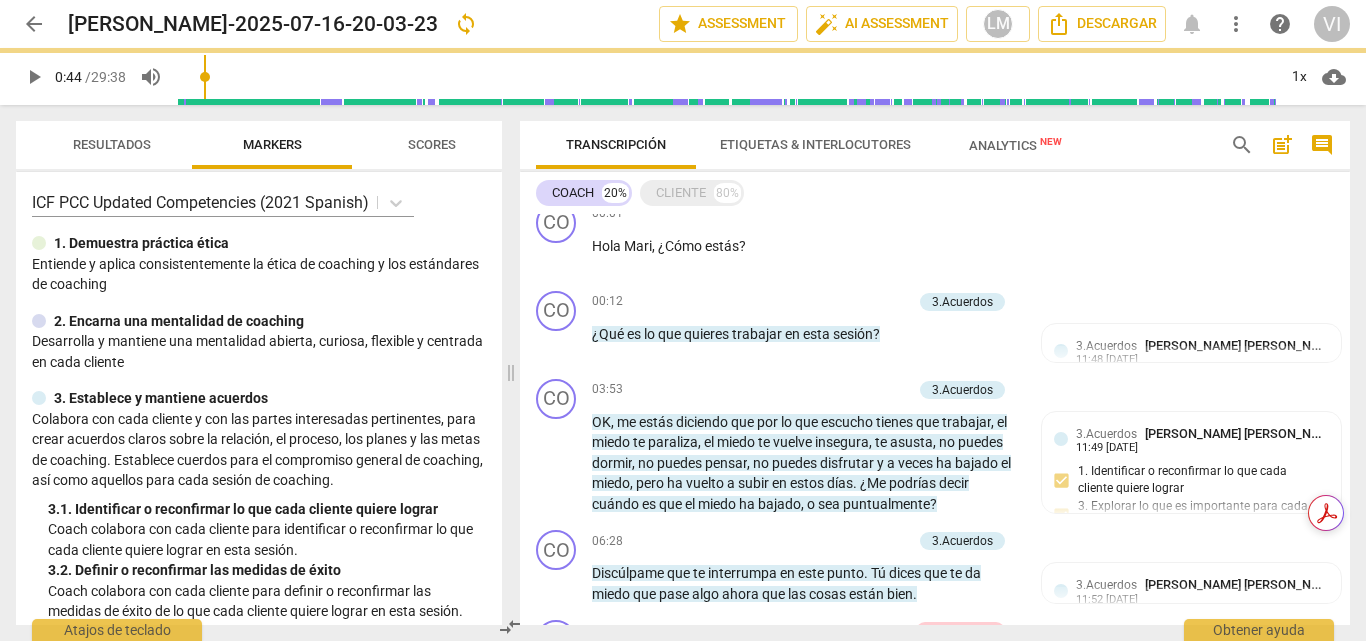 type on "44" 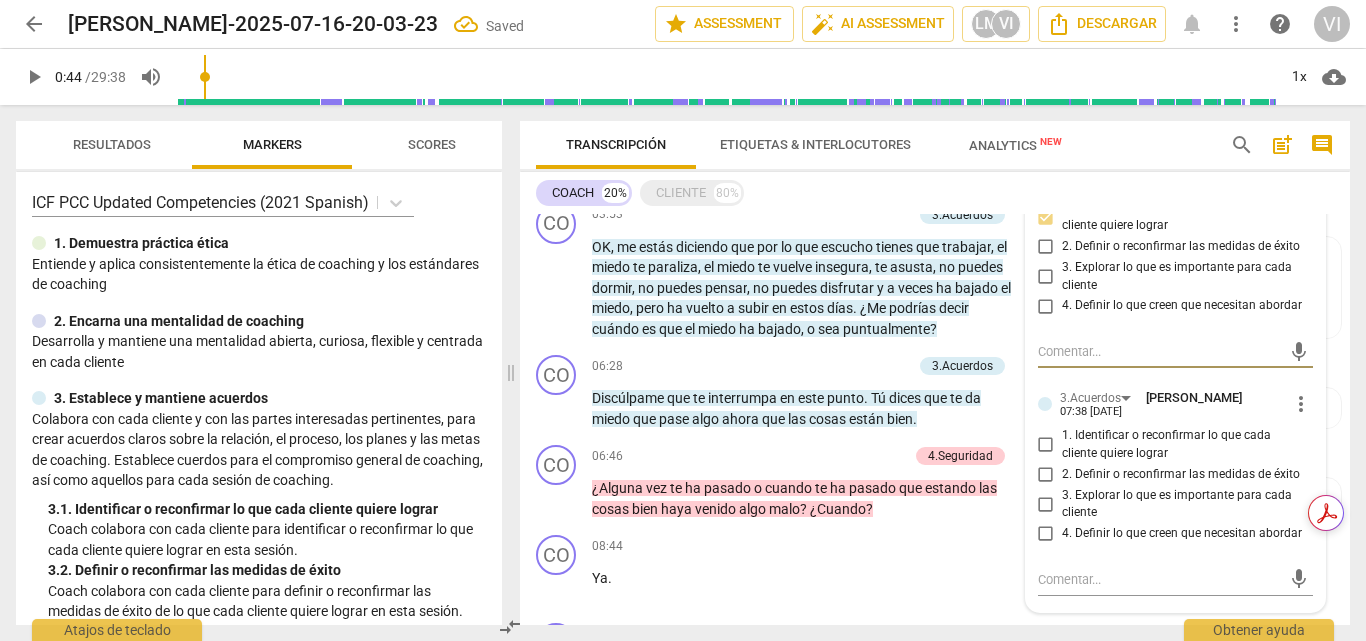 scroll, scrollTop: 300, scrollLeft: 0, axis: vertical 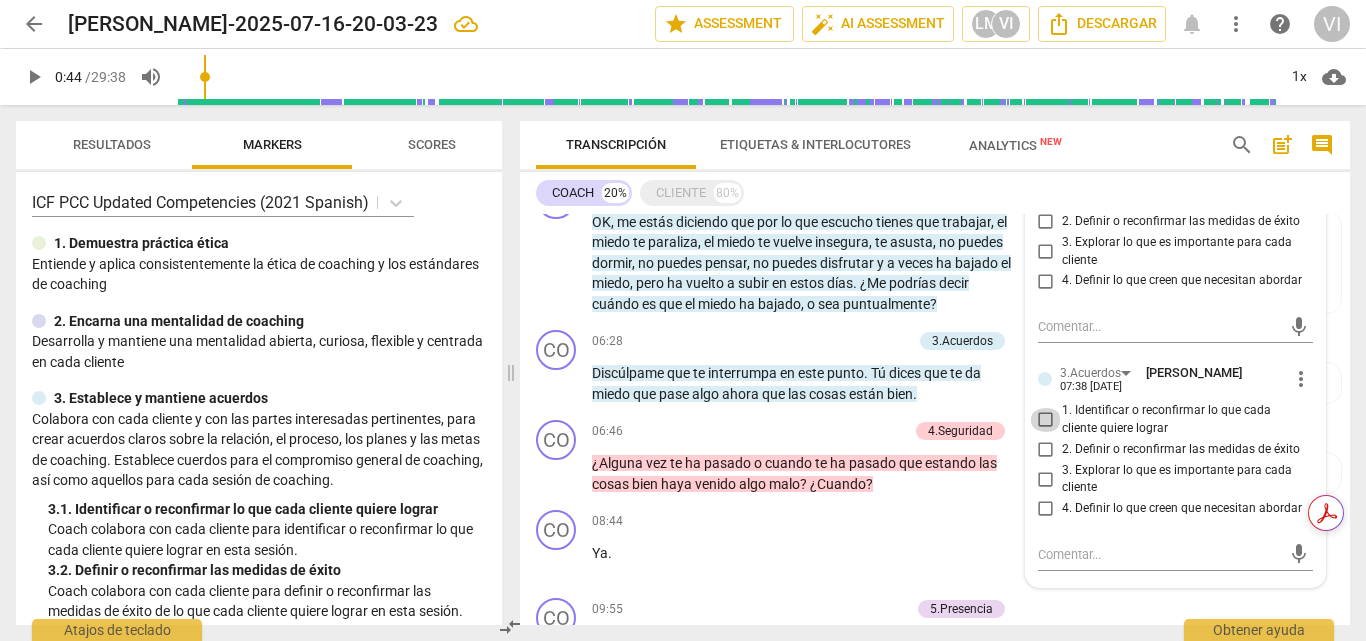 click on "1. Identificar o reconfirmar lo que cada cliente quiere lograr" at bounding box center (1046, 420) 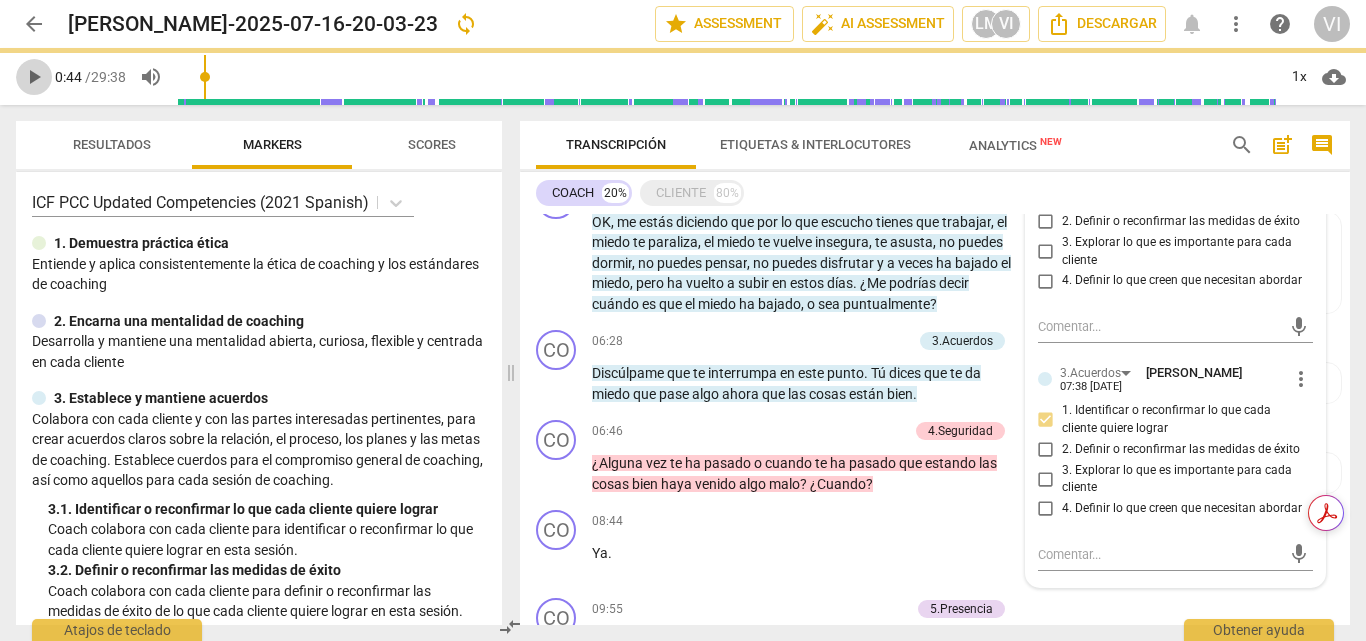 click on "play_arrow" at bounding box center (34, 77) 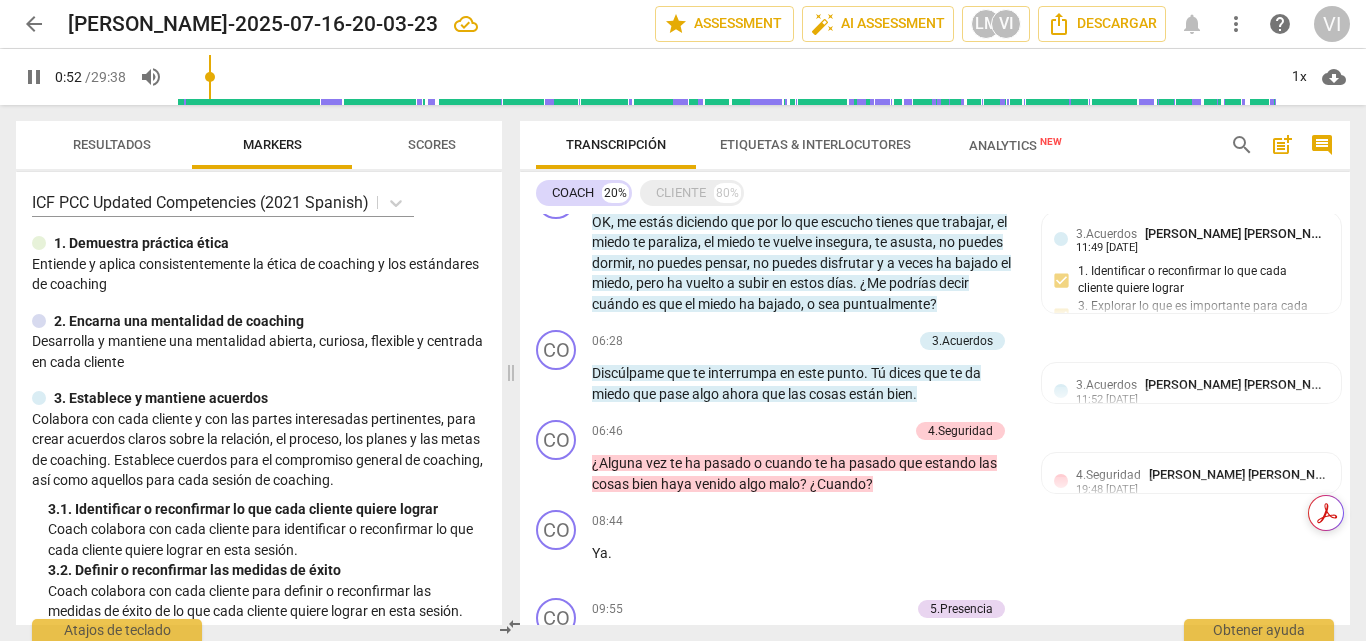 scroll, scrollTop: 0, scrollLeft: 0, axis: both 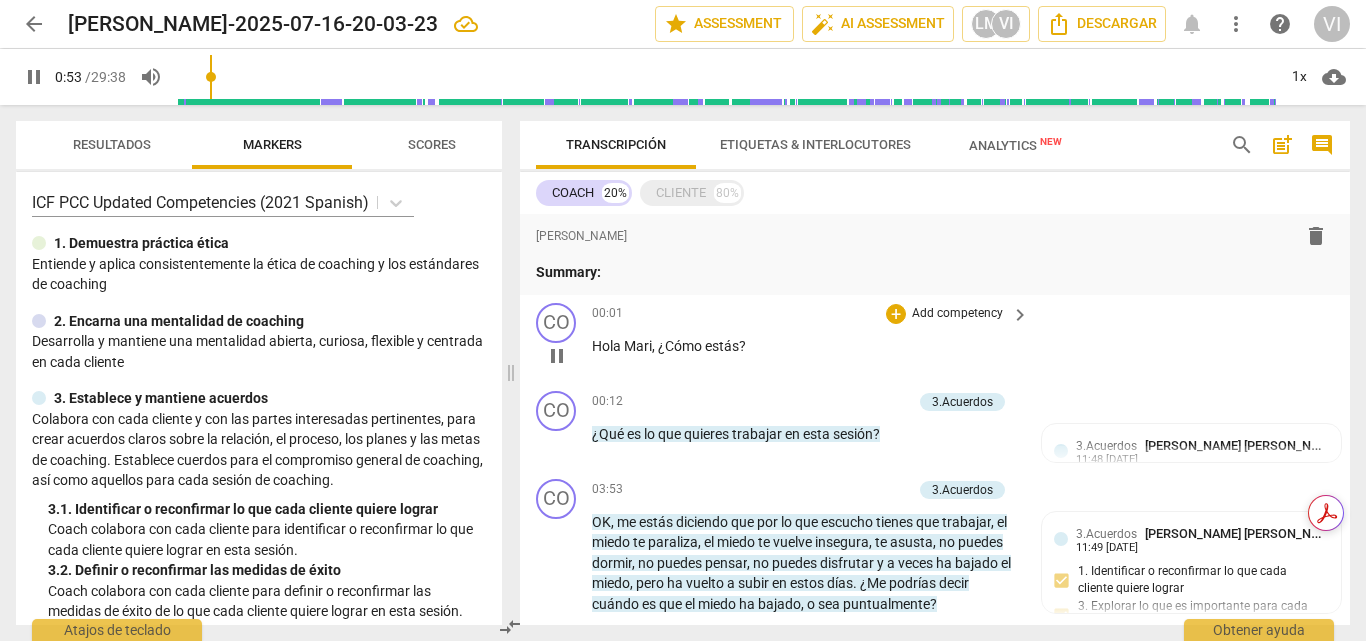 click on "CO play_arrow pause 00:01 + Add competency keyboard_arrow_right [PERSON_NAME] ,   ¿Cómo   estás ?" at bounding box center (935, 339) 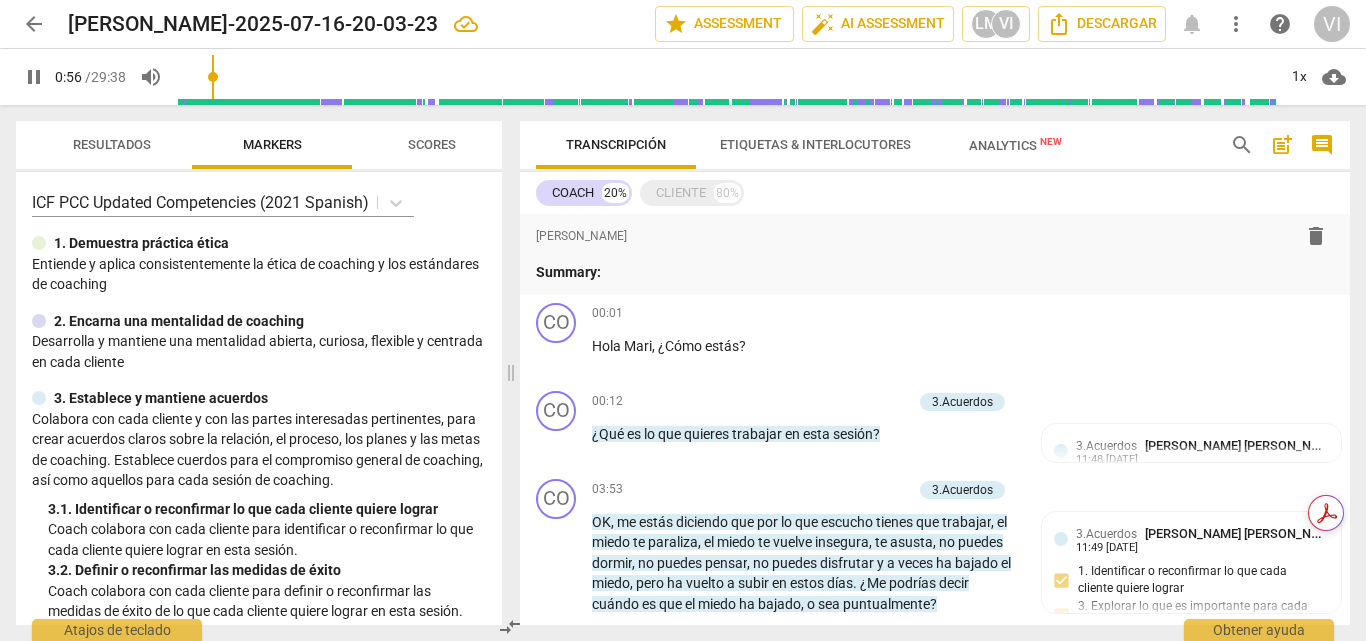 click on "Transcripción" at bounding box center (616, 145) 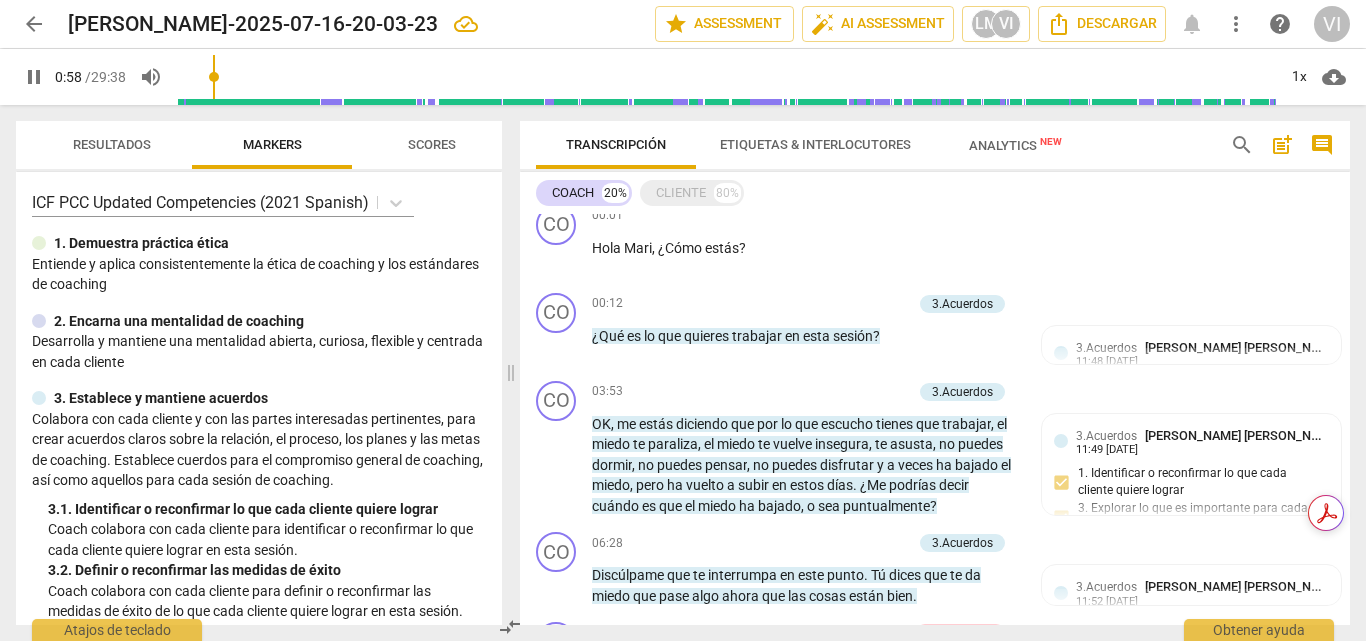 scroll, scrollTop: 300, scrollLeft: 0, axis: vertical 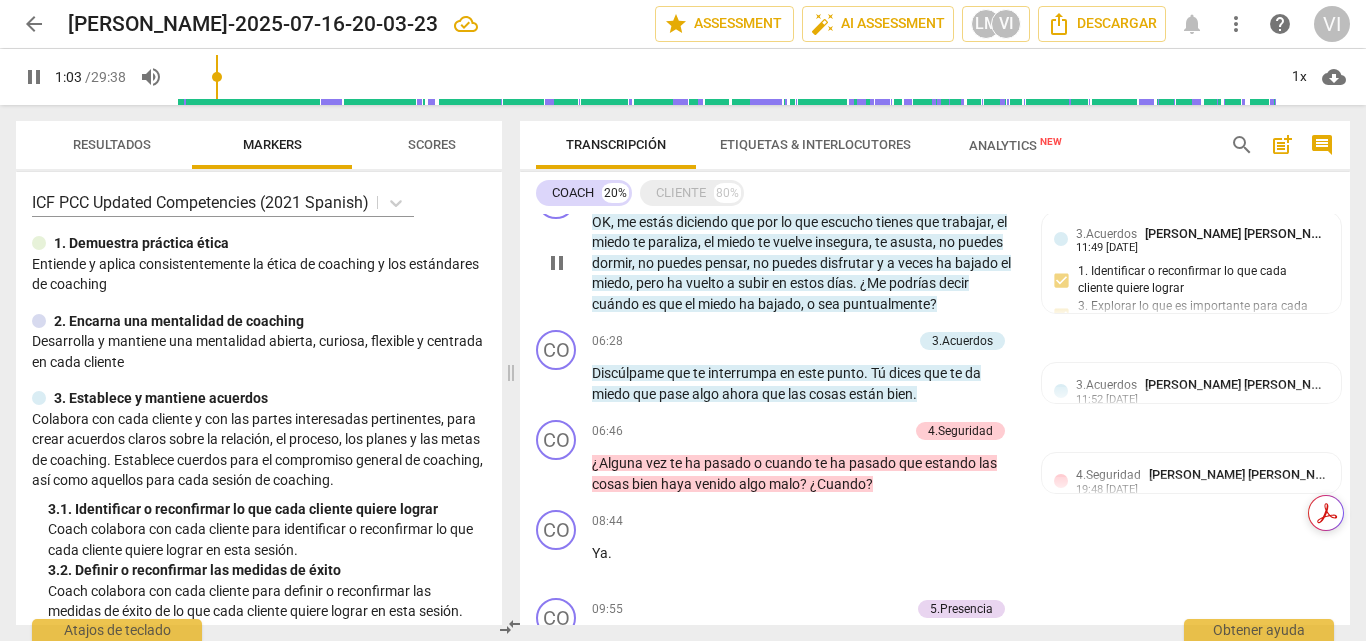 click on "OK ,   me   estás   diciendo   que   por   lo   que   escucho   tienes   que   trabajar ,   el   miedo   te   paraliza ,   el   miedo   te   vuelve   insegura ,   te   asusta ,   no   puedes   dormir ,   no   puedes   pensar ,   no   puedes   disfrutar   y   a   veces   ha   bajado   el   miedo ,   pero   ha   vuelto   a   subir   en   estos   días .   ¿Me   podrías   decir   cuándo   es   que   el   miedo   ha   bajado ,   o   sea   puntualmente ?" at bounding box center [805, 263] 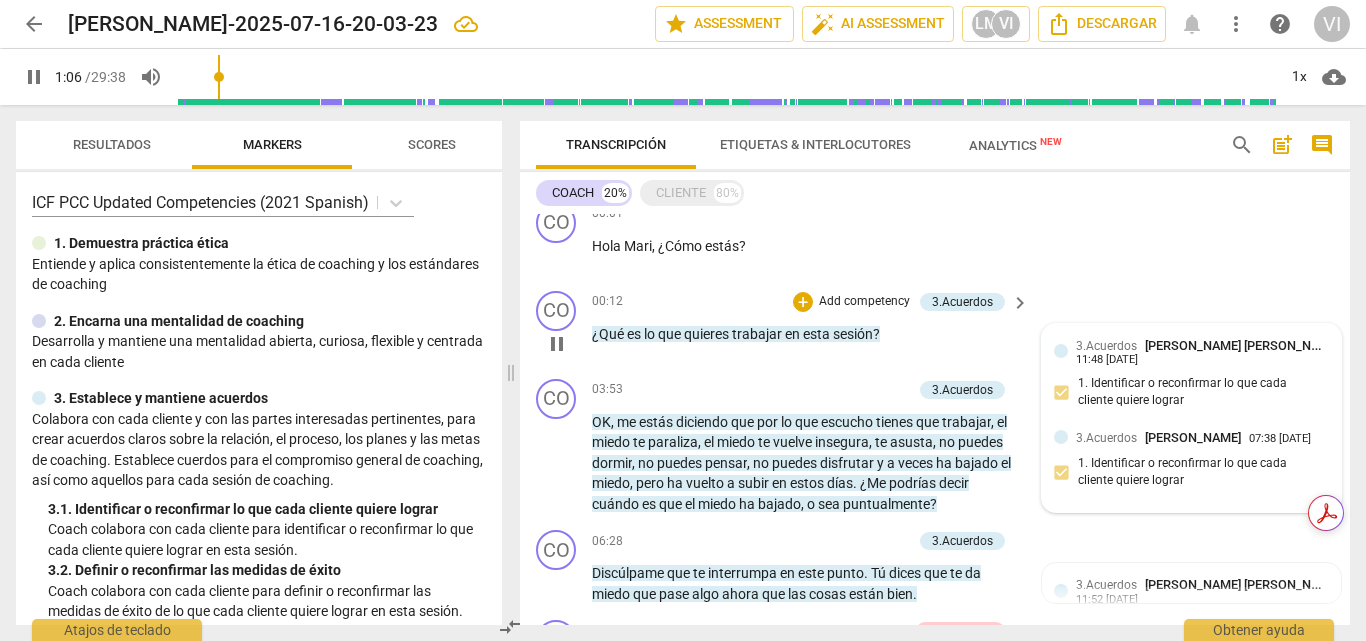 scroll, scrollTop: 0, scrollLeft: 0, axis: both 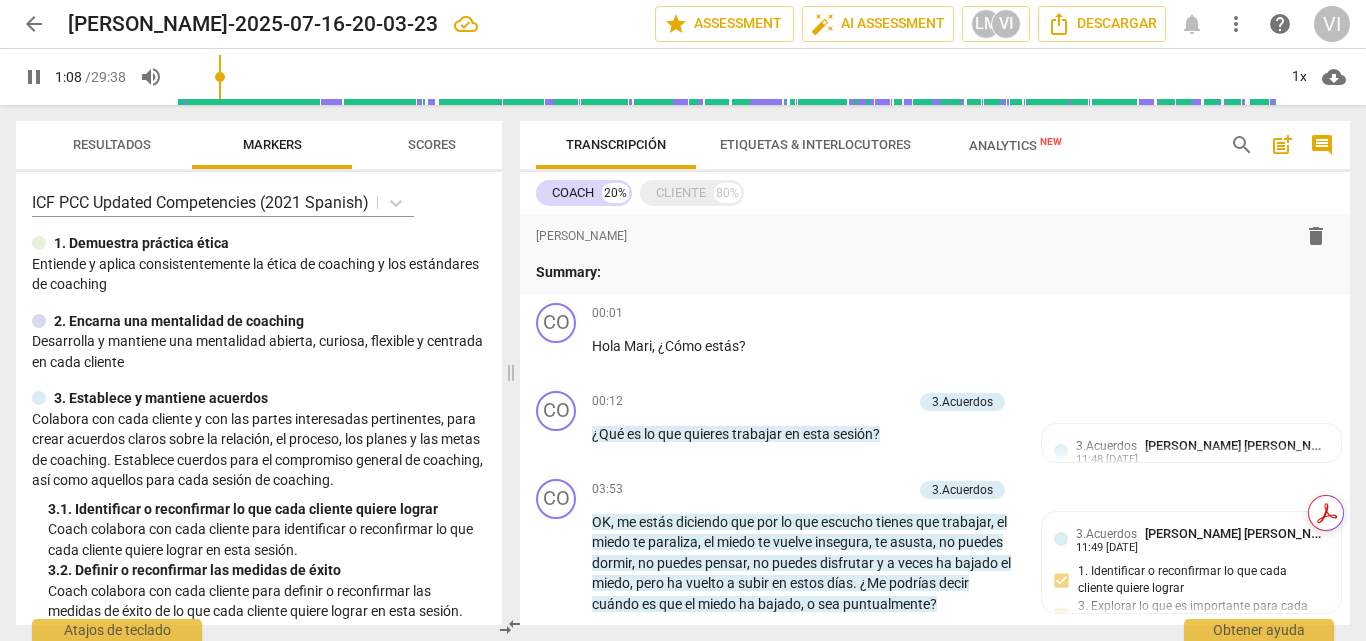 click on "Etiquetas & Interlocutores" at bounding box center (815, 144) 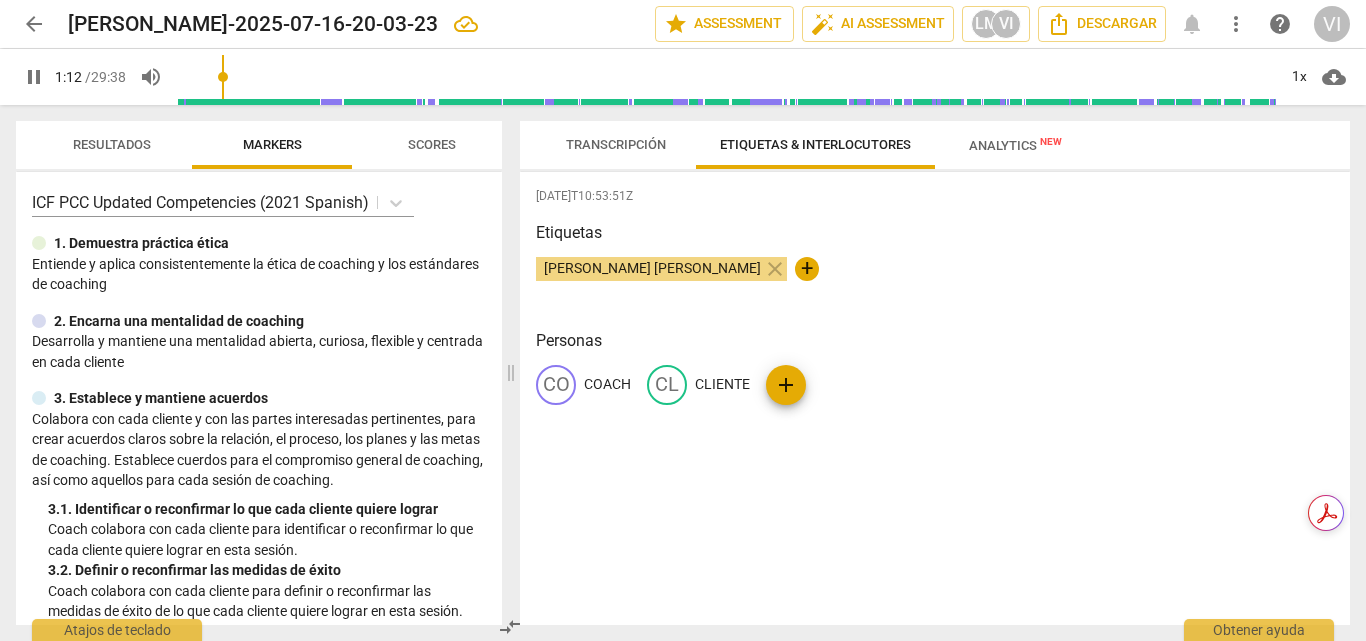 click on "Transcripción" at bounding box center [616, 144] 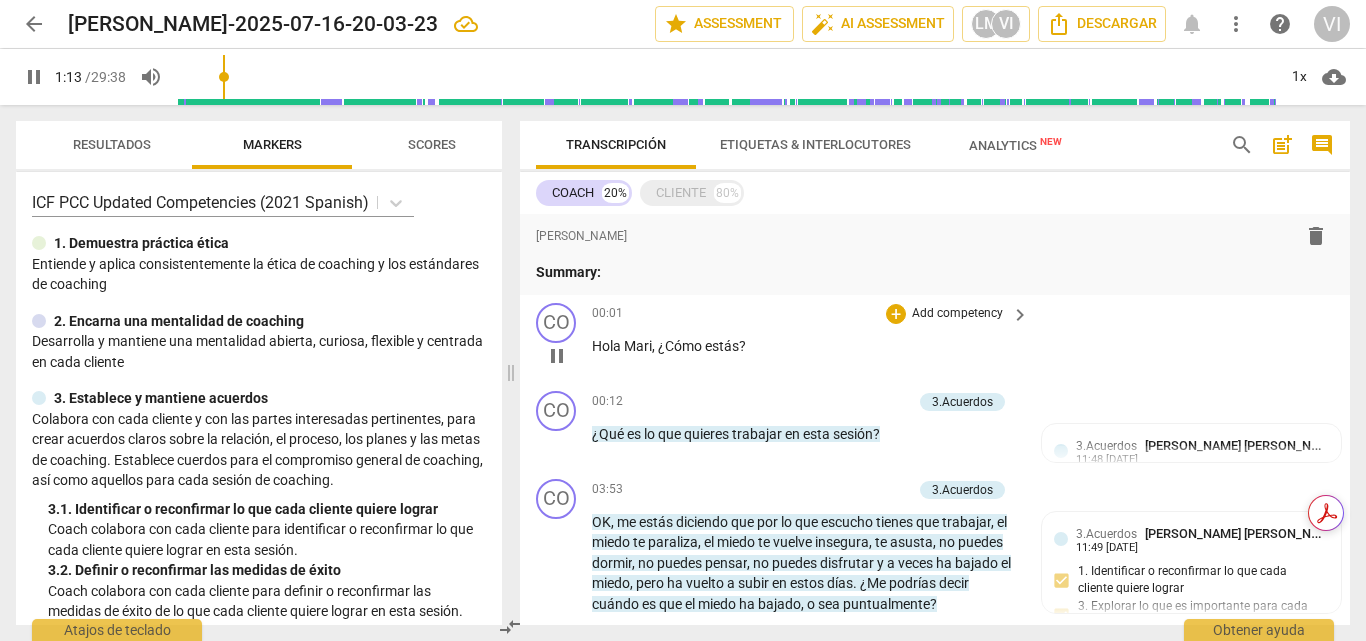 scroll, scrollTop: 100, scrollLeft: 0, axis: vertical 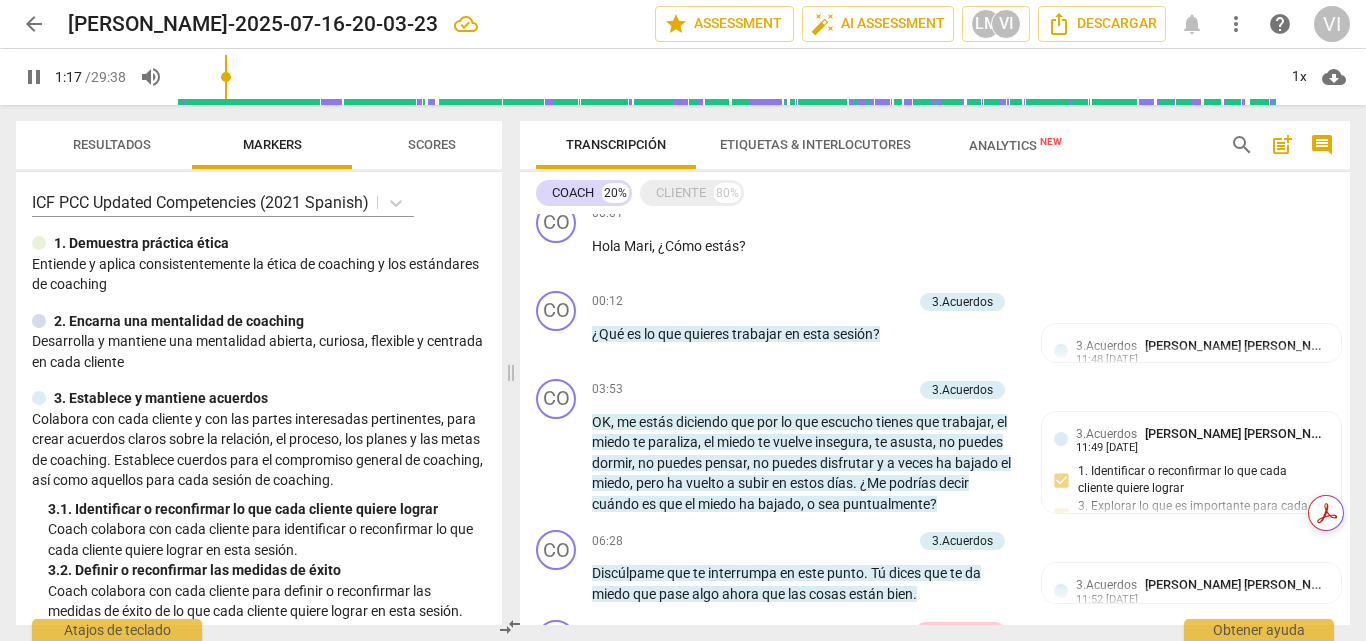 click on "post_add" at bounding box center (1282, 145) 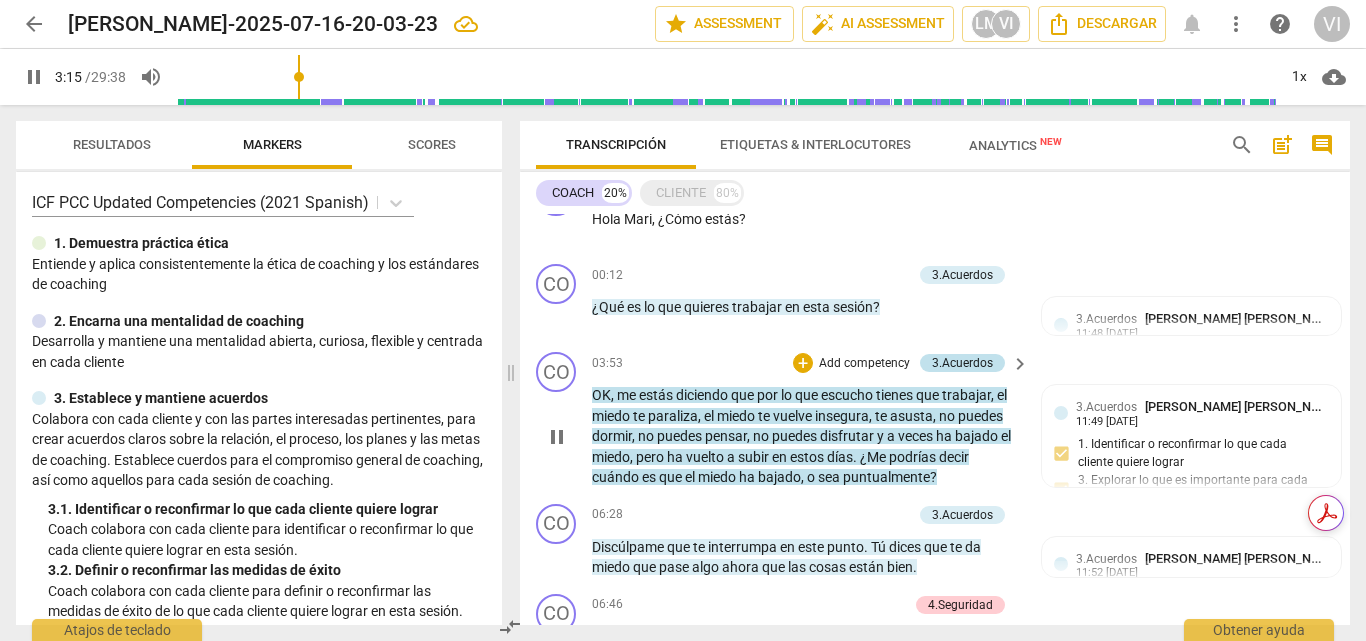 scroll, scrollTop: 0, scrollLeft: 0, axis: both 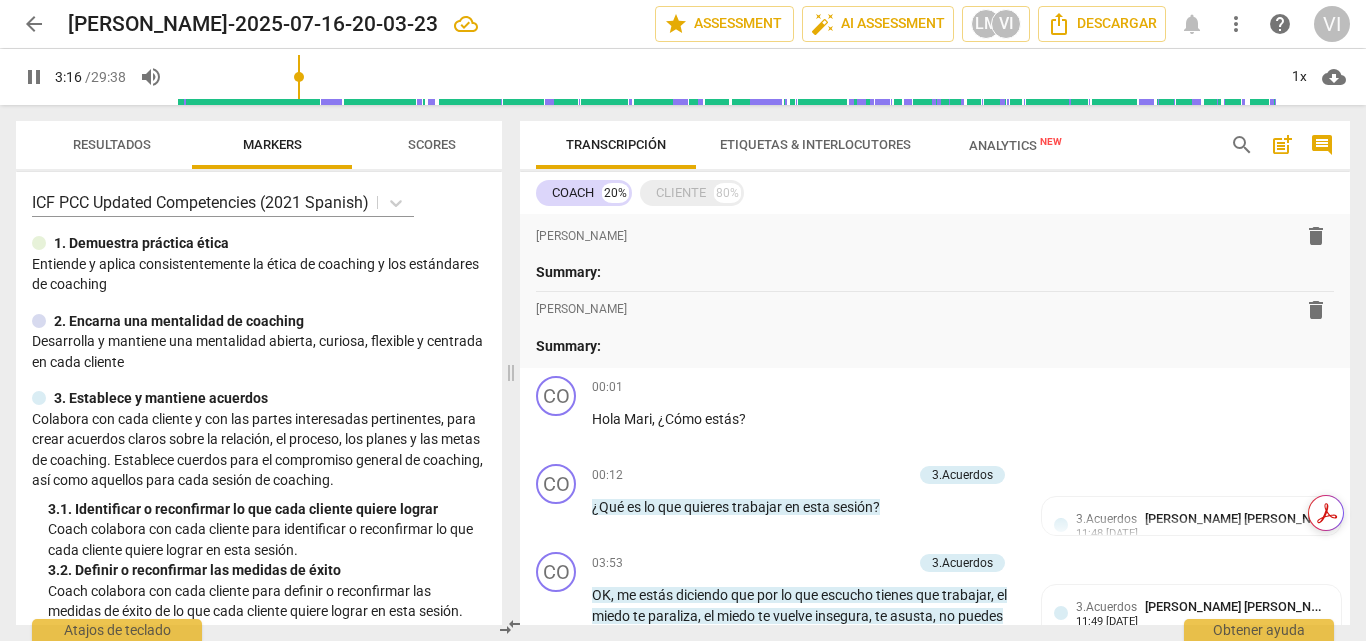 click on "format_bold format_list_bulleted [PERSON_NAME] delete Summary:    format_bold format_list_bulleted [PERSON_NAME] delete Summary:" at bounding box center [935, 291] 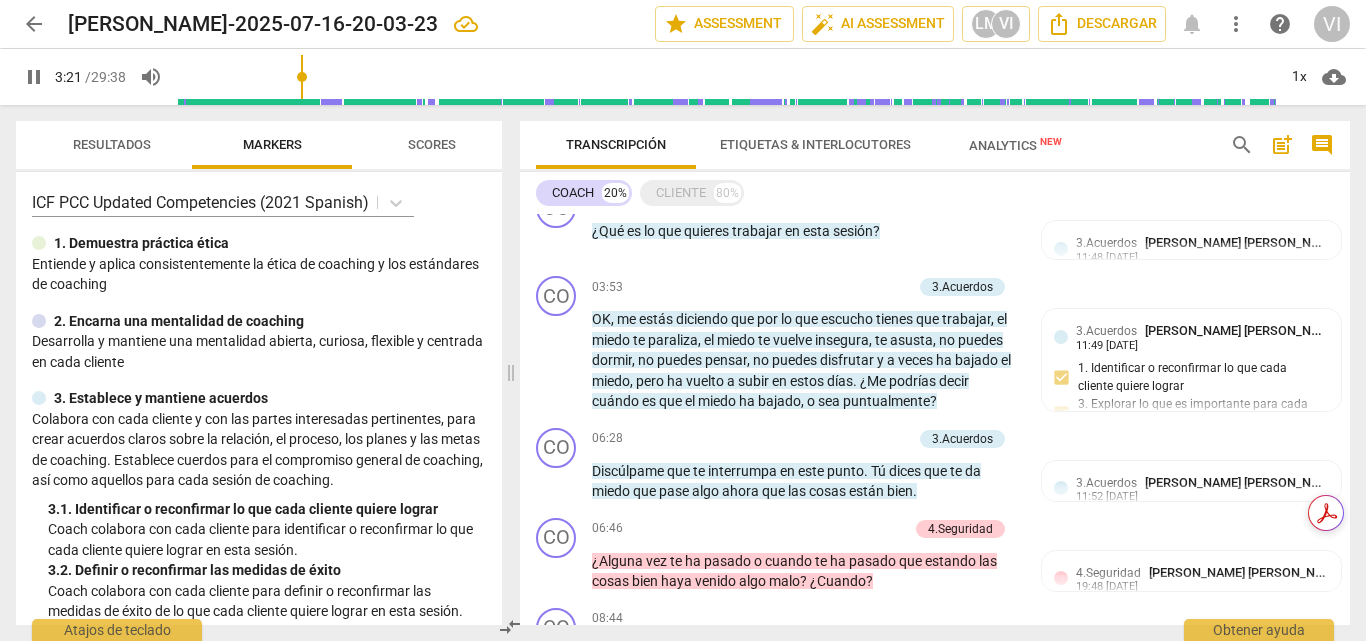 scroll, scrollTop: 300, scrollLeft: 0, axis: vertical 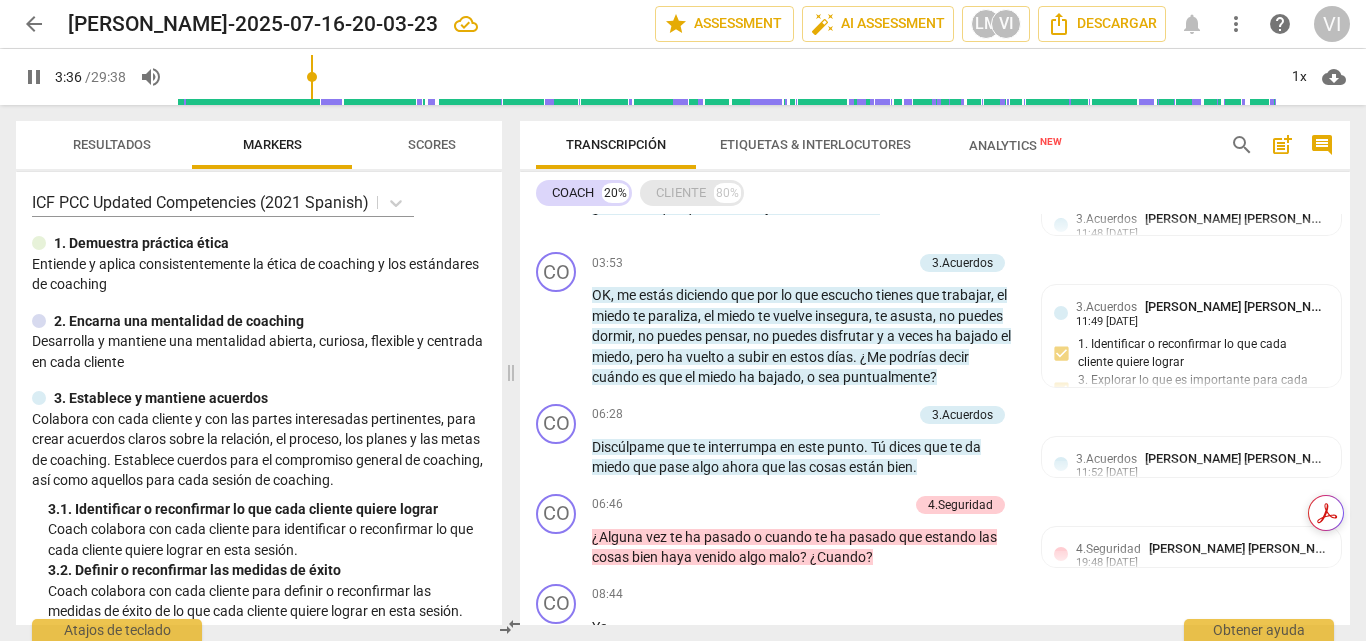 click on "CLIENTE" at bounding box center [681, 193] 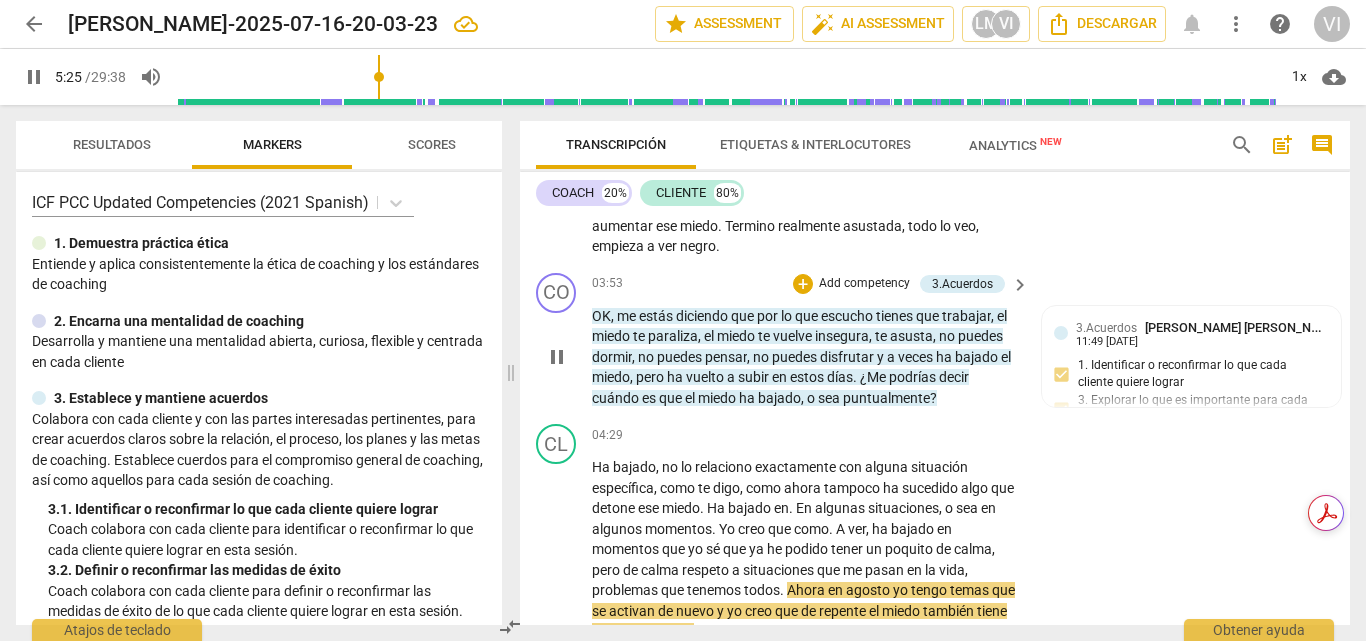 scroll, scrollTop: 1090, scrollLeft: 0, axis: vertical 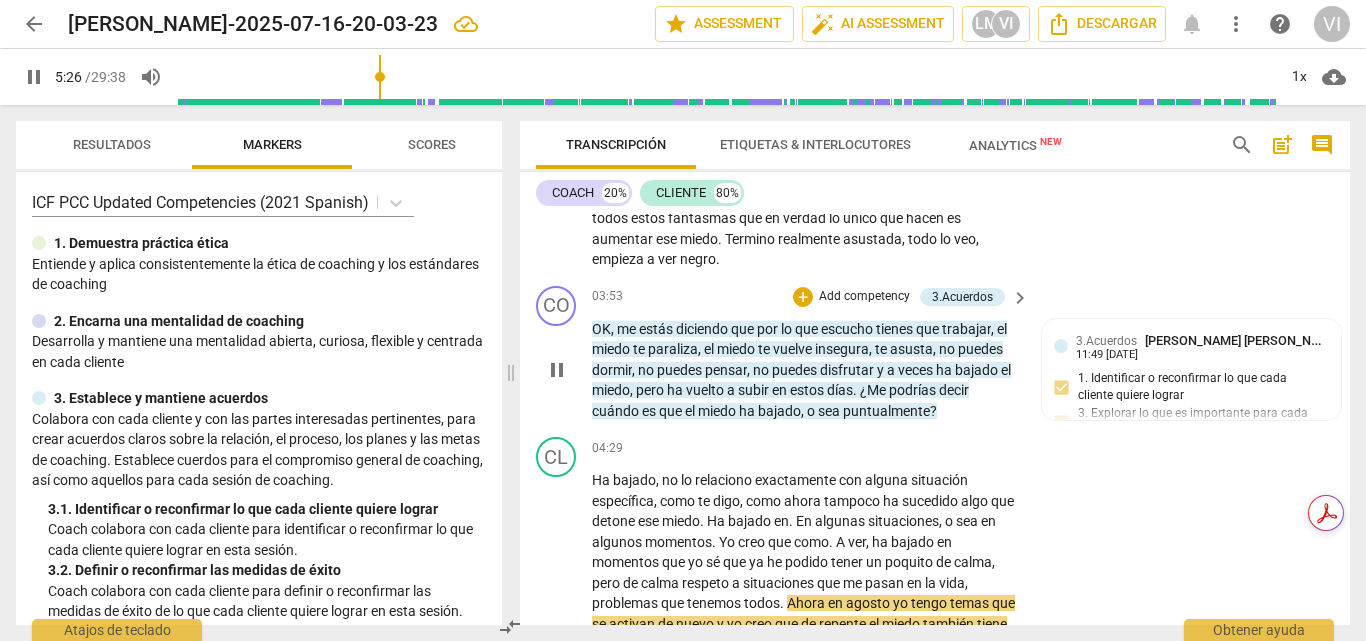 click on "Add competency" at bounding box center [864, 297] 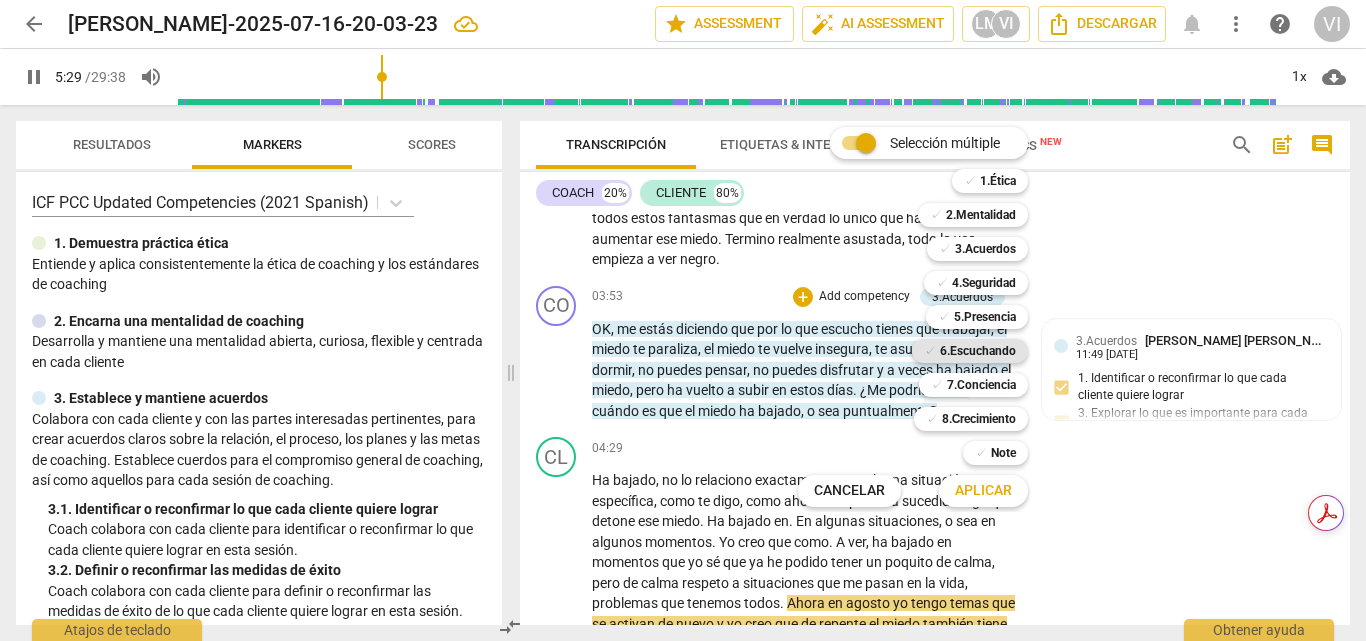 click on "6.Escuchando" at bounding box center (978, 351) 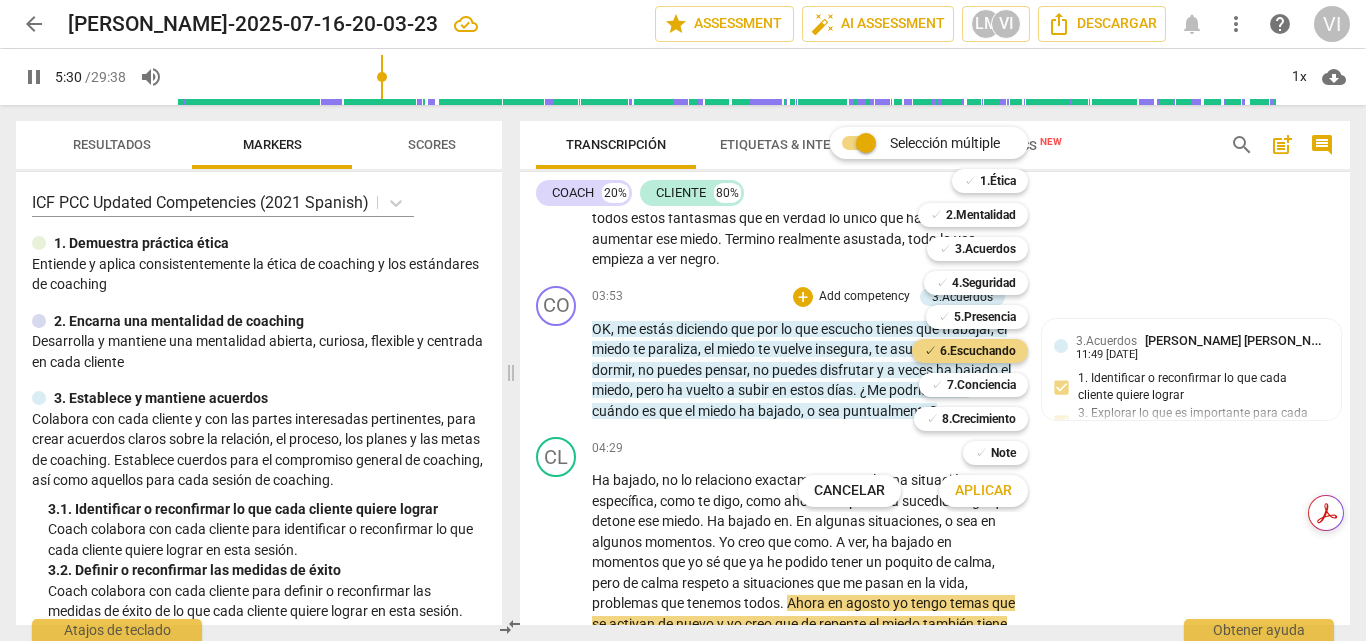 click on "Aplicar" at bounding box center [983, 491] 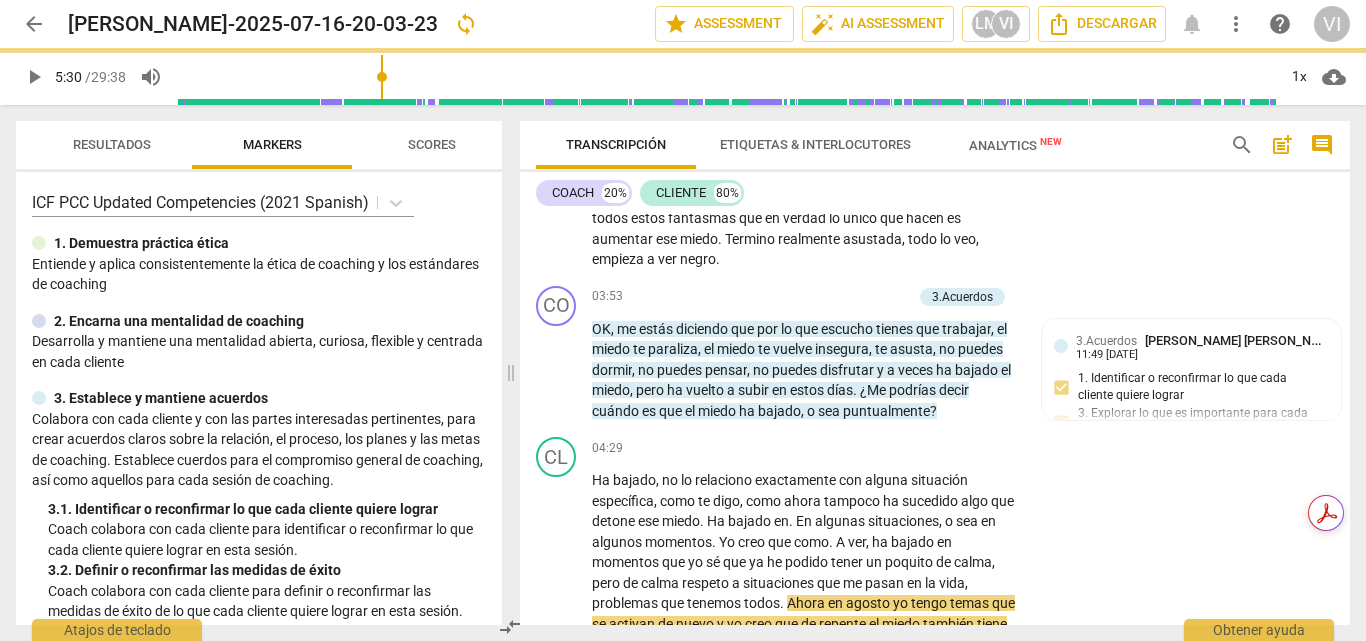 type on "331" 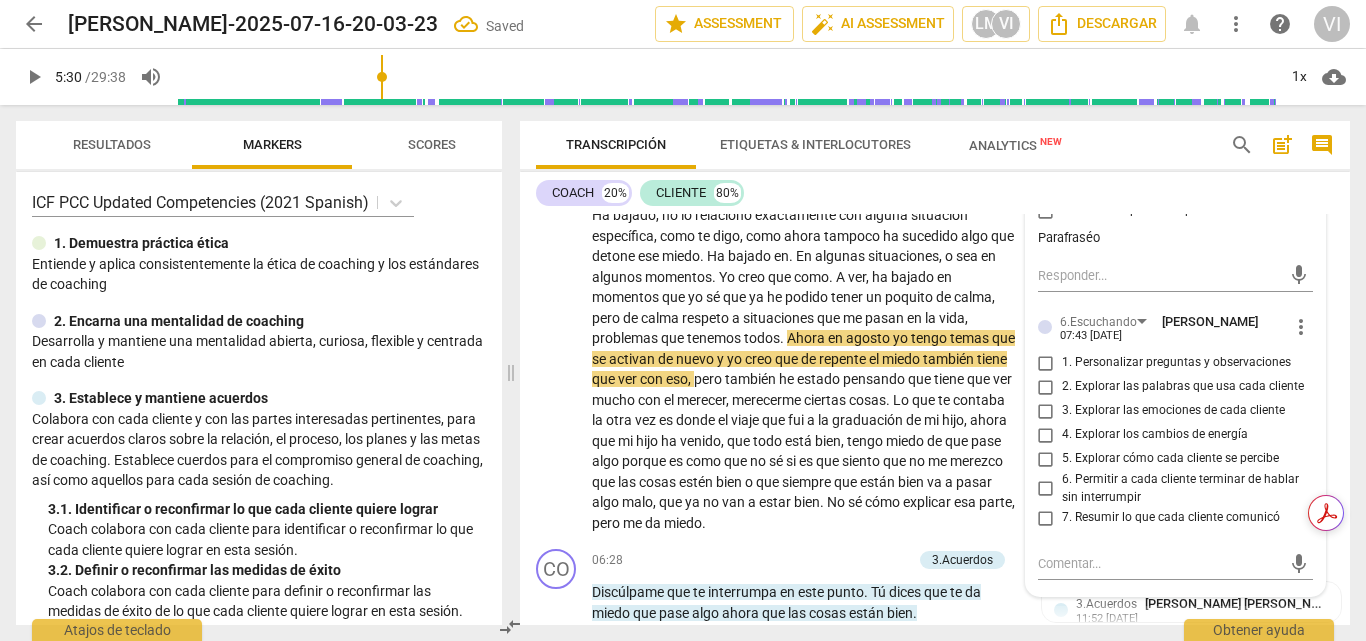 scroll, scrollTop: 1390, scrollLeft: 0, axis: vertical 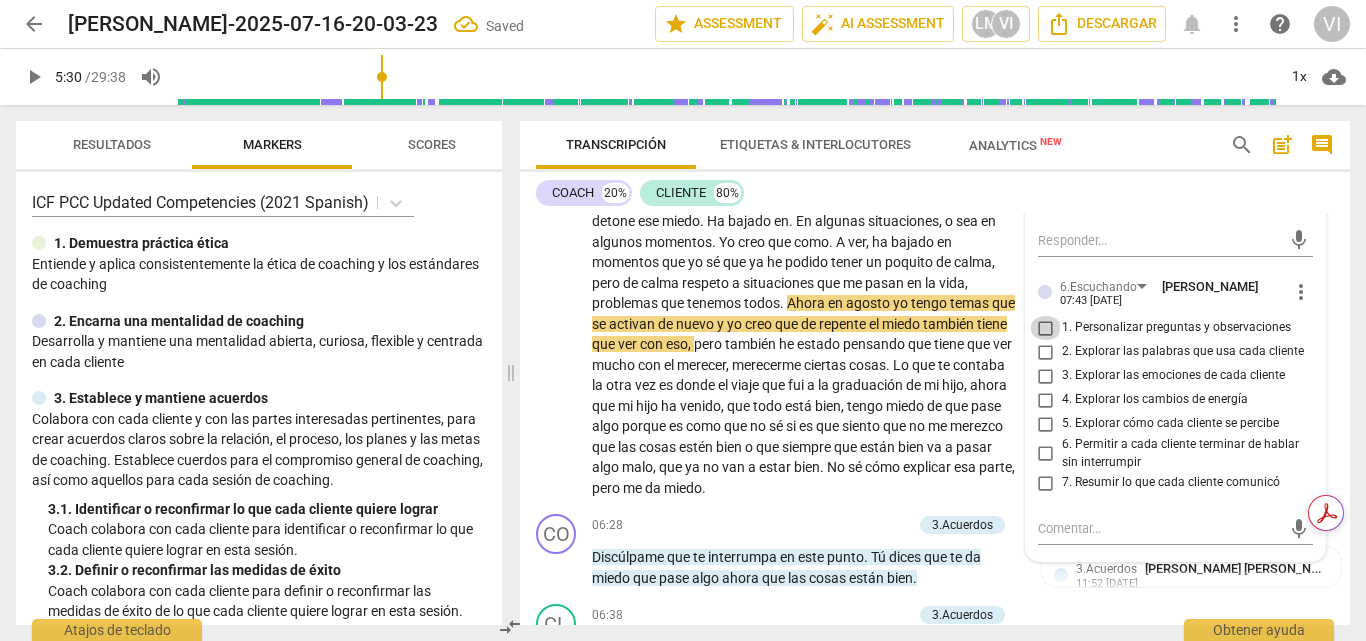 click on "1. Personalizar preguntas y observaciones" at bounding box center (1046, 328) 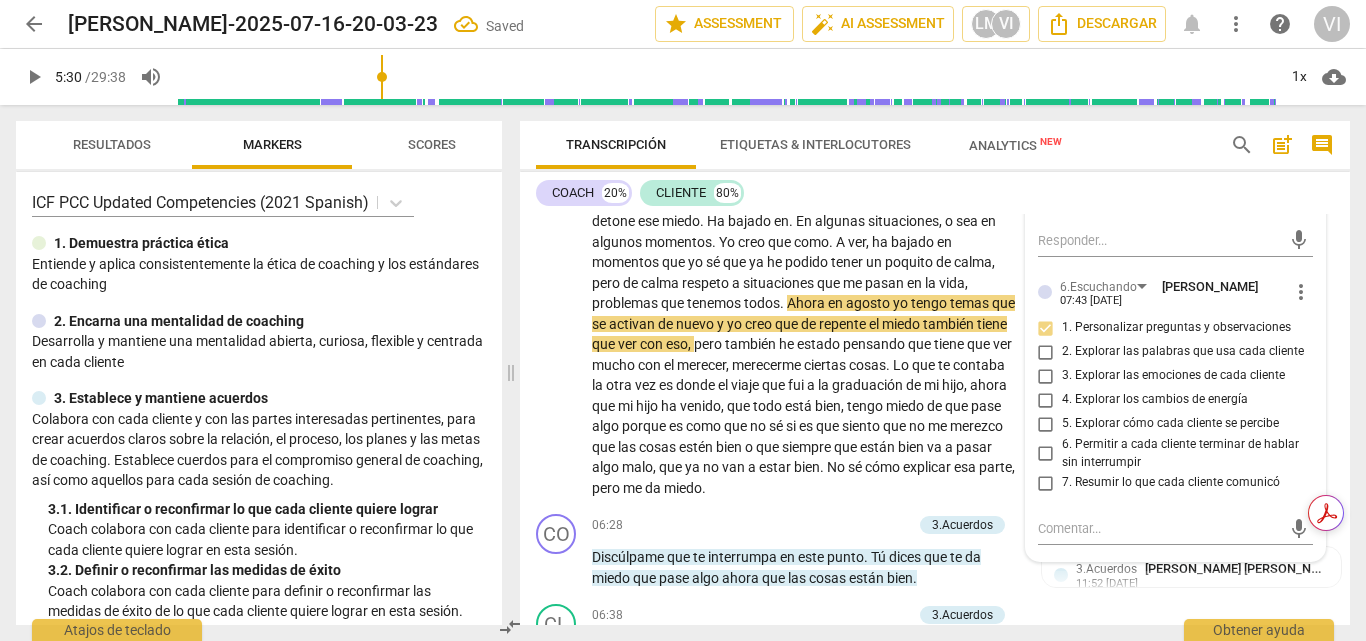click on "3. Explorar las emociones de cada cliente" at bounding box center [1046, 376] 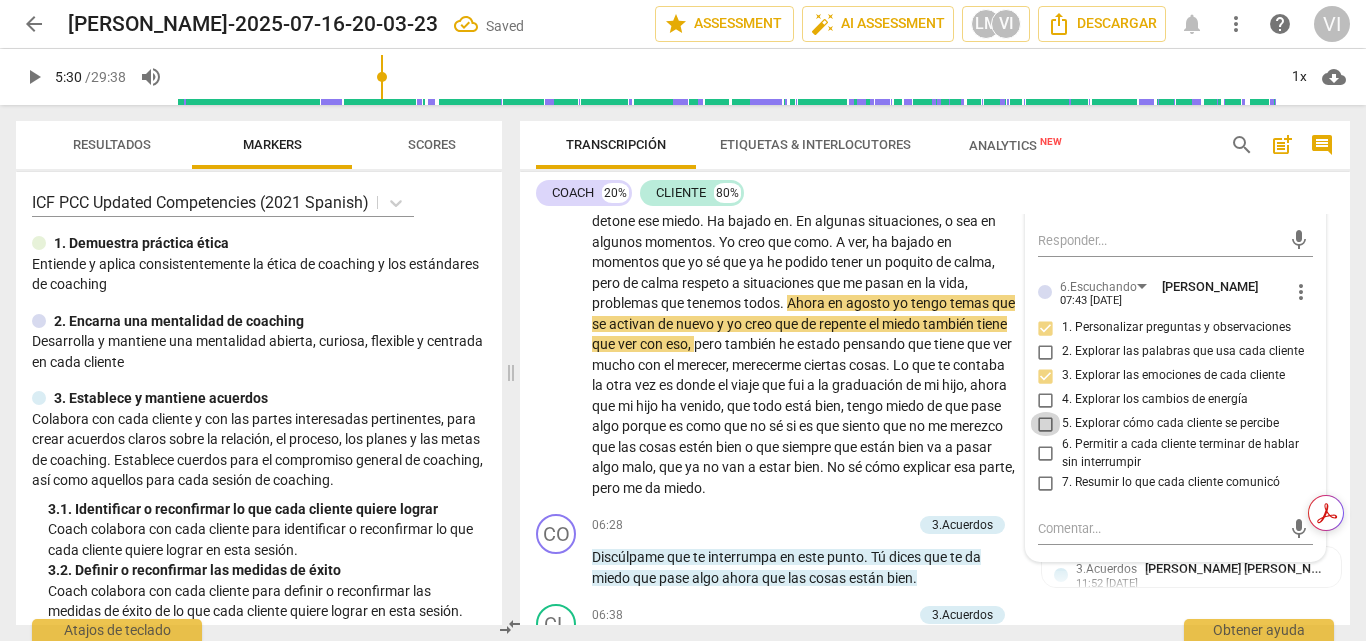 click on "5. Explorar cómo cada cliente se percibe" at bounding box center [1046, 424] 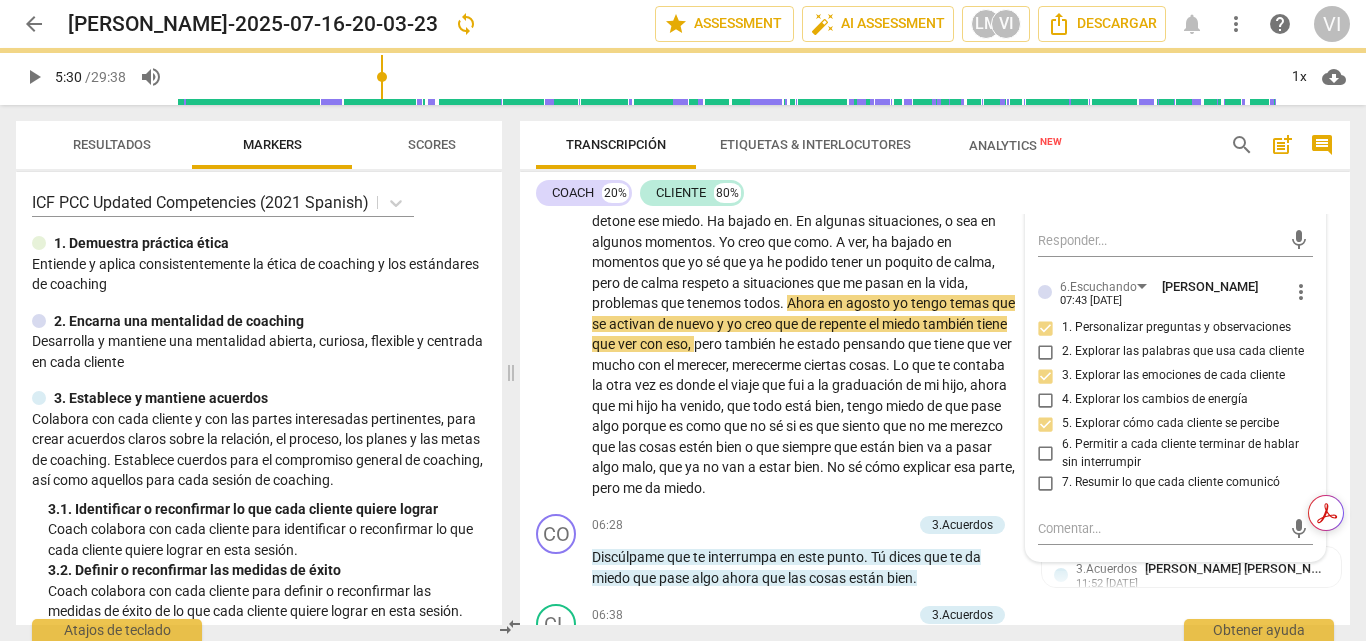 click on "play_arrow" at bounding box center [34, 77] 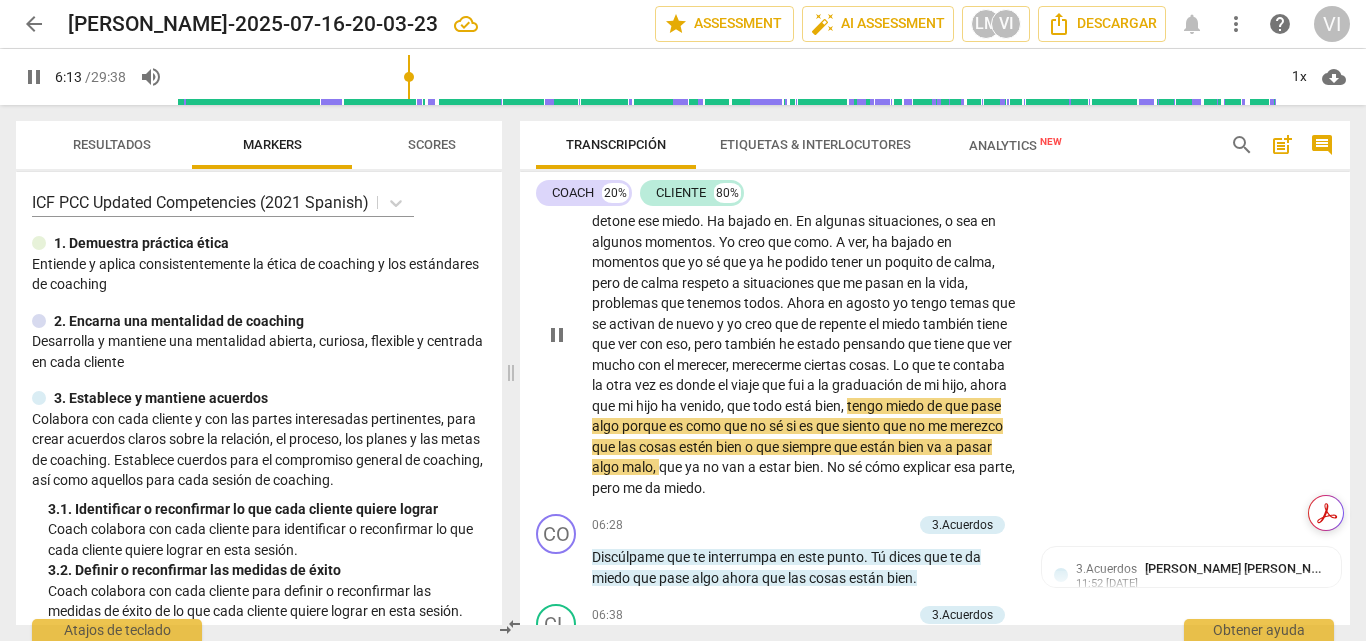 scroll, scrollTop: 1490, scrollLeft: 0, axis: vertical 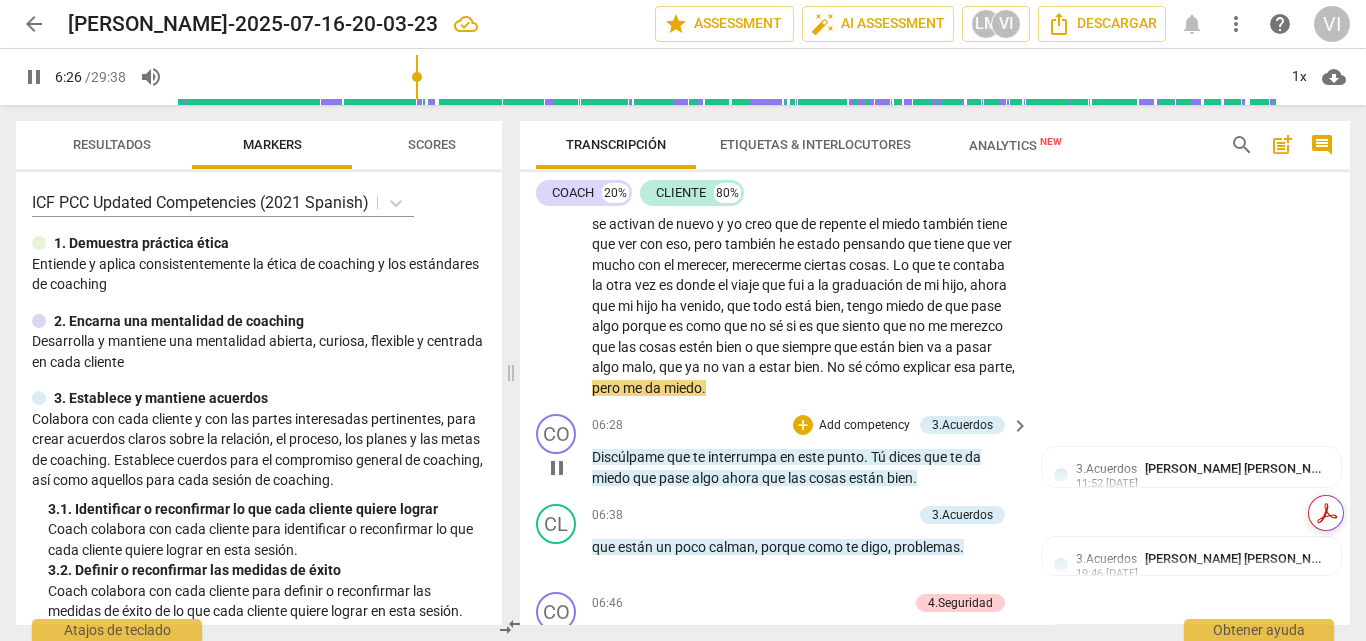 click on "Add competency" at bounding box center [864, 426] 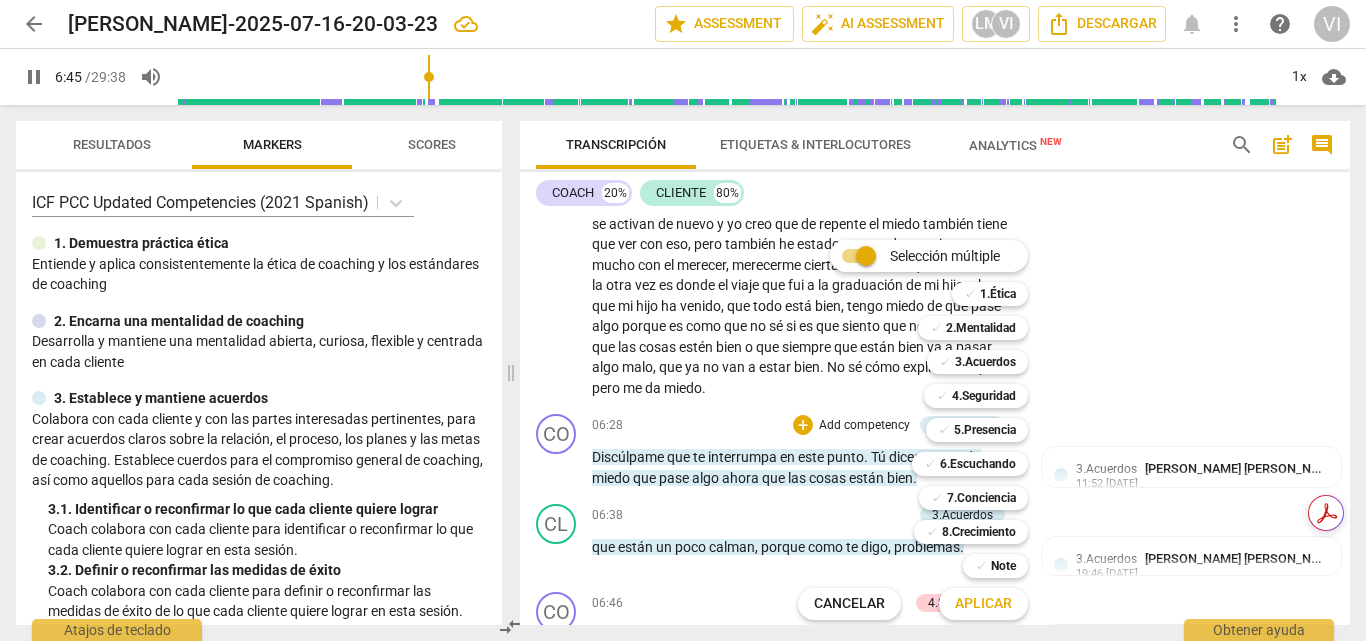 click at bounding box center (683, 320) 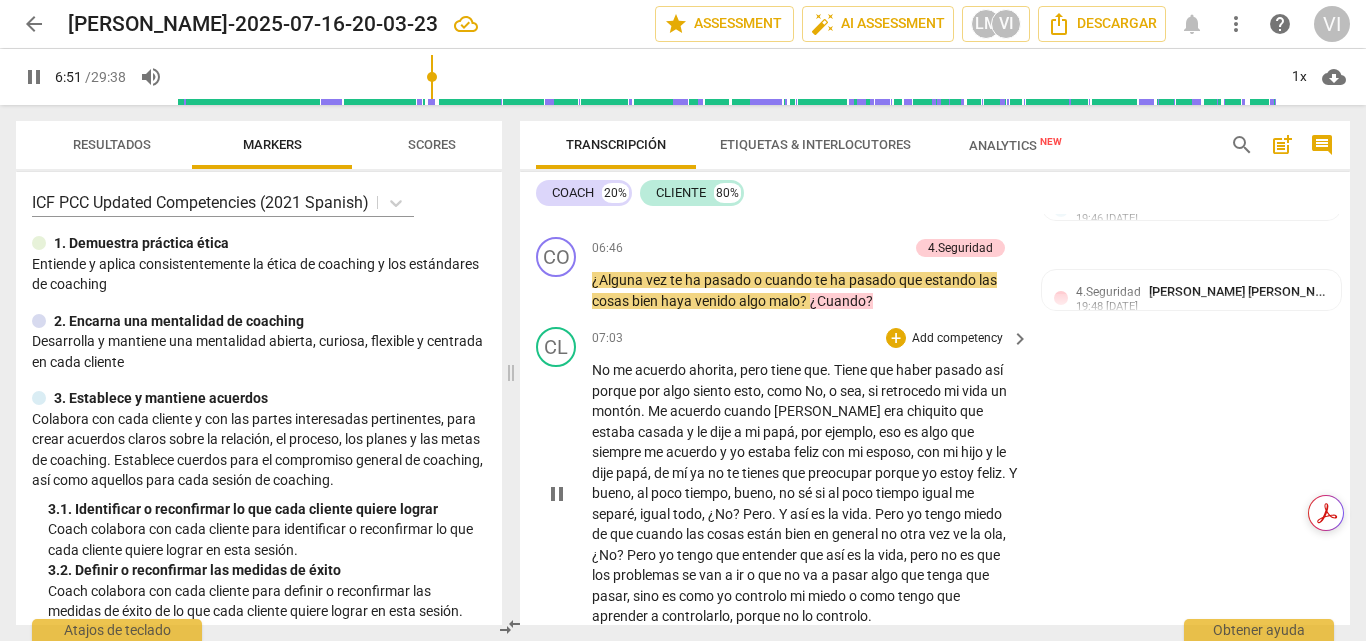 scroll, scrollTop: 1823, scrollLeft: 0, axis: vertical 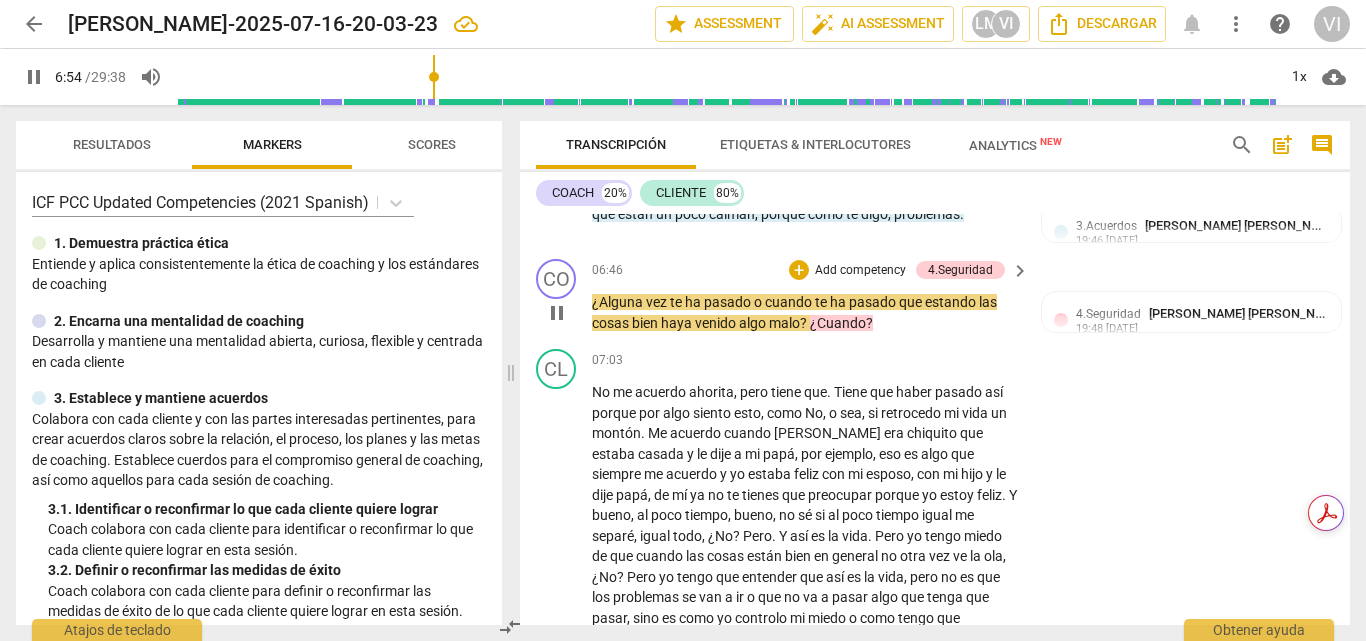 click on "Add competency" at bounding box center [860, 271] 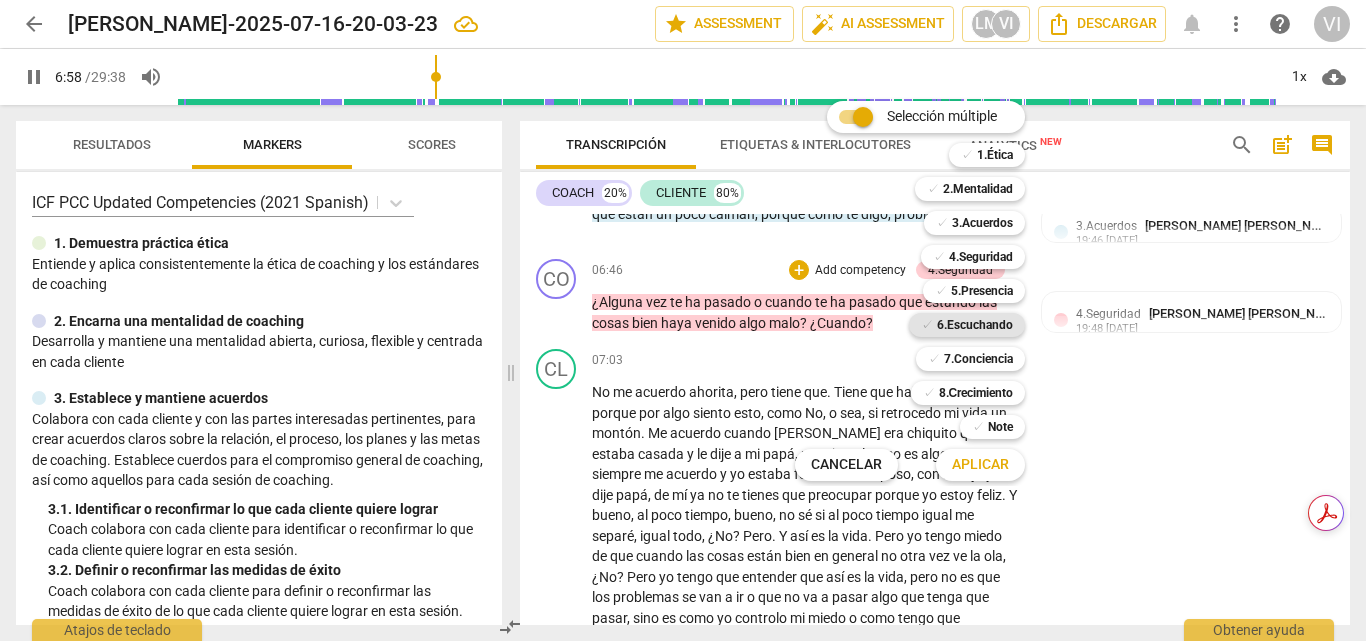 click on "6.Escuchando" at bounding box center [975, 325] 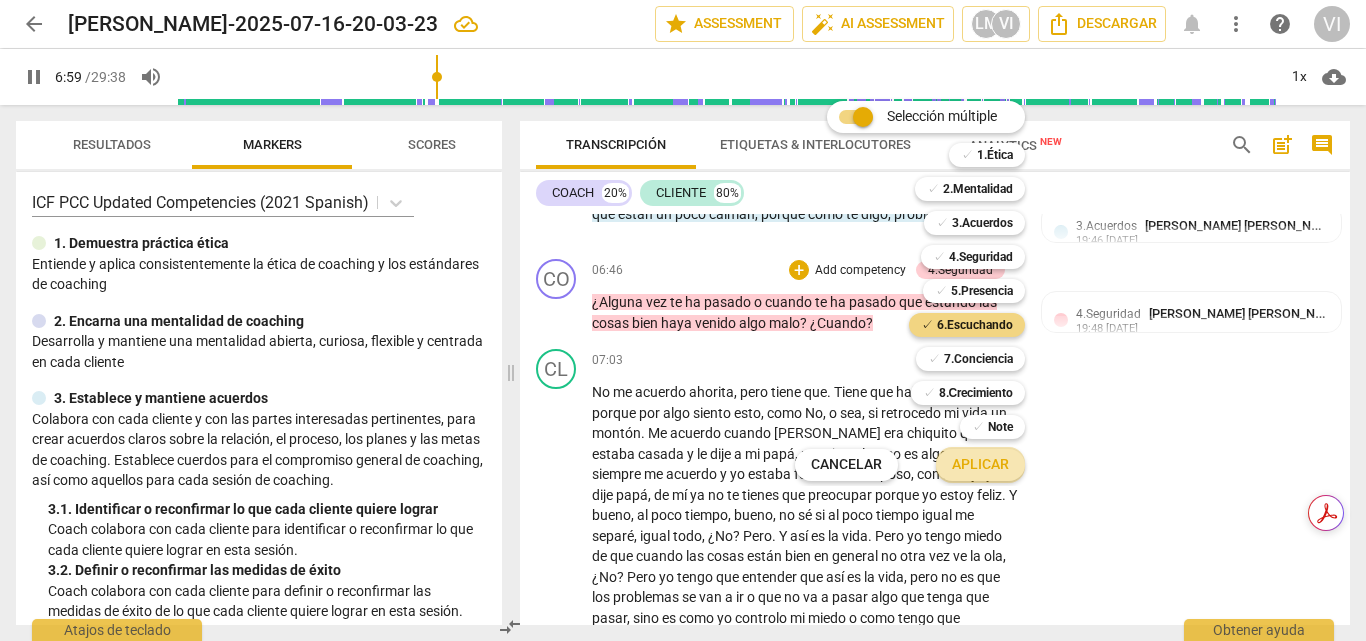 click on "Aplicar" at bounding box center [980, 465] 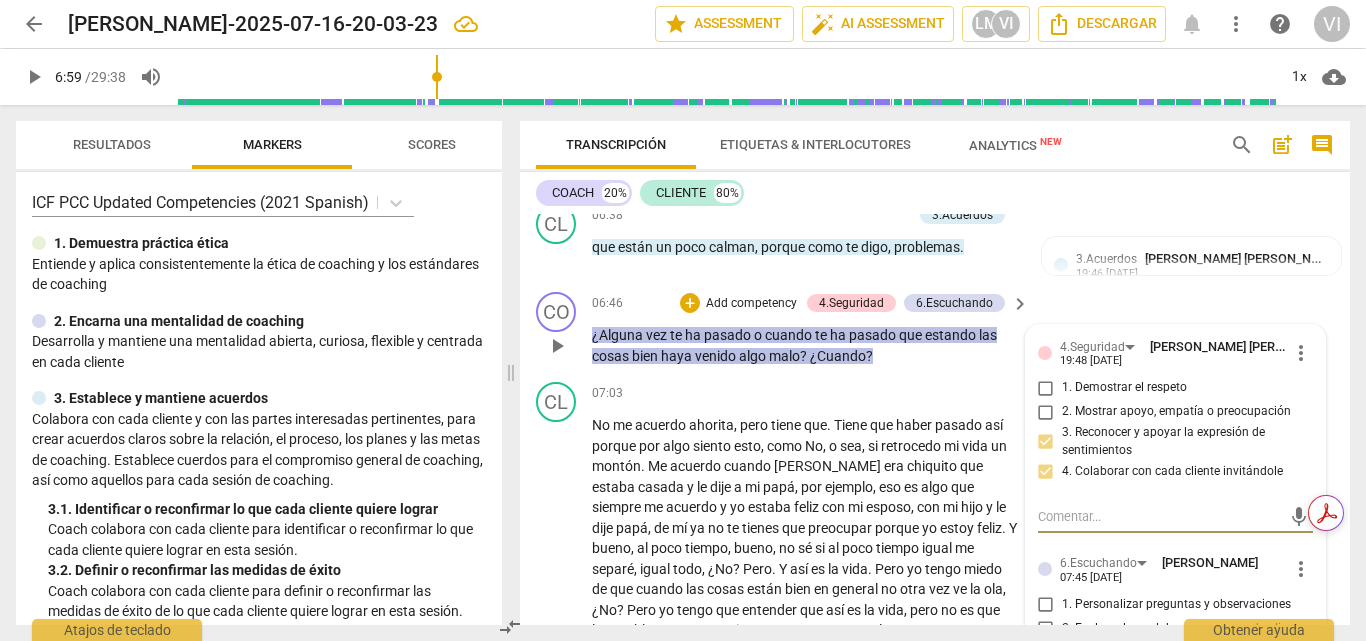 scroll, scrollTop: 1923, scrollLeft: 0, axis: vertical 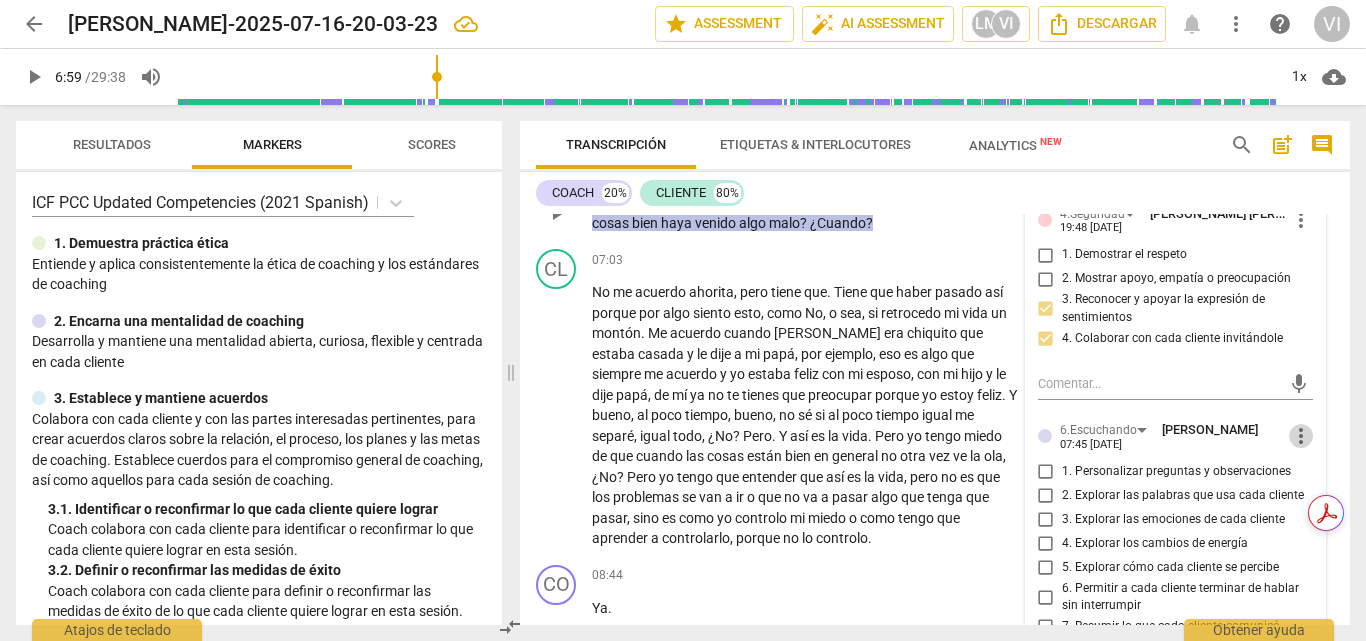 click on "more_vert" at bounding box center [1301, 436] 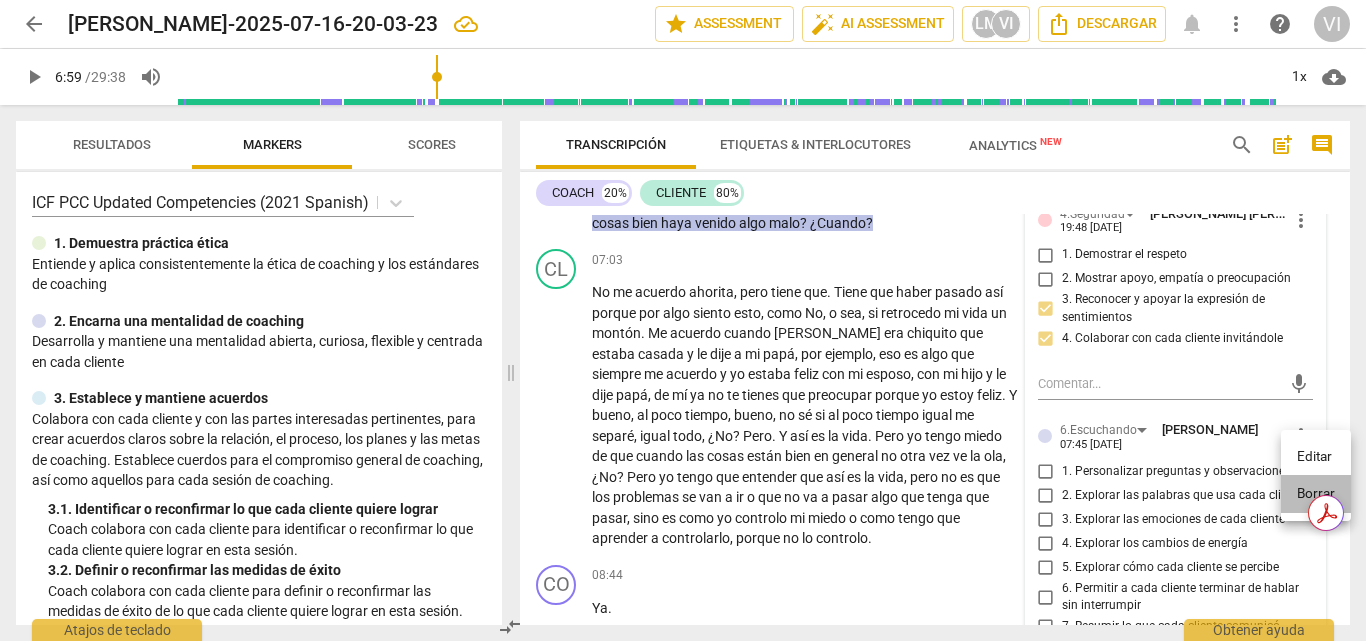 click on "Borrar" at bounding box center [1316, 494] 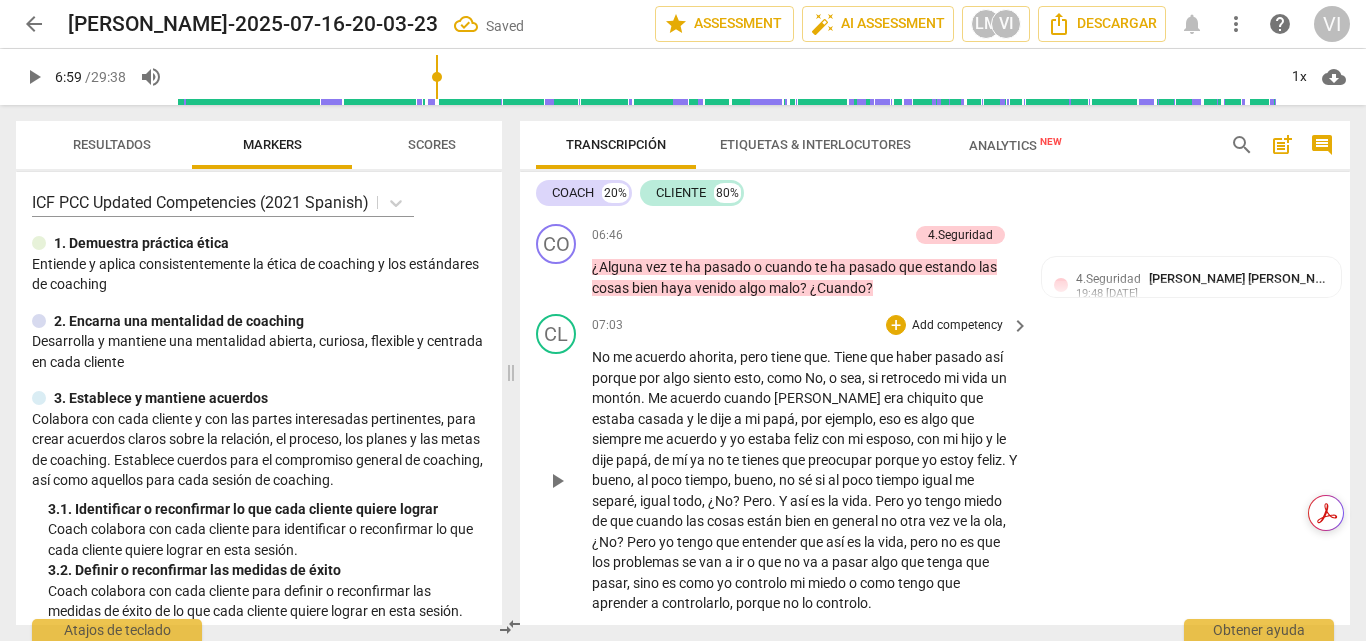 scroll, scrollTop: 1823, scrollLeft: 0, axis: vertical 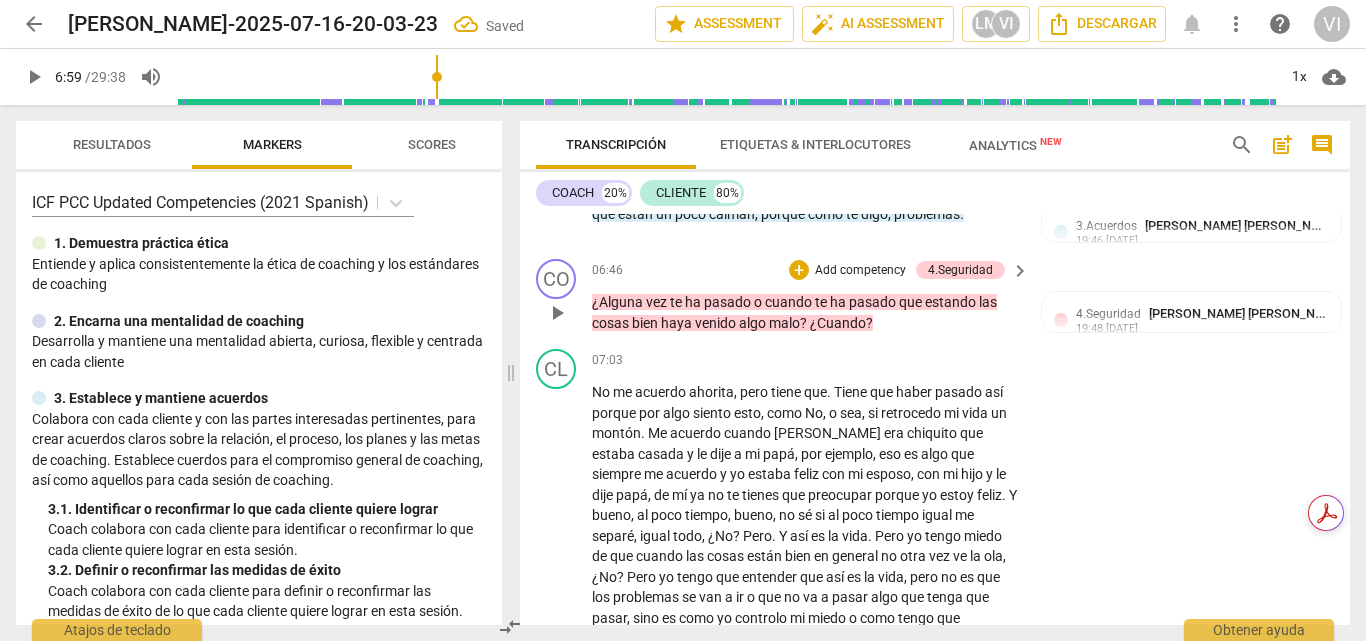 click on "Add competency" at bounding box center (860, 271) 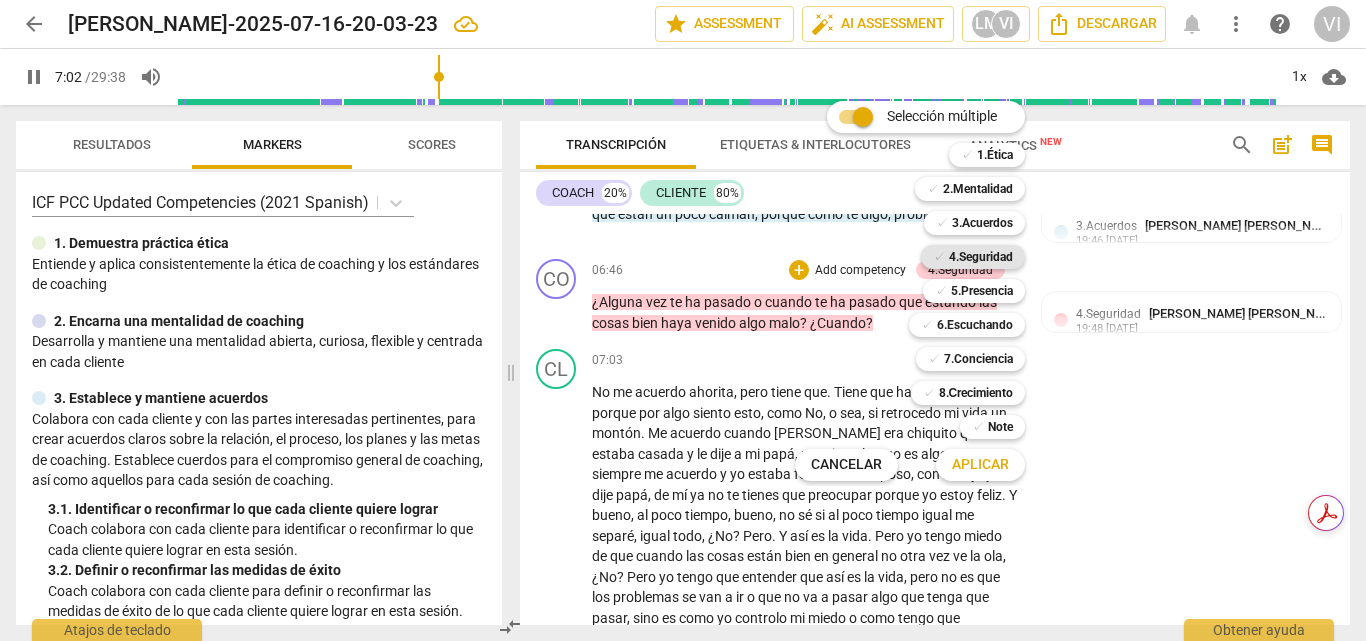click on "4.Seguridad" at bounding box center [981, 257] 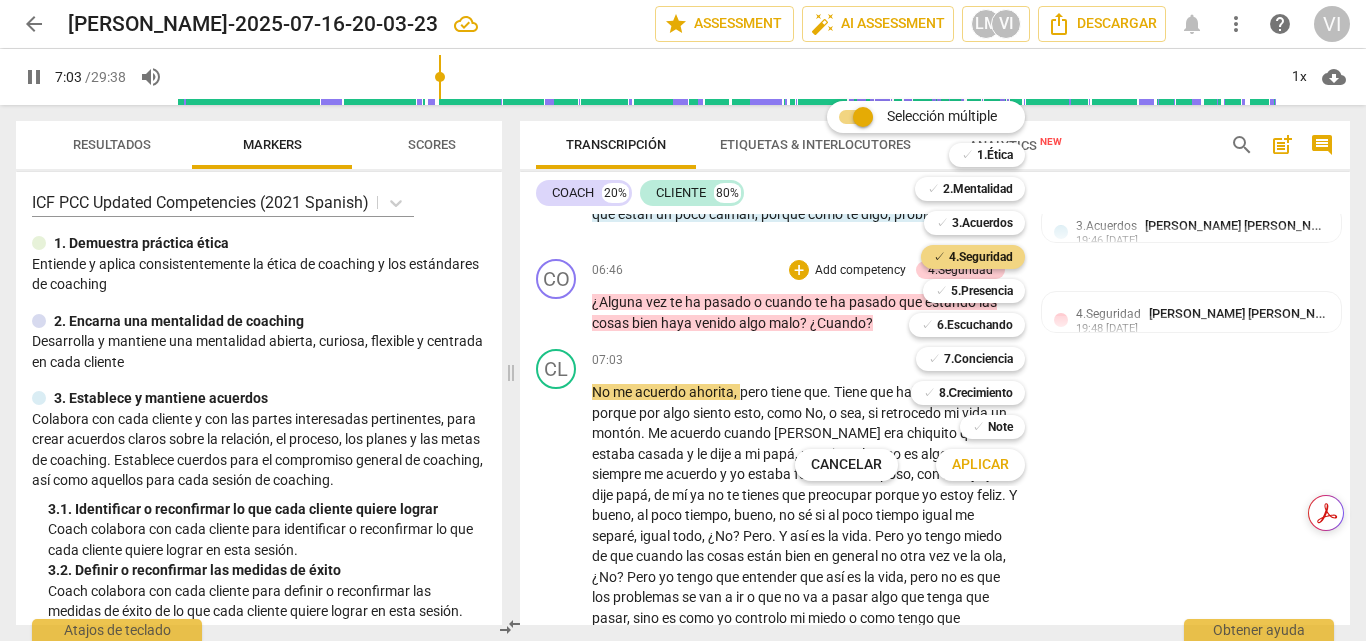 click on "Aplicar" at bounding box center [980, 465] 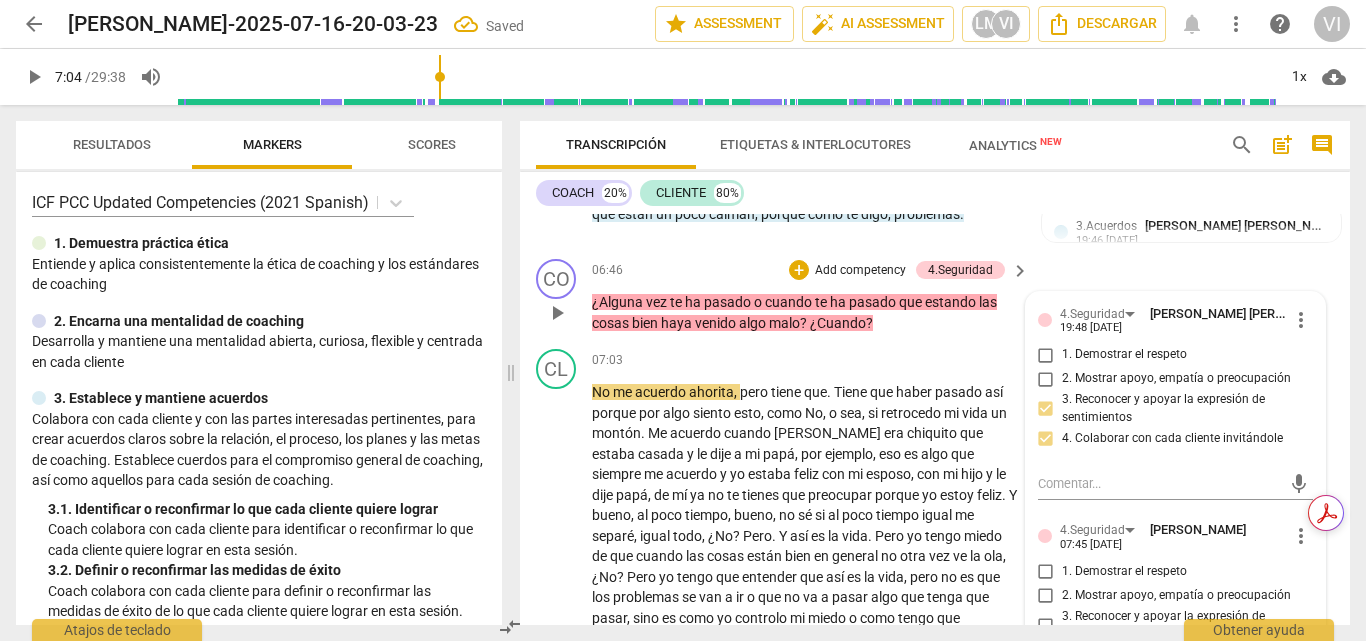 click on "Add competency" at bounding box center [860, 271] 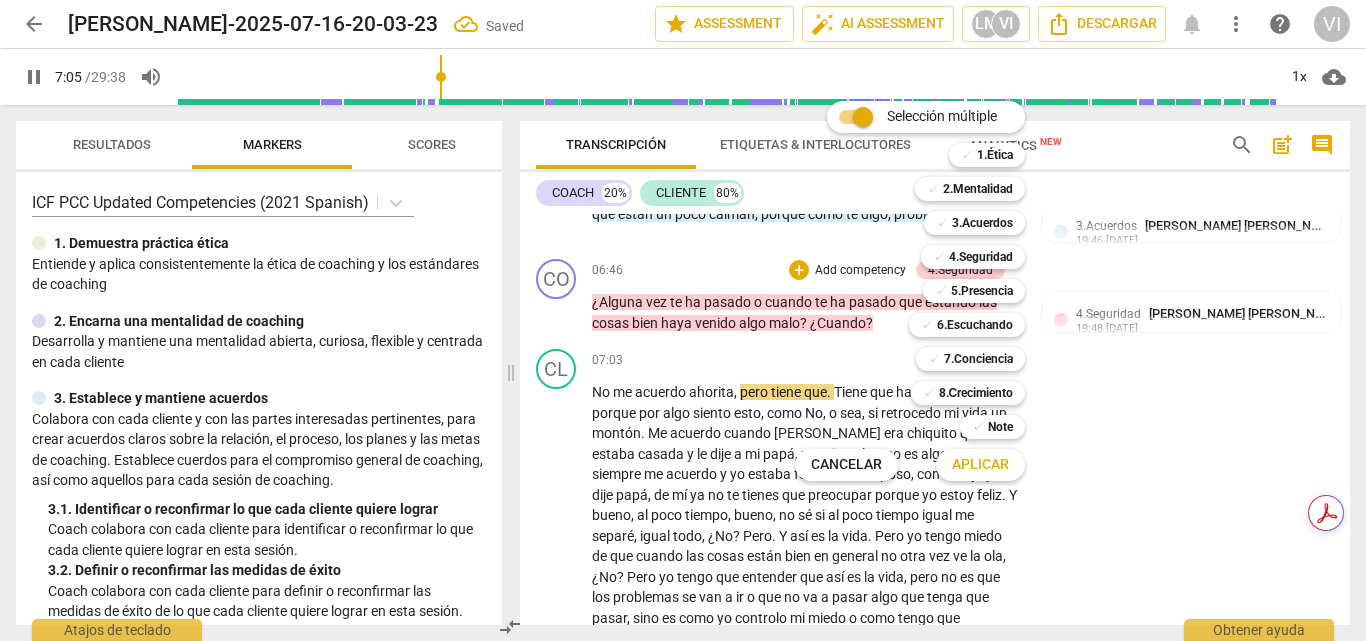 drag, startPoint x: 980, startPoint y: 361, endPoint x: 969, endPoint y: 379, distance: 21.095022 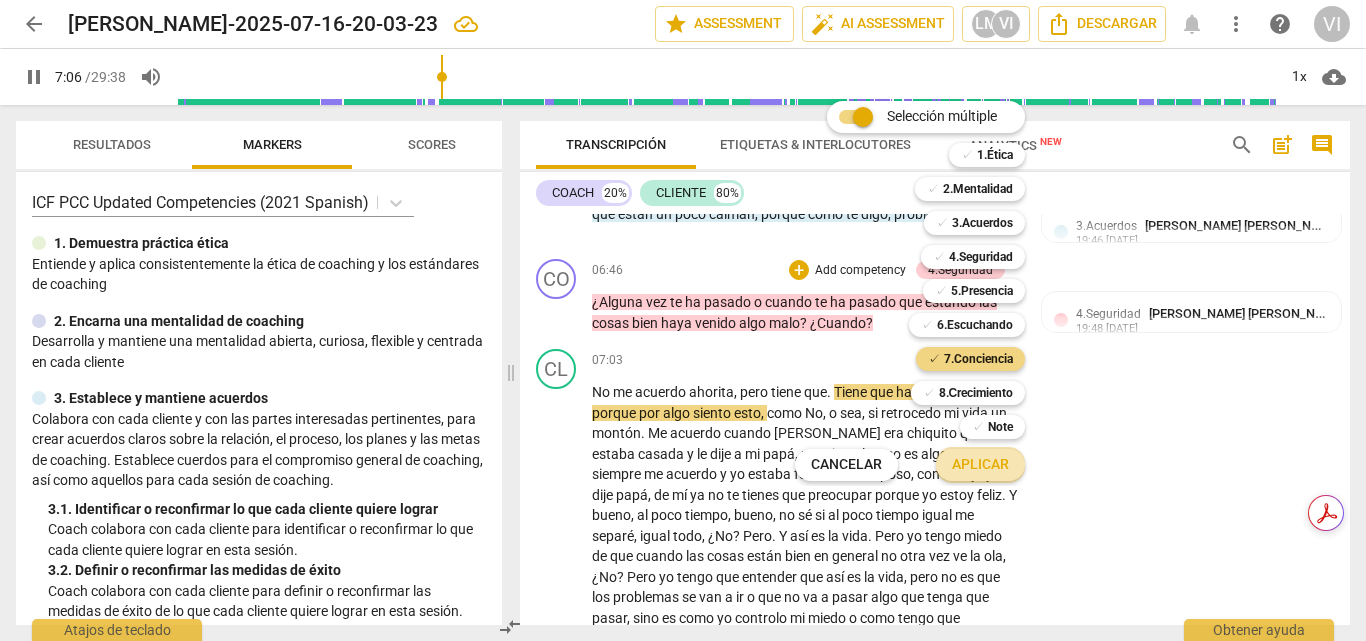 click on "Aplicar" at bounding box center (980, 465) 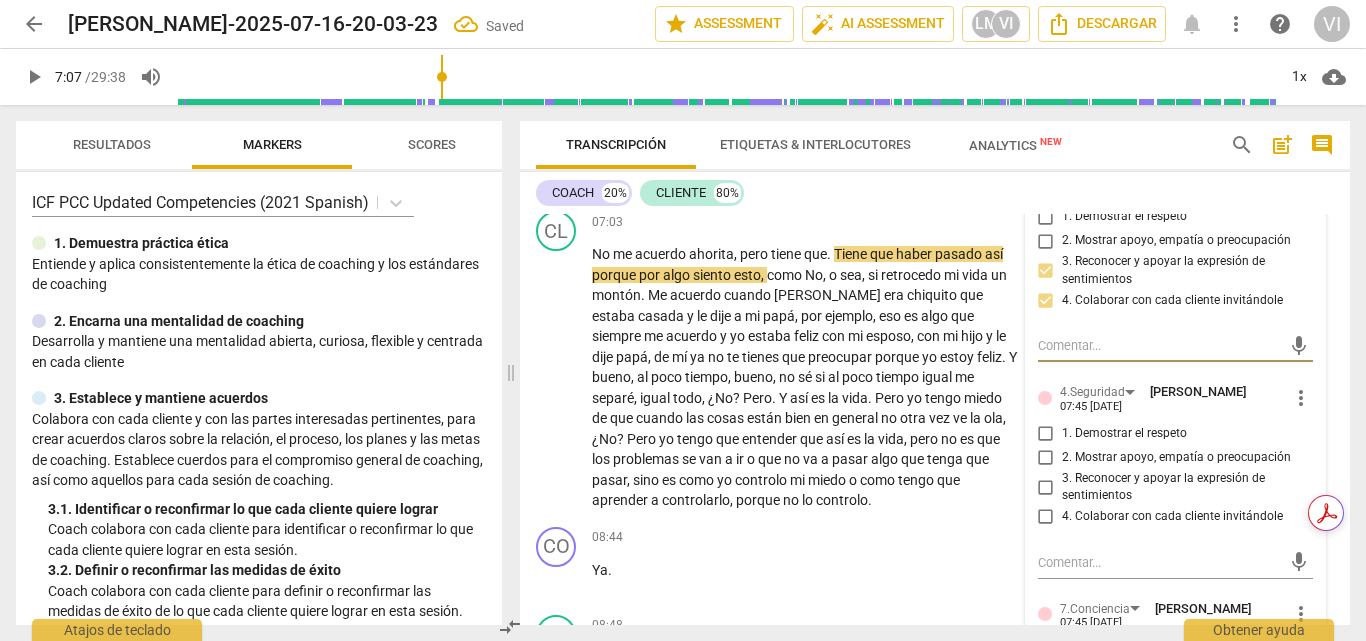 scroll, scrollTop: 2023, scrollLeft: 0, axis: vertical 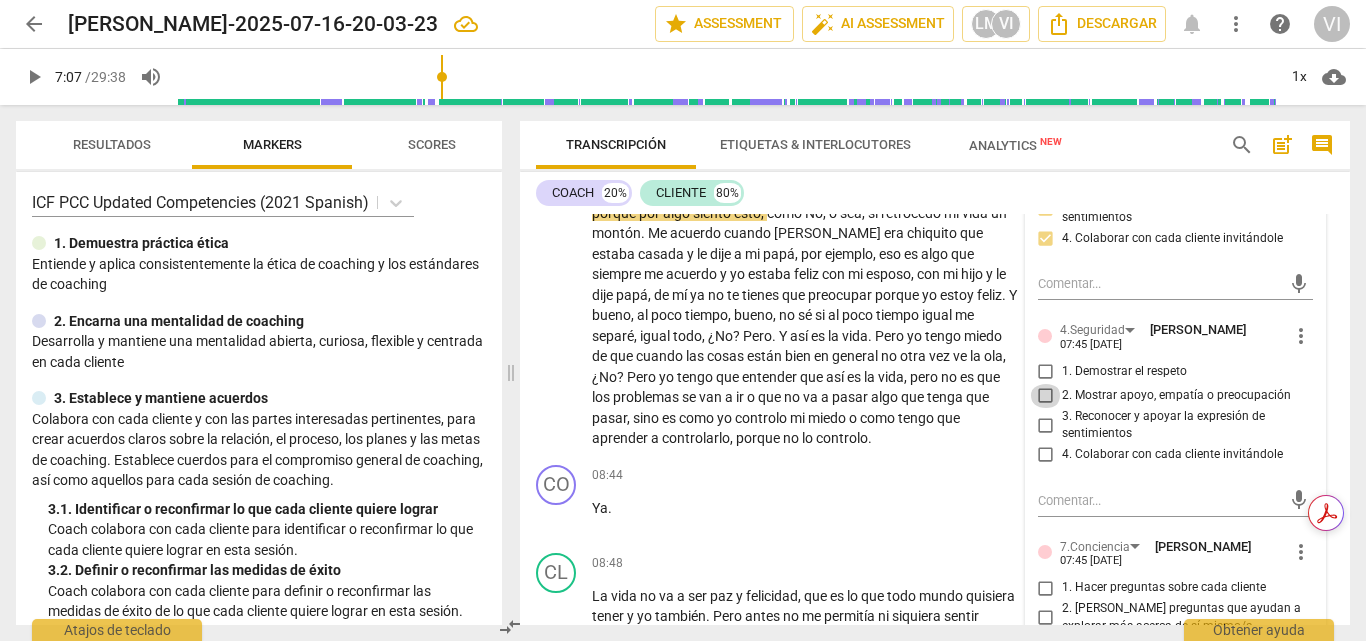 click on "2. Mostrar apoyo, empatía o preocupación" at bounding box center (1046, 396) 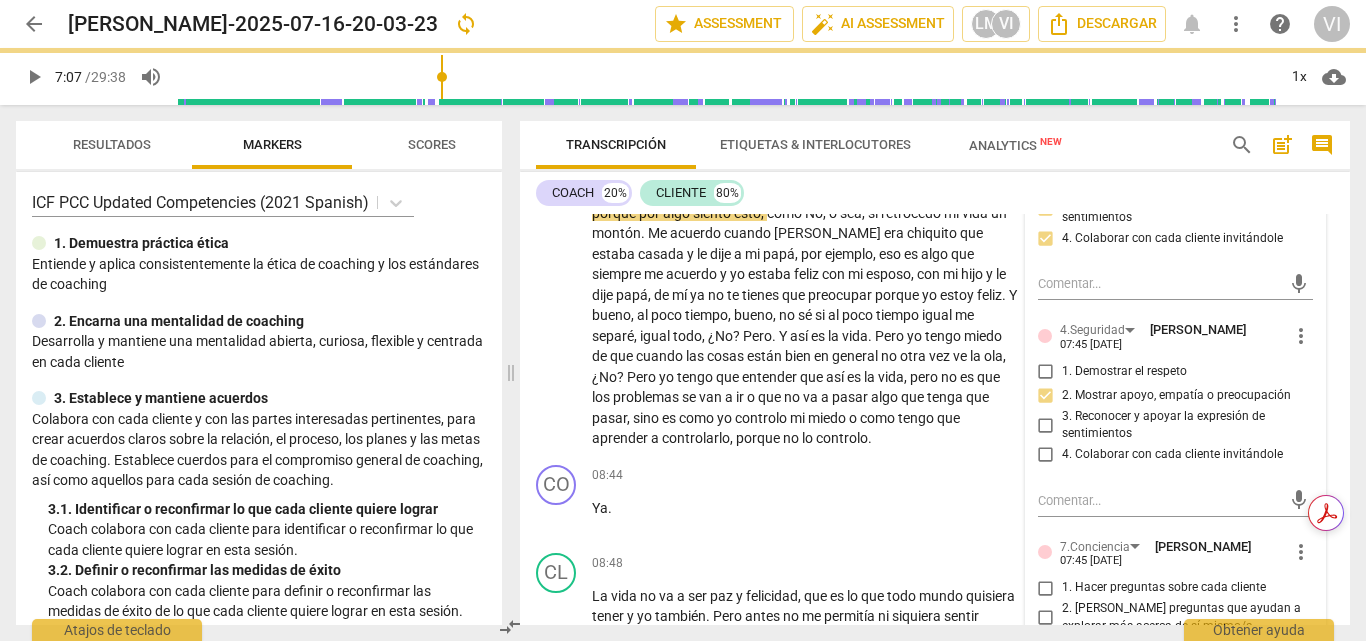 drag, startPoint x: 1041, startPoint y: 446, endPoint x: 1151, endPoint y: 364, distance: 137.20058 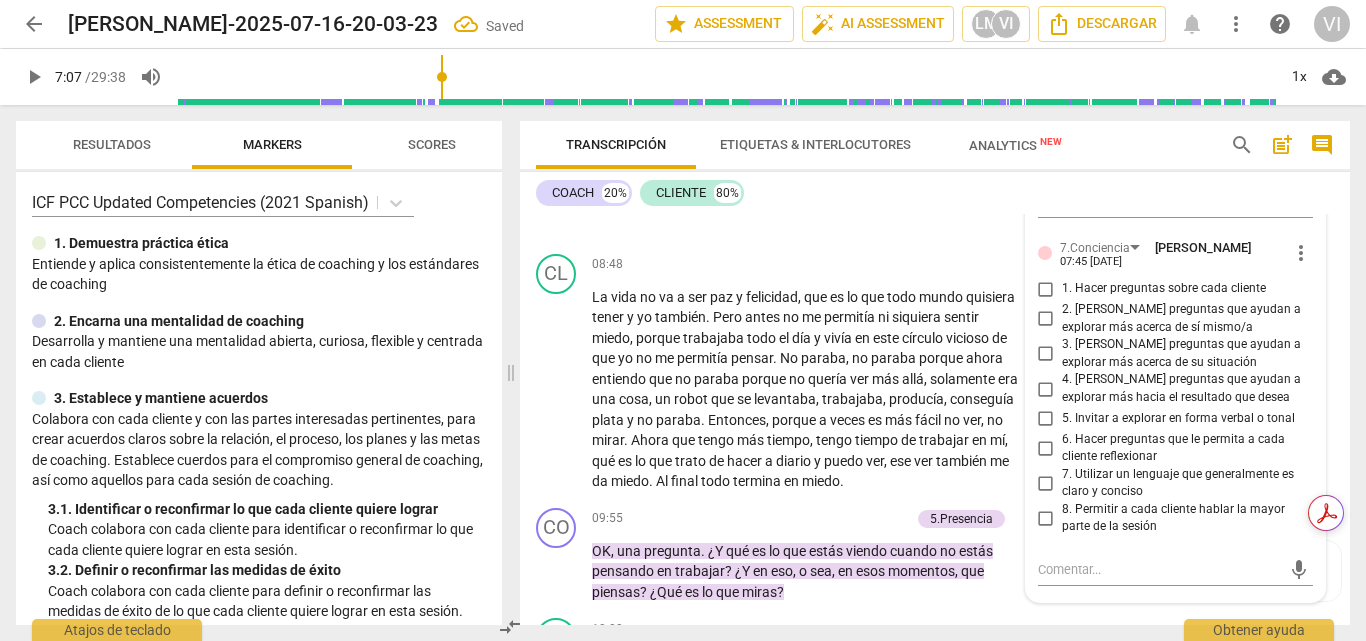 scroll, scrollTop: 2323, scrollLeft: 0, axis: vertical 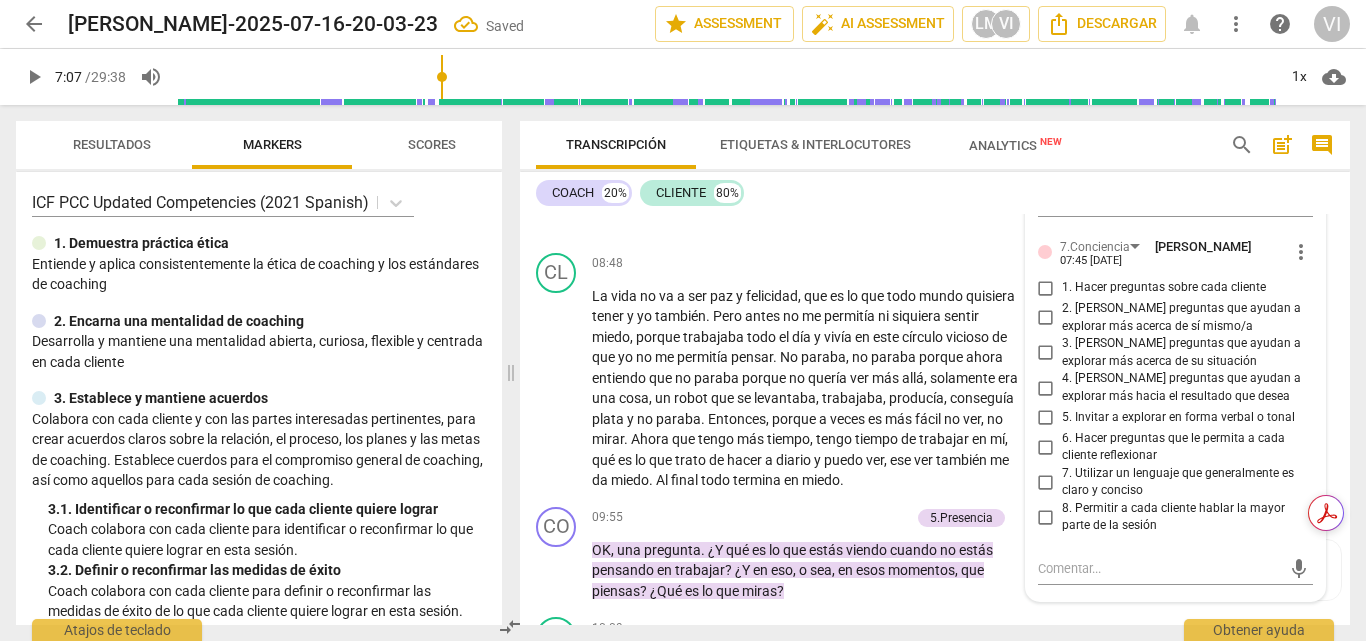 click on "1. Hacer preguntas sobre cada cliente" at bounding box center [1046, 288] 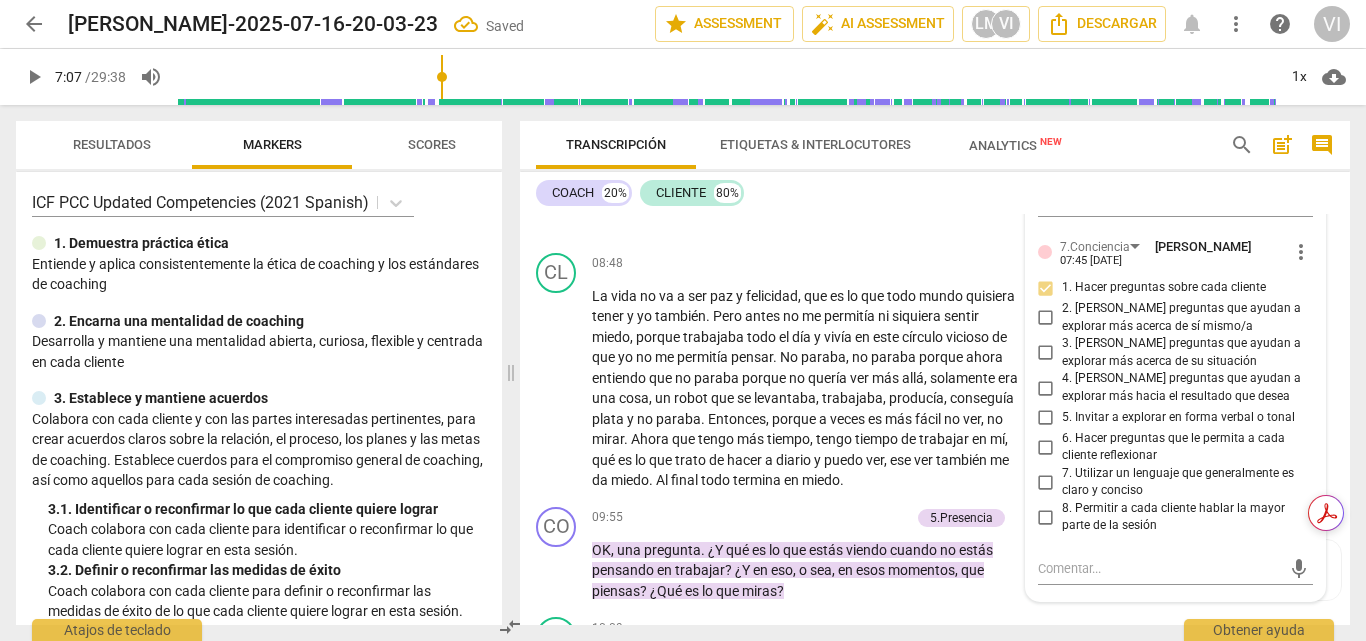 click on "3. [PERSON_NAME] preguntas que ayudan a explorar más acerca de su situación" at bounding box center (1046, 353) 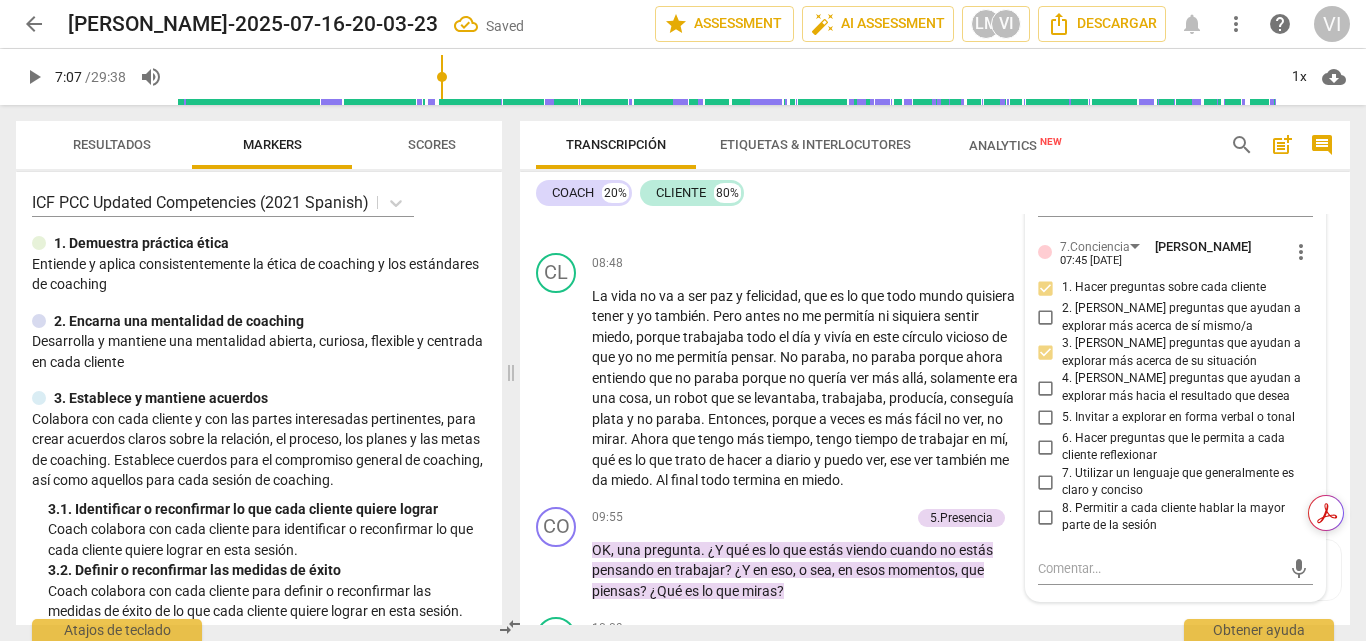 click on "6. Hacer preguntas que le permita a cada cliente reflexionar" at bounding box center (1046, 447) 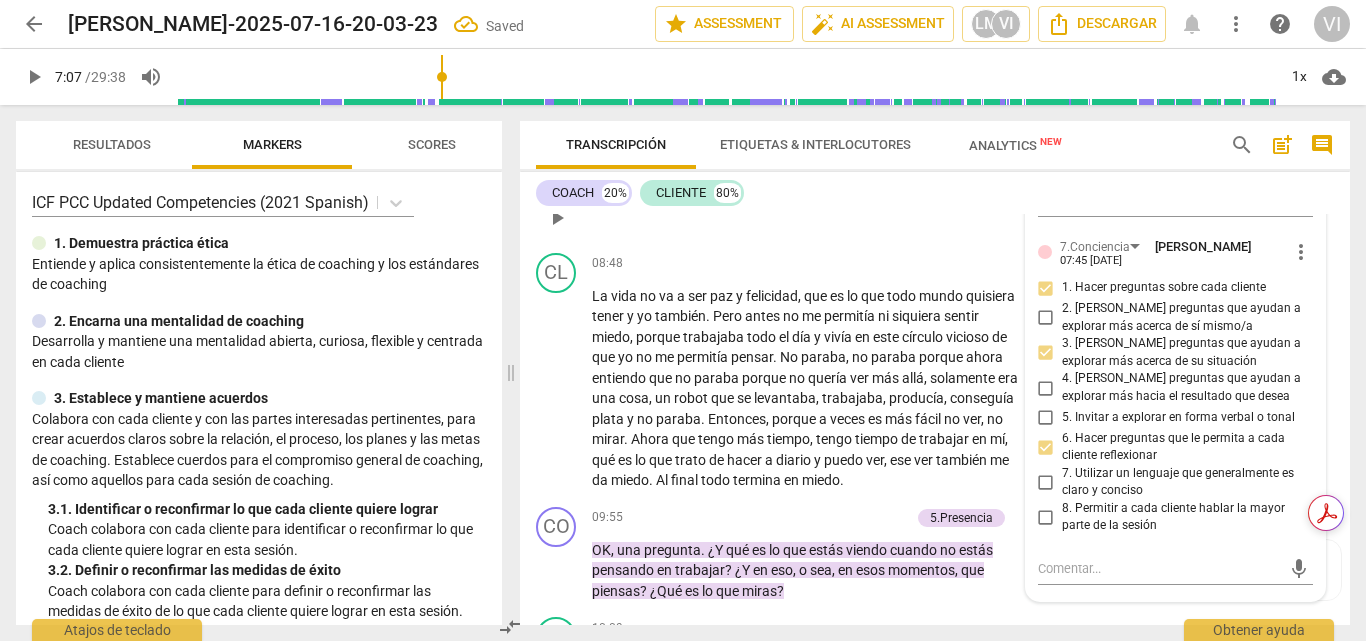 click on "Ya ." at bounding box center [805, 208] 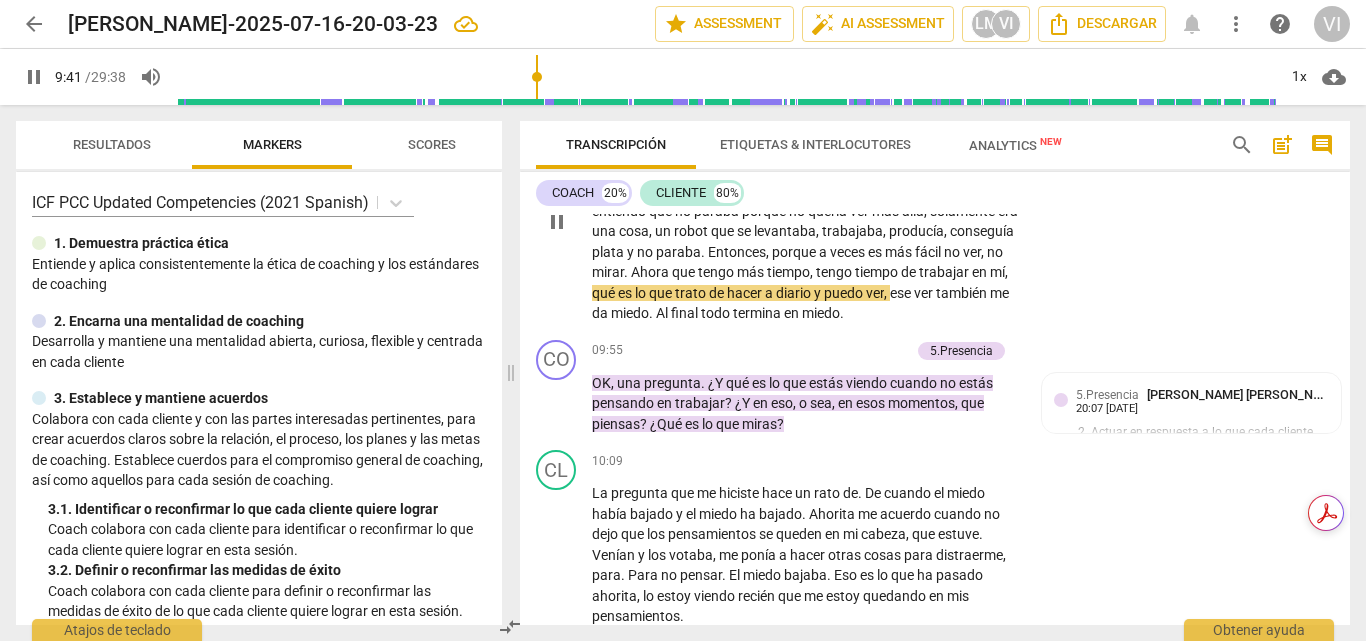scroll, scrollTop: 2513, scrollLeft: 0, axis: vertical 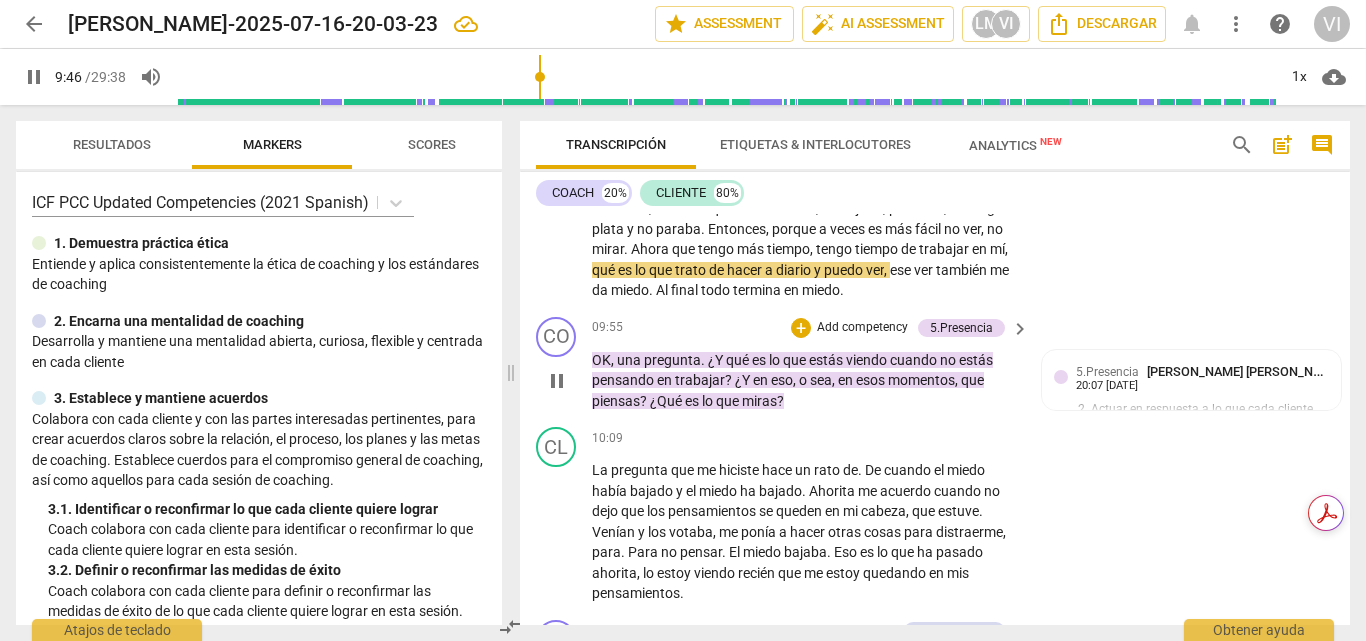 click on "Add competency" at bounding box center [862, 328] 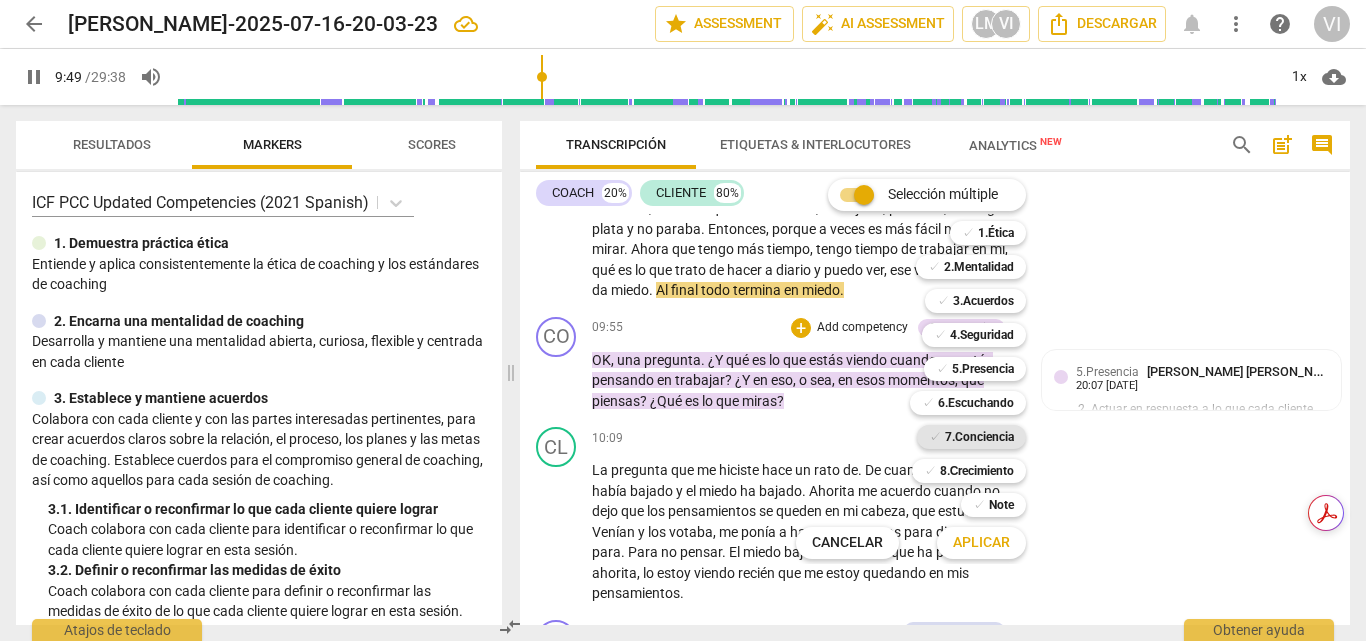 click on "7.Conciencia" at bounding box center [979, 437] 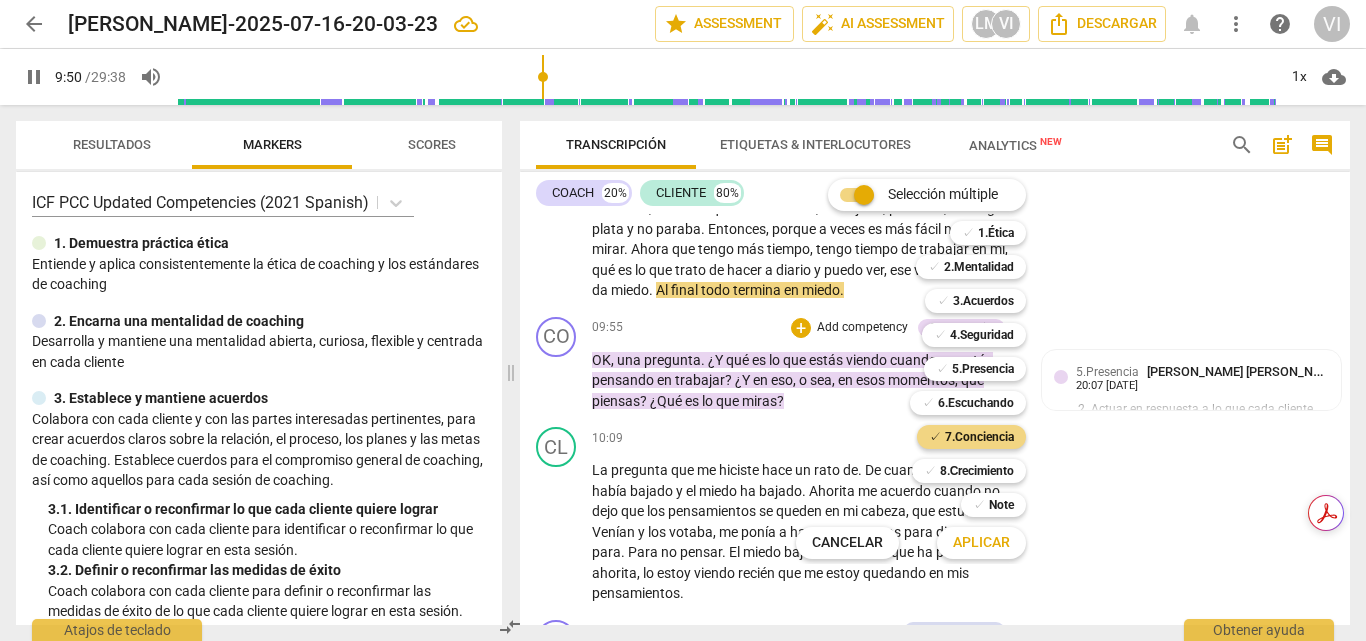 click on "Aplicar" at bounding box center [981, 543] 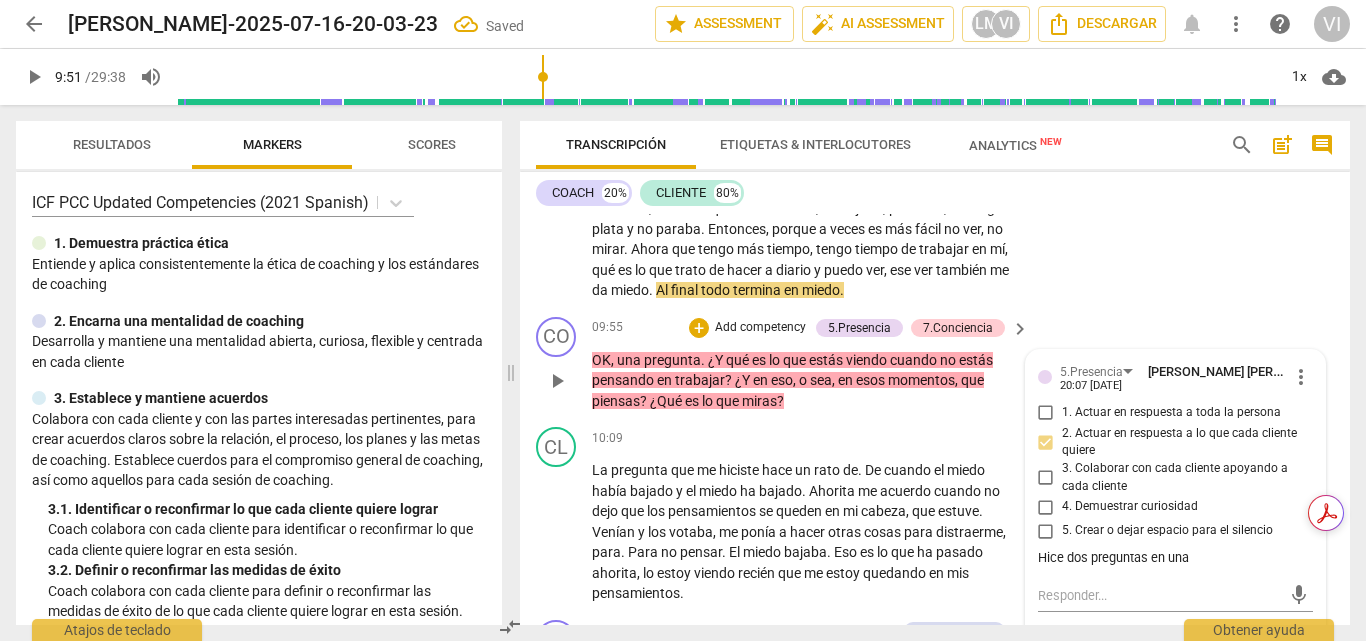 click on "Add competency" at bounding box center (760, 328) 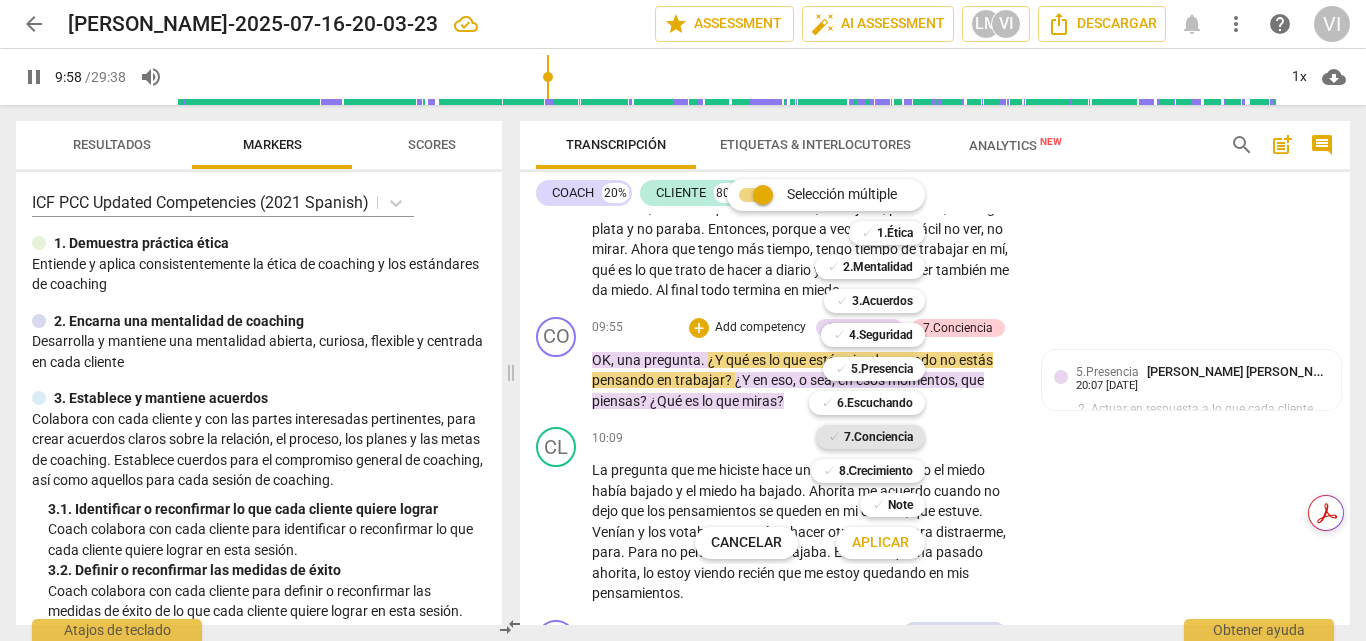 click on "7.Conciencia" at bounding box center (878, 437) 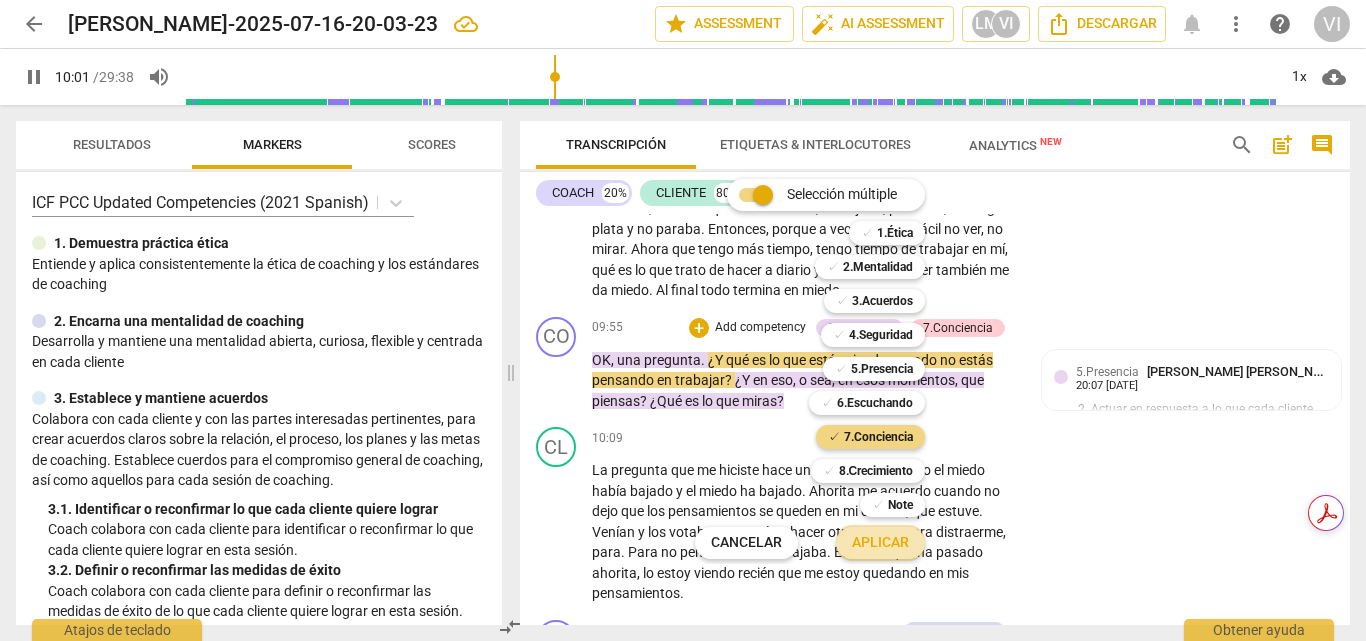click on "Aplicar" at bounding box center (880, 543) 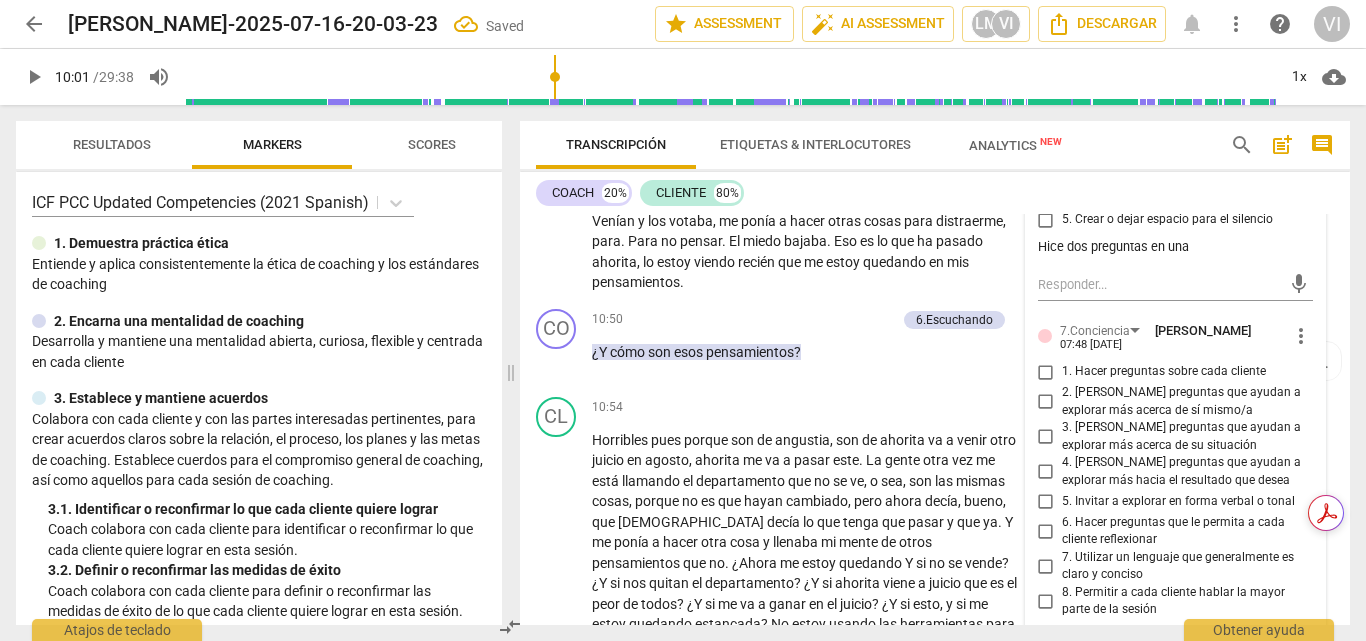 scroll, scrollTop: 2913, scrollLeft: 0, axis: vertical 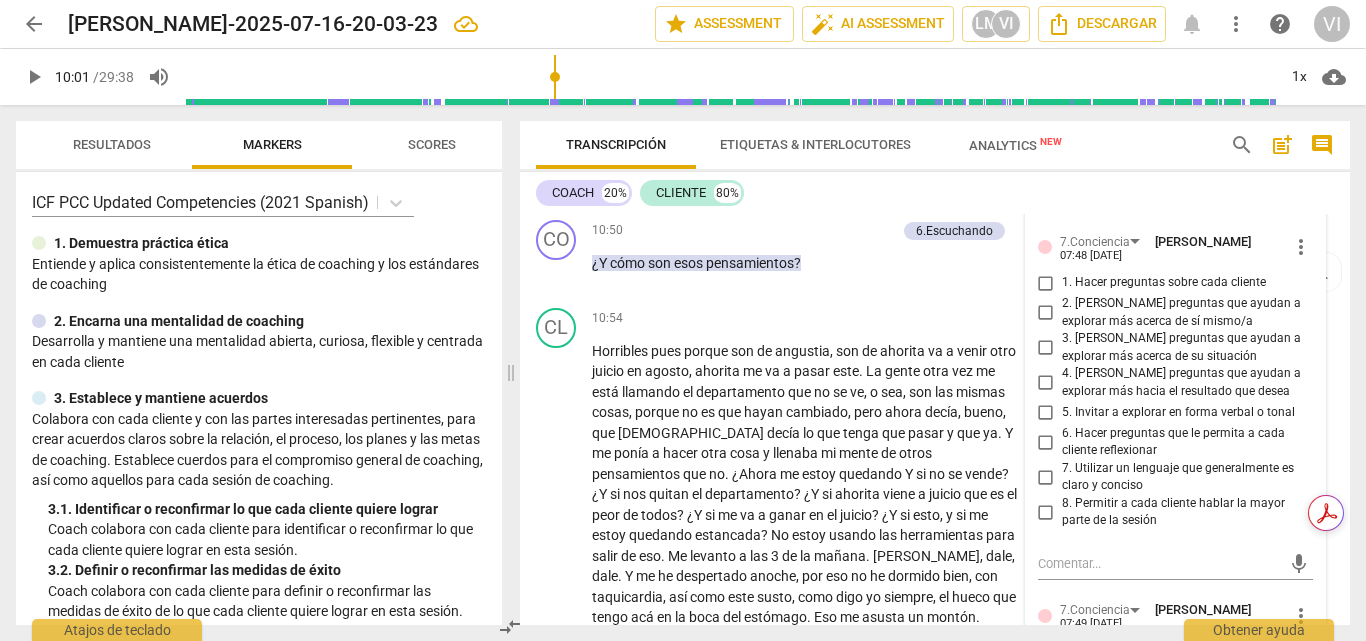 click on "4. [PERSON_NAME] preguntas que ayudan a explorar más hacia el resultado que desea" at bounding box center (1046, 383) 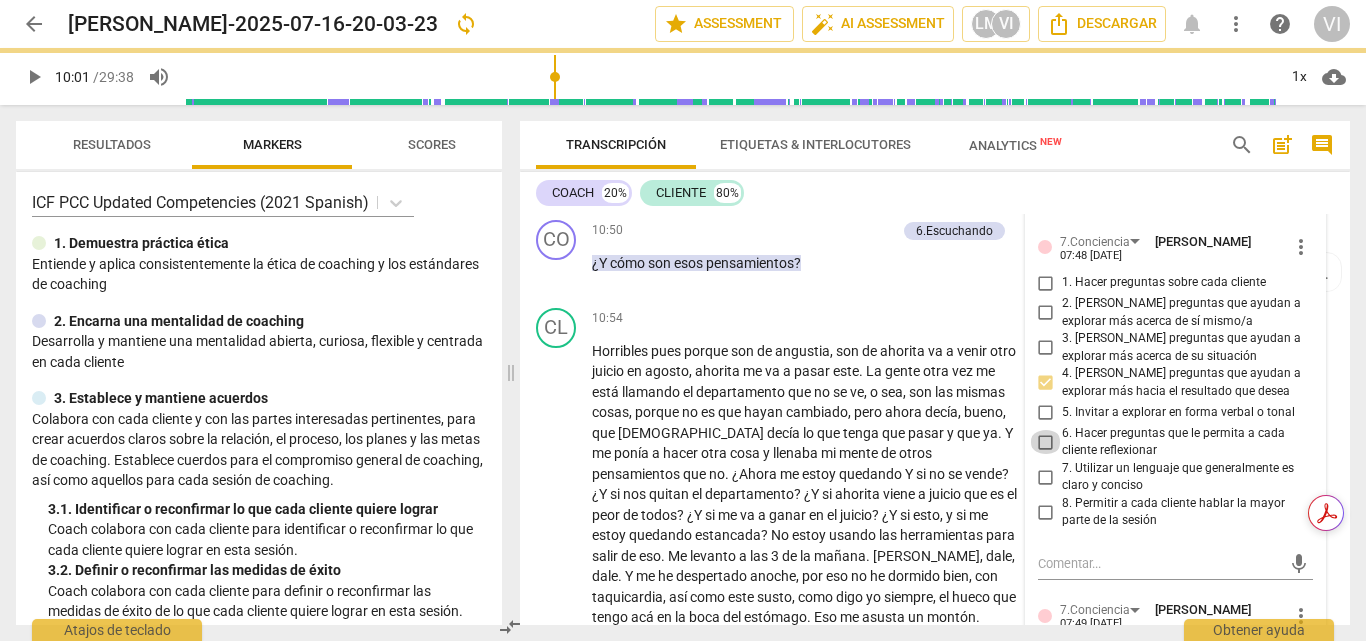 click on "6. Hacer preguntas que le permita a cada cliente reflexionar" at bounding box center [1046, 442] 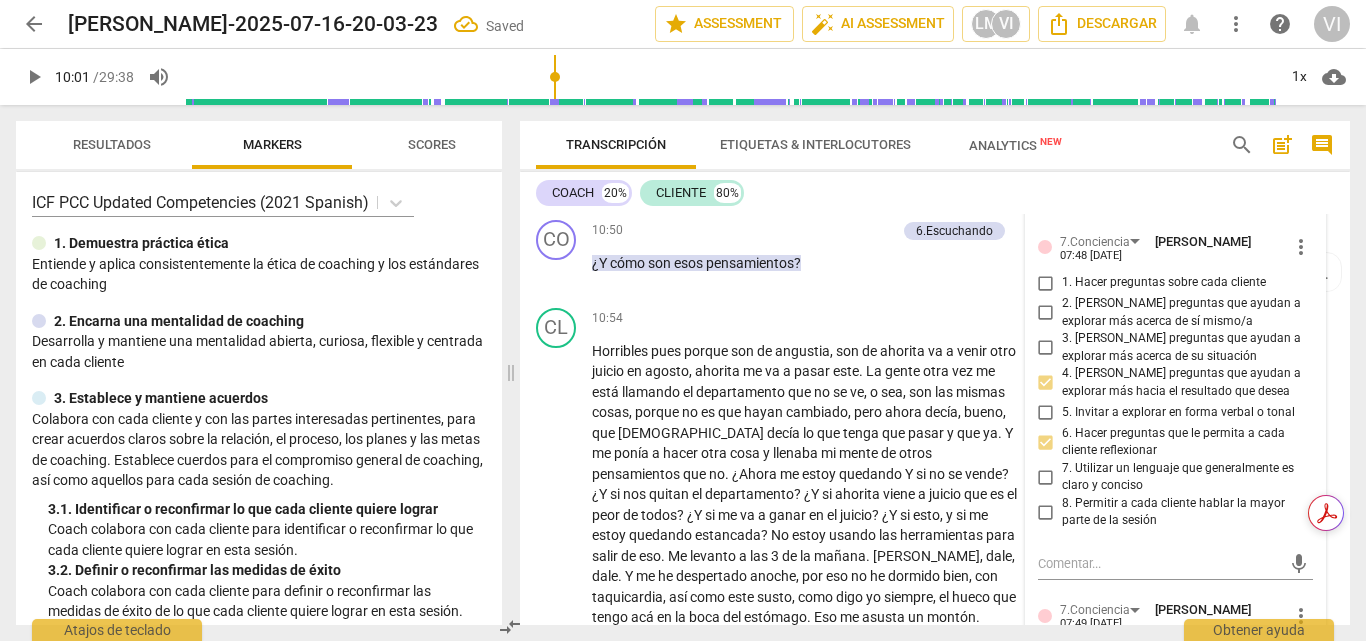 click on "8. Permitir a cada cliente hablar la mayor parte de la sesión" at bounding box center (1046, 512) 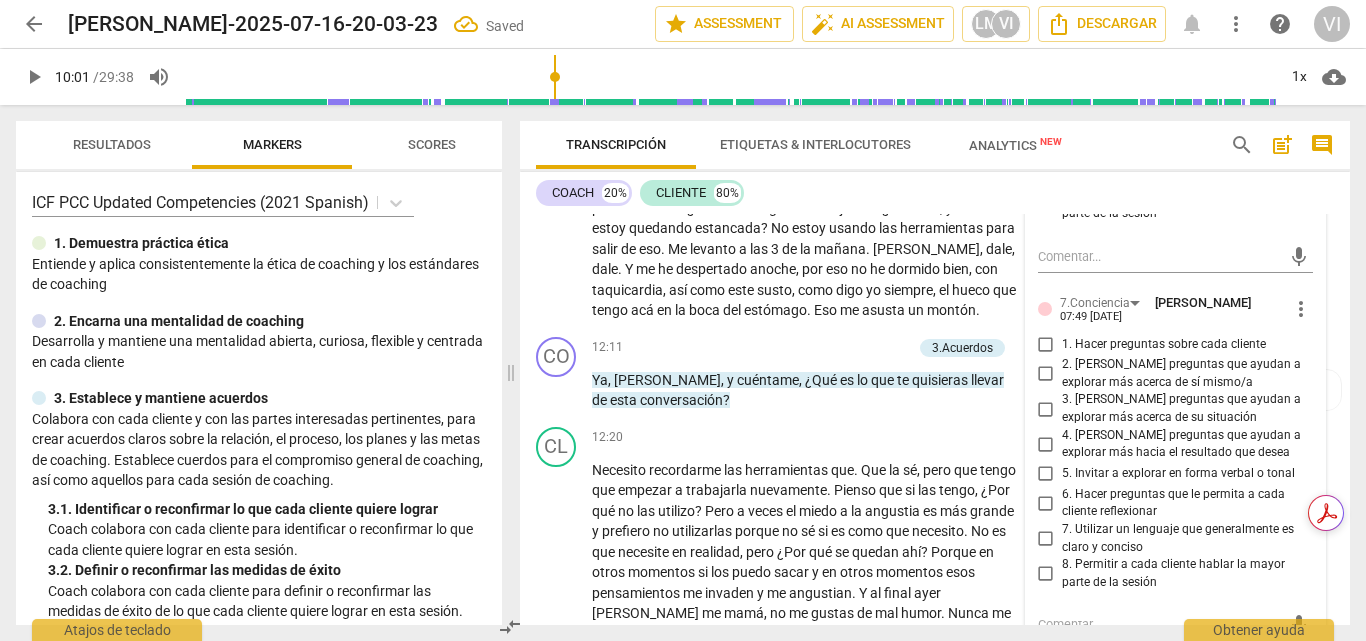 scroll, scrollTop: 3314, scrollLeft: 0, axis: vertical 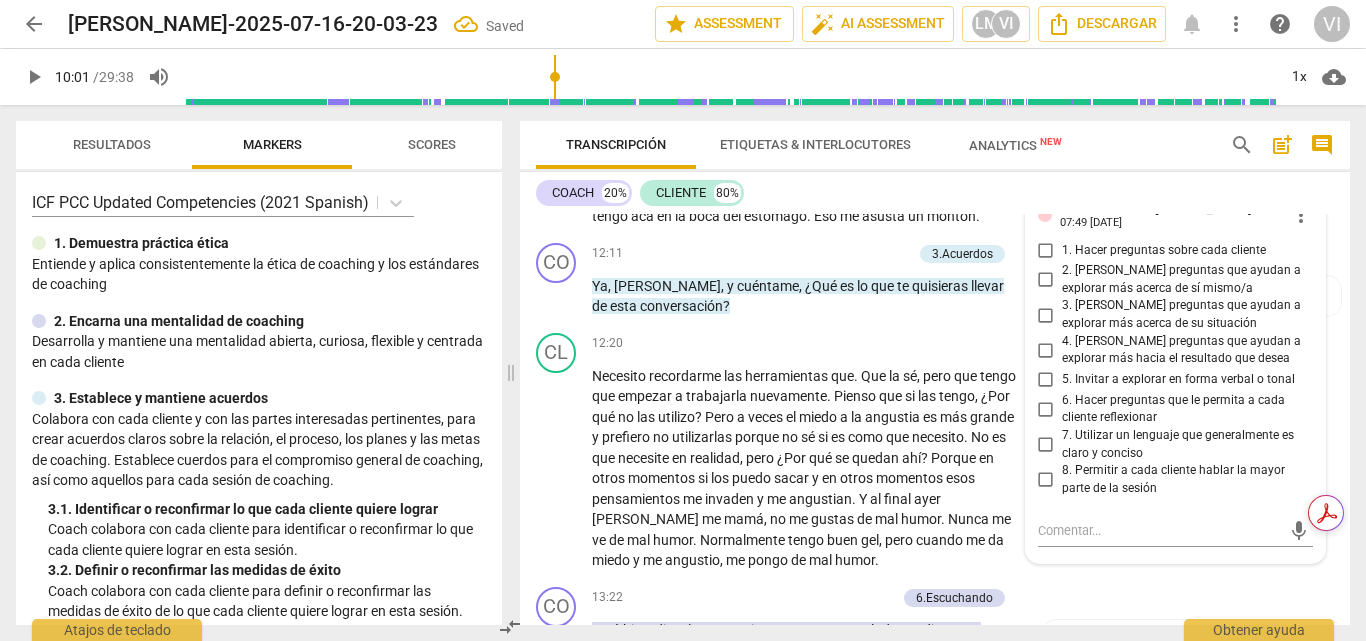 click on "more_vert" at bounding box center [1301, 215] 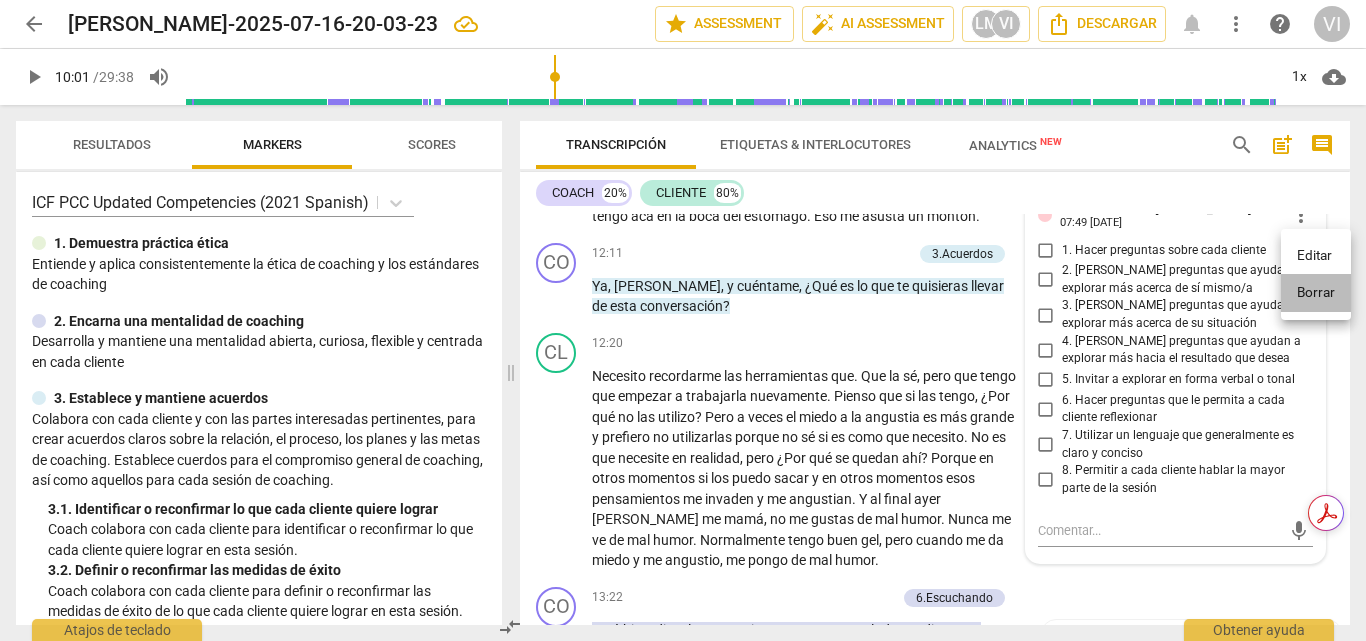 click on "Borrar" at bounding box center (1316, 293) 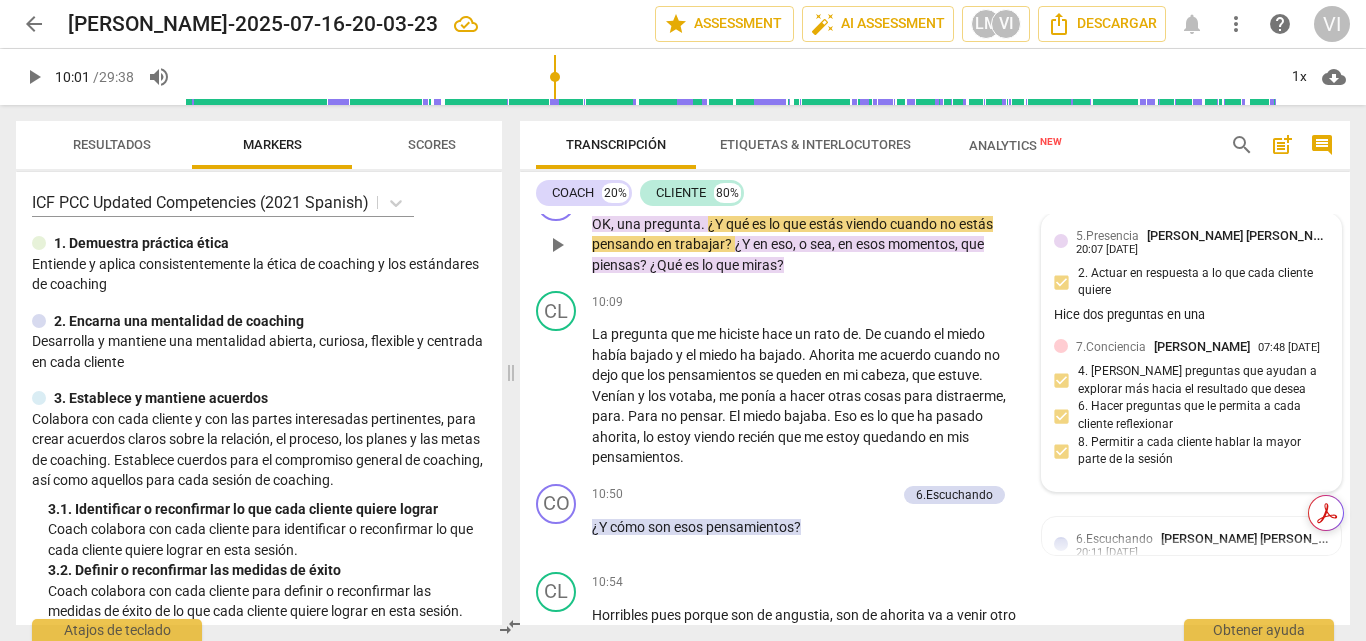 scroll, scrollTop: 2614, scrollLeft: 0, axis: vertical 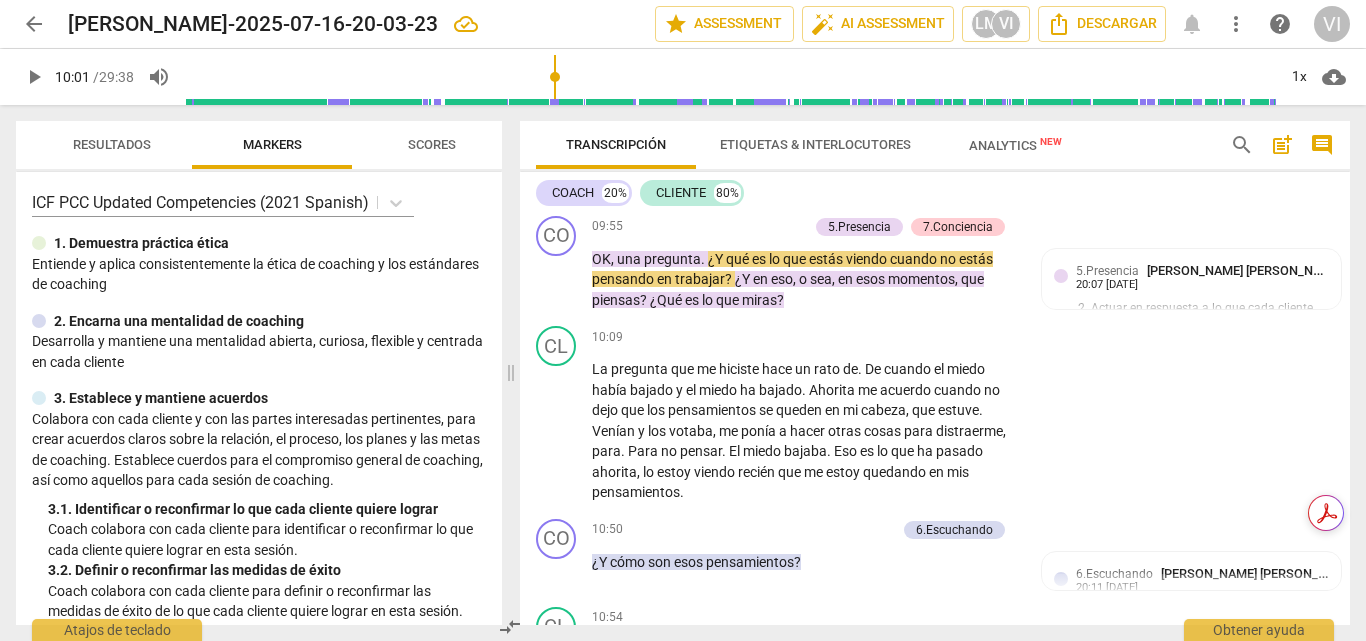 click on "play_arrow" at bounding box center [34, 77] 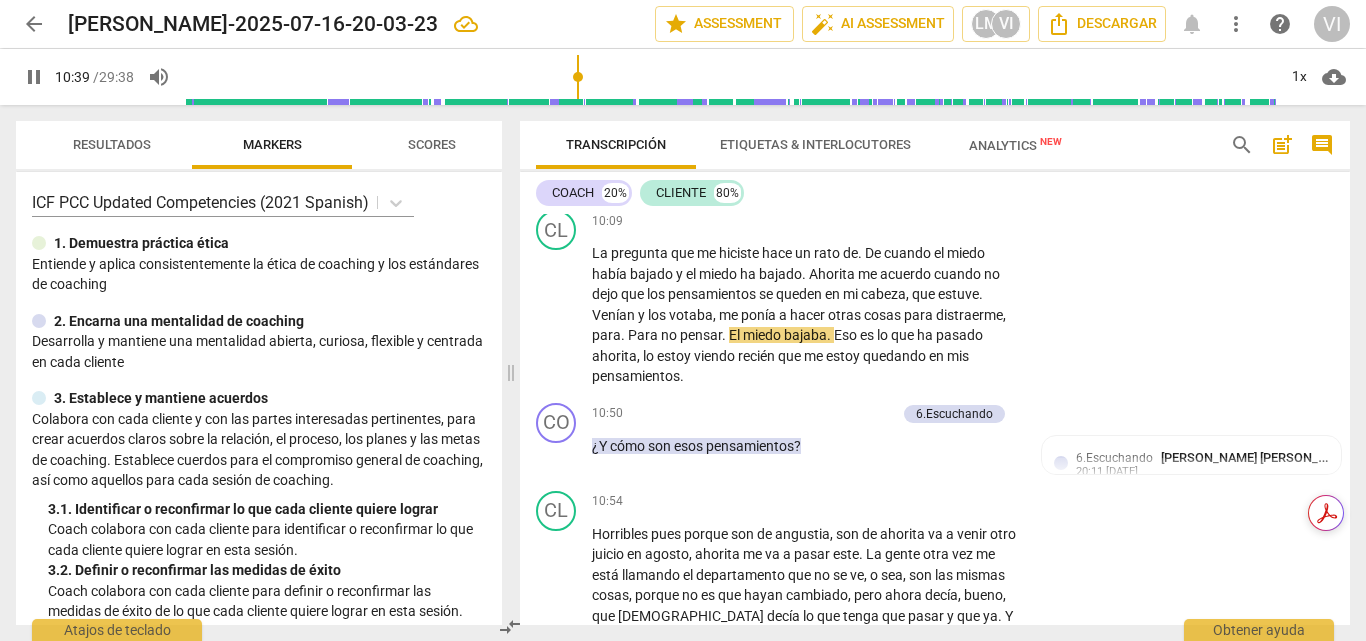 scroll, scrollTop: 2914, scrollLeft: 0, axis: vertical 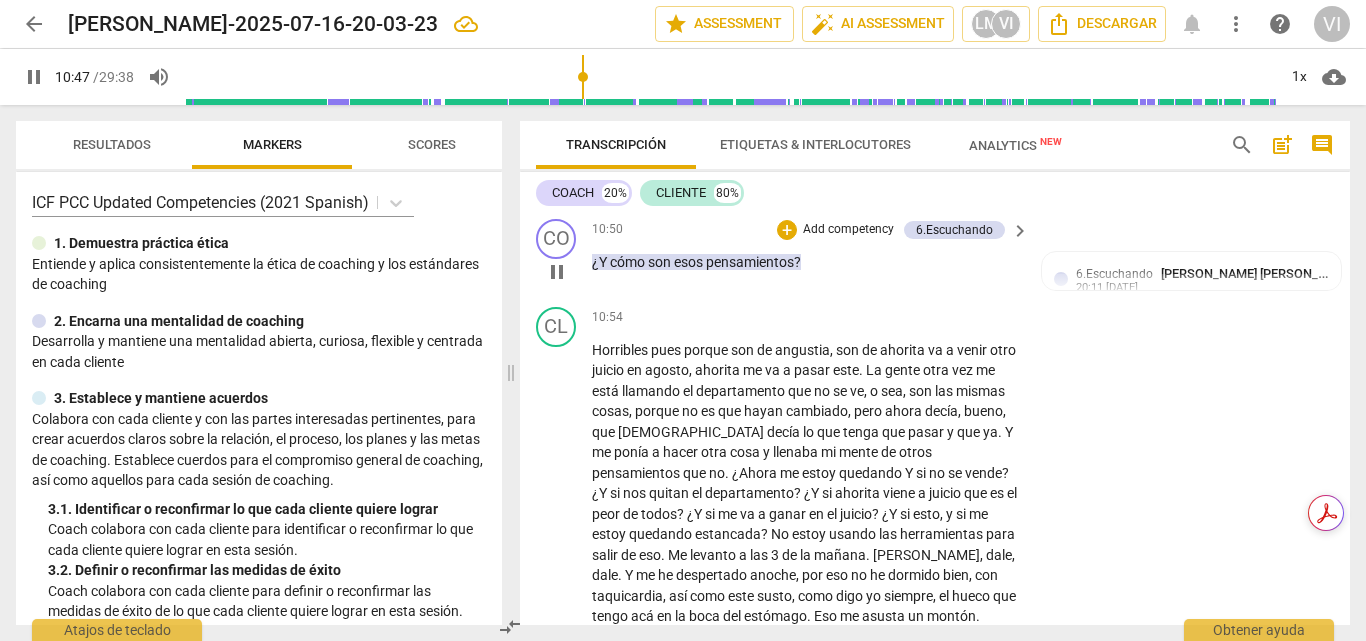 click on "Add competency" at bounding box center (848, 230) 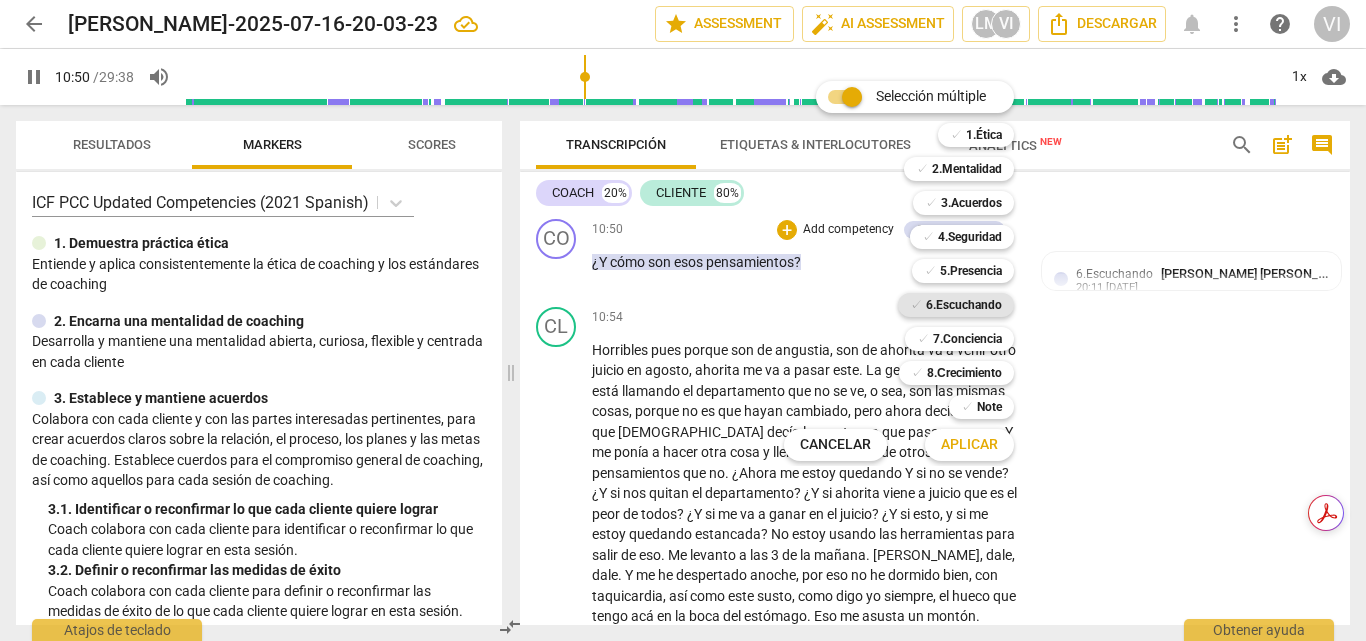 click on "6.Escuchando" at bounding box center [964, 305] 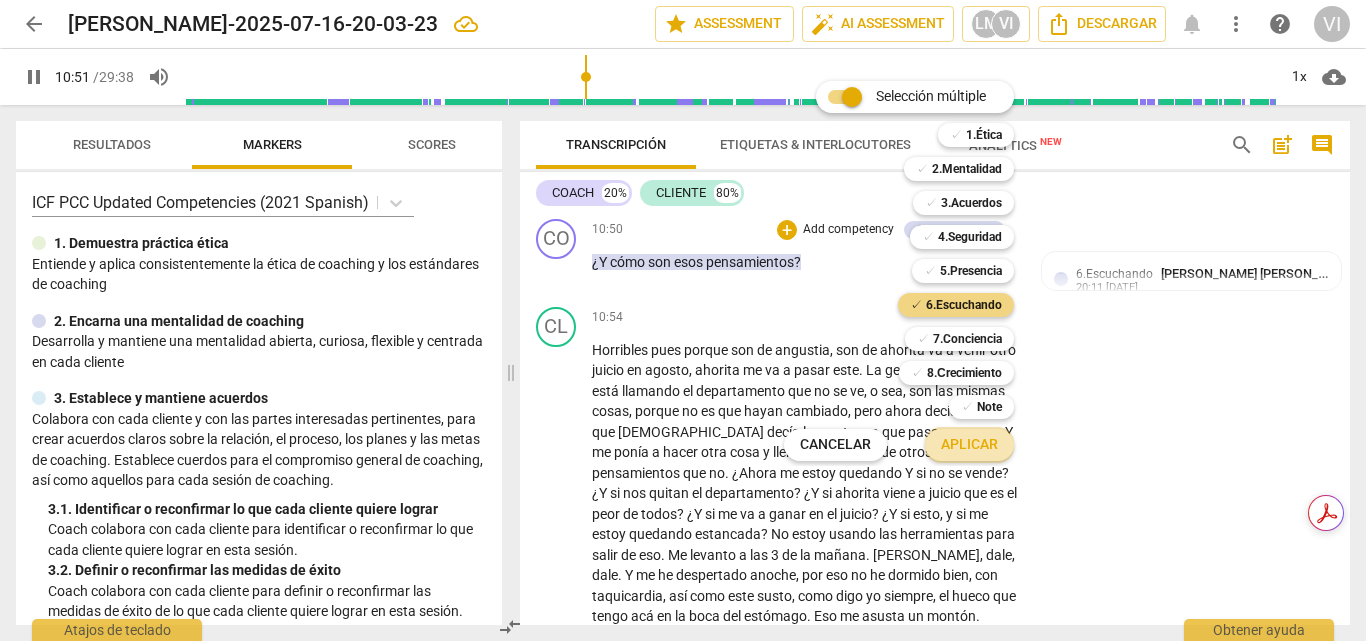 click on "Aplicar" at bounding box center [969, 445] 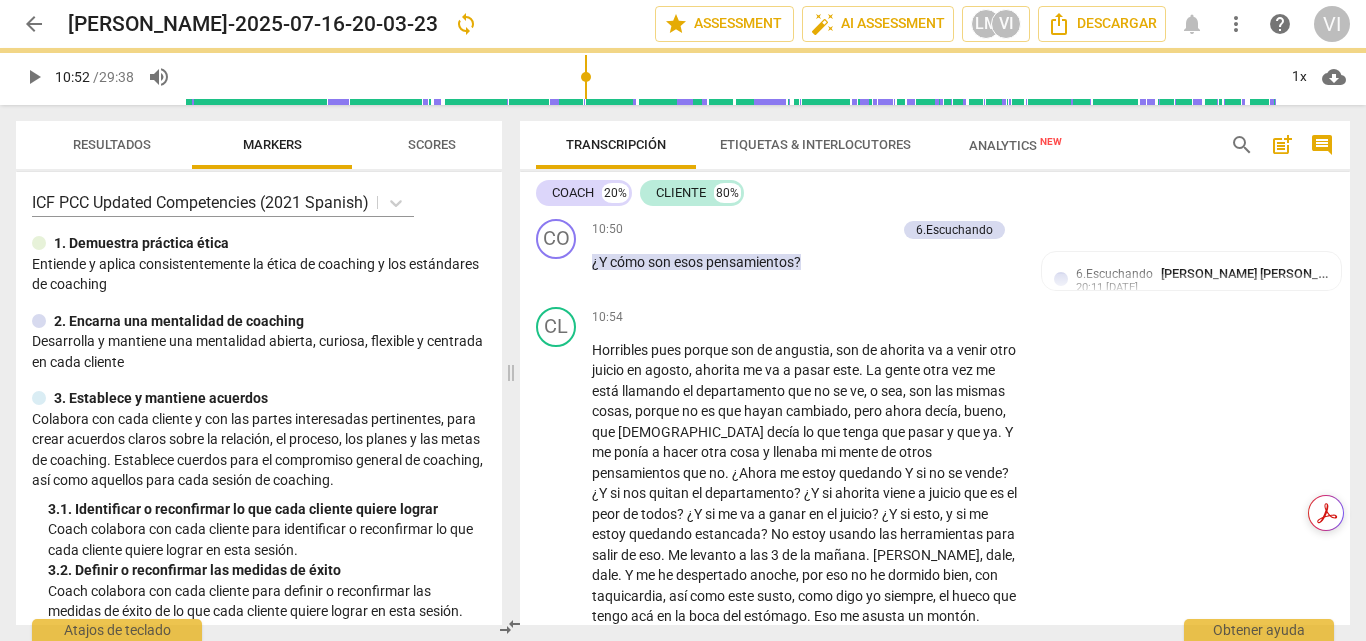 type on "652" 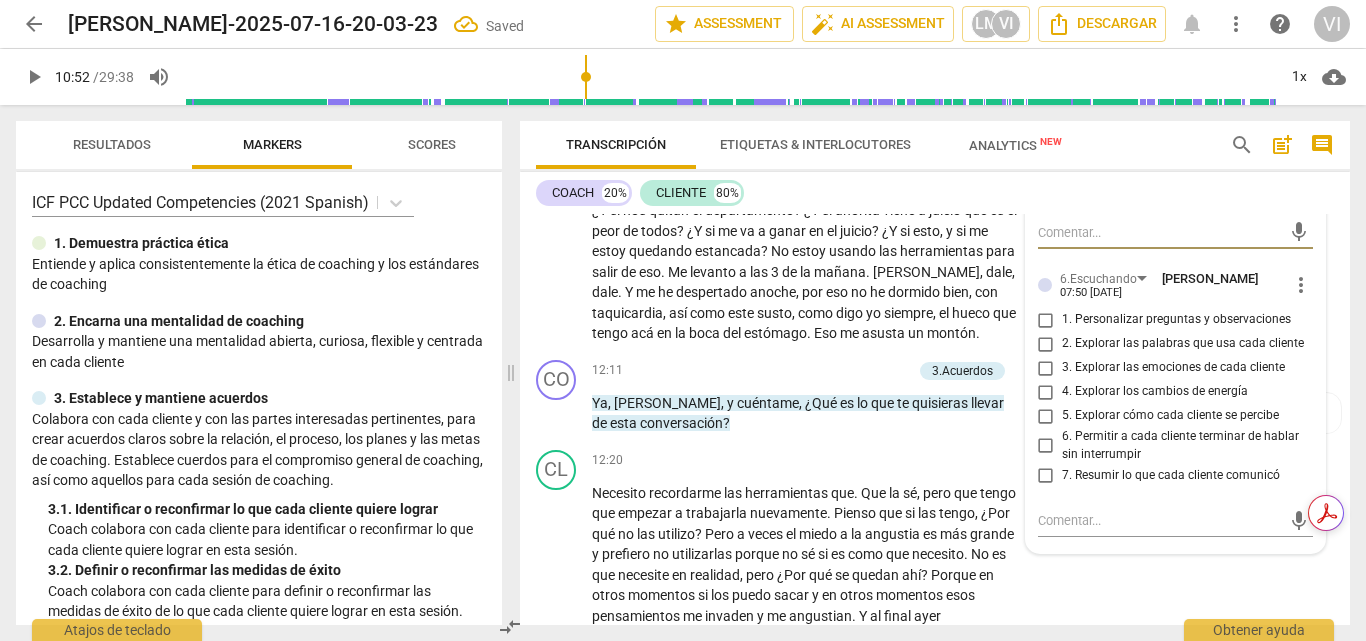 scroll, scrollTop: 3214, scrollLeft: 0, axis: vertical 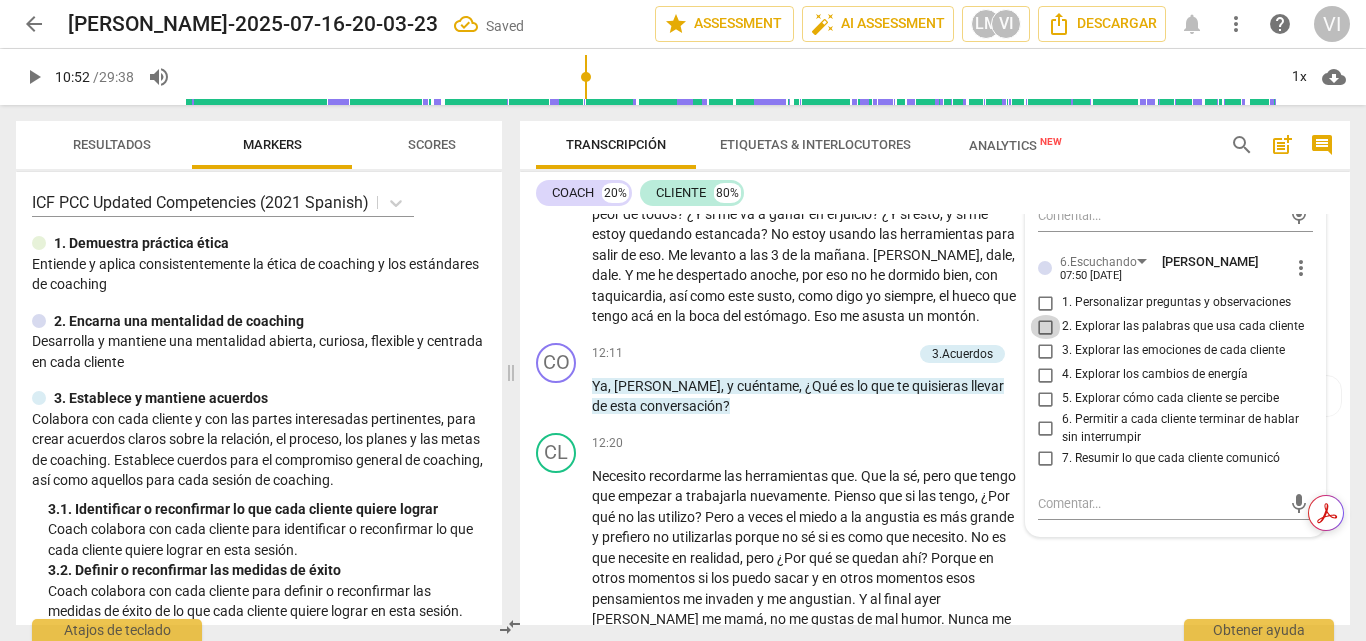 click on "2. Explorar las palabras que usa cada cliente" at bounding box center (1046, 327) 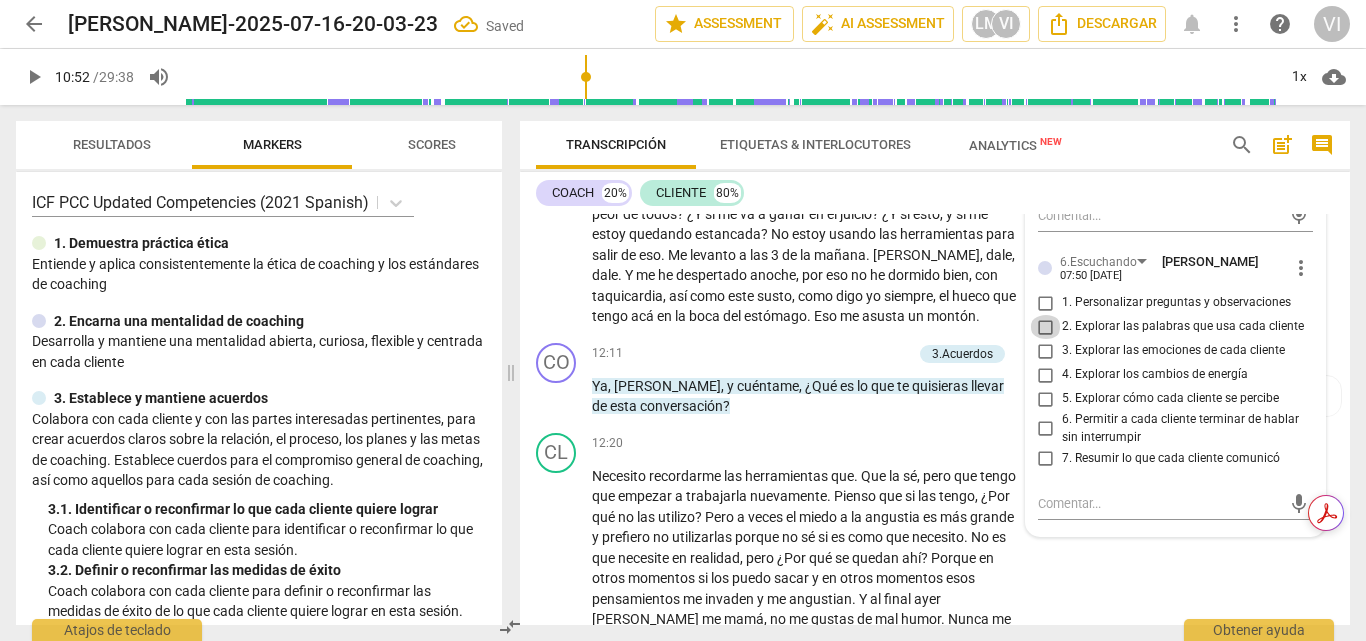 checkbox on "true" 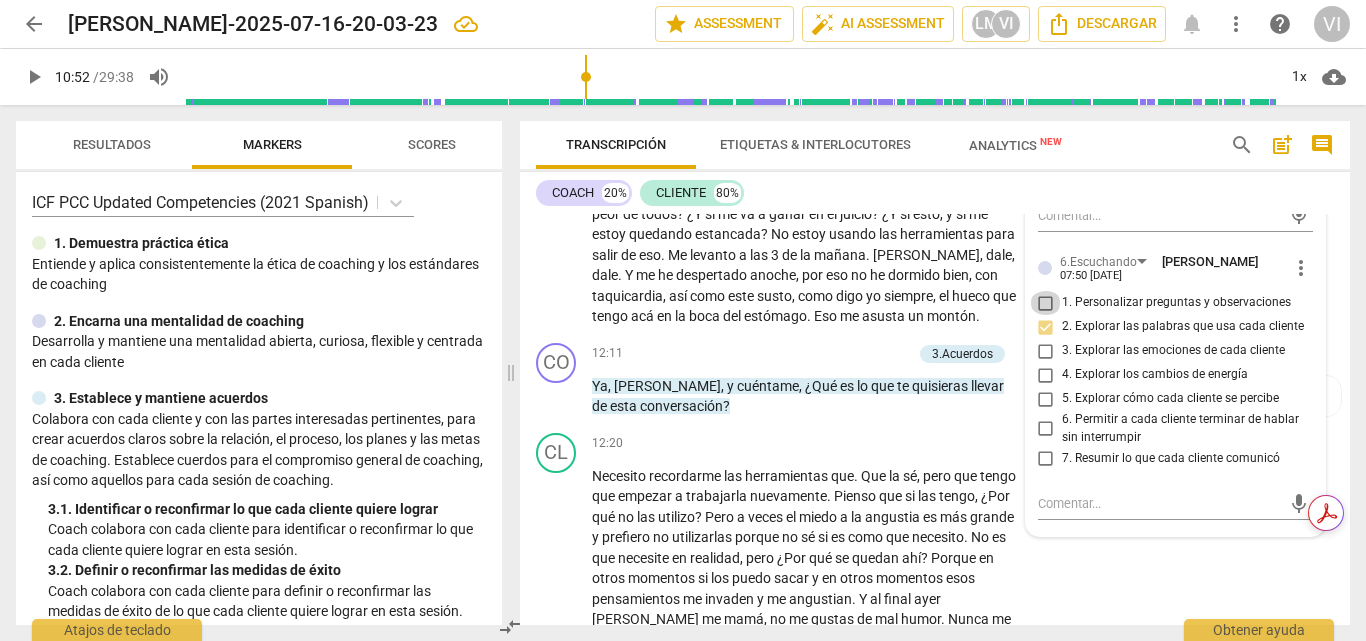 click on "1. Personalizar preguntas y observaciones" at bounding box center (1046, 303) 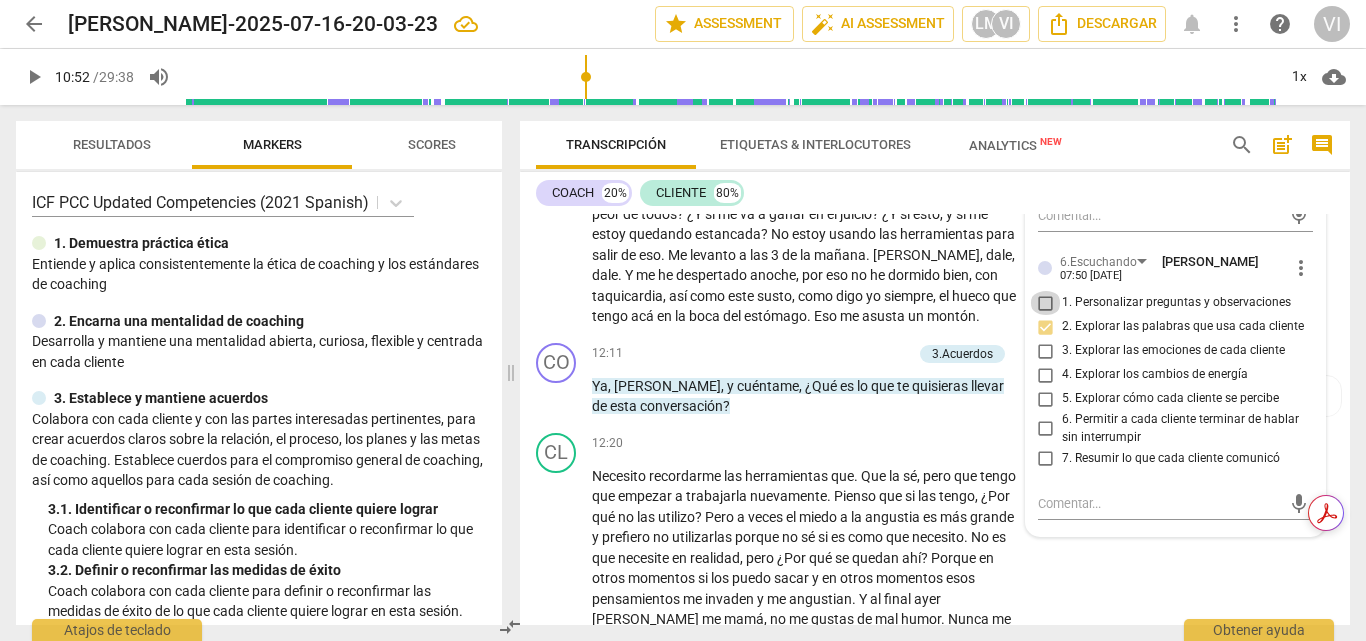 checkbox on "true" 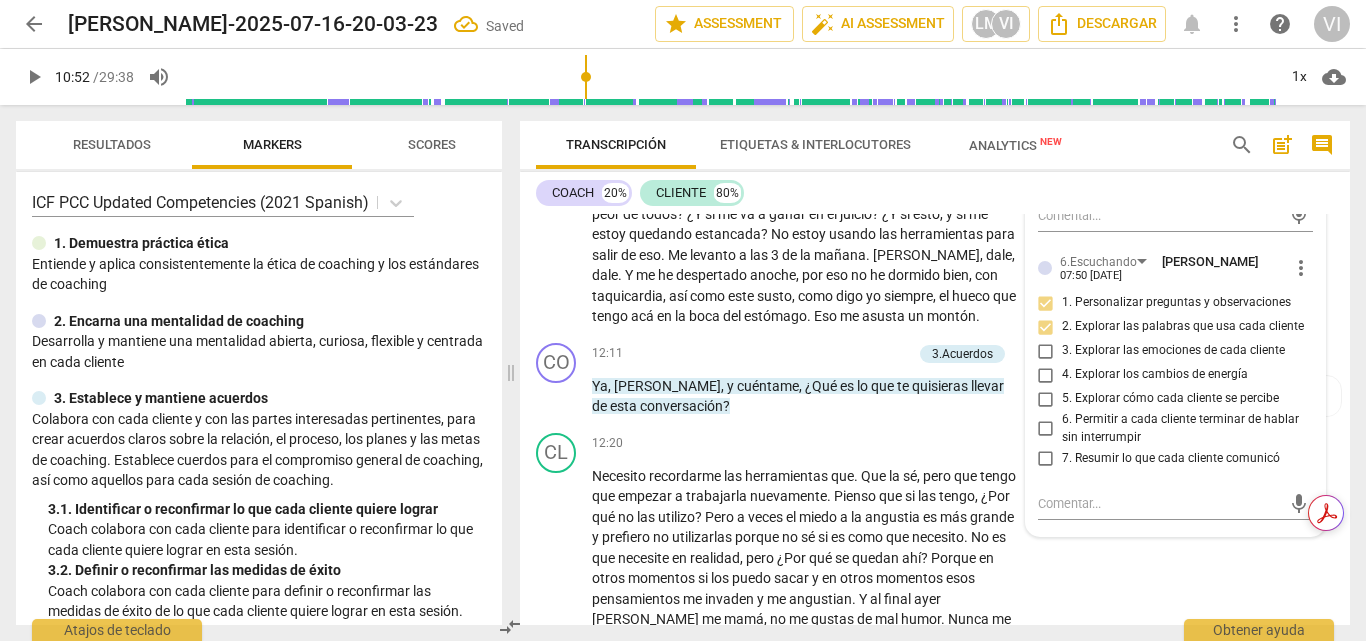 click on "5. Explorar cómo cada cliente se percibe" at bounding box center [1046, 399] 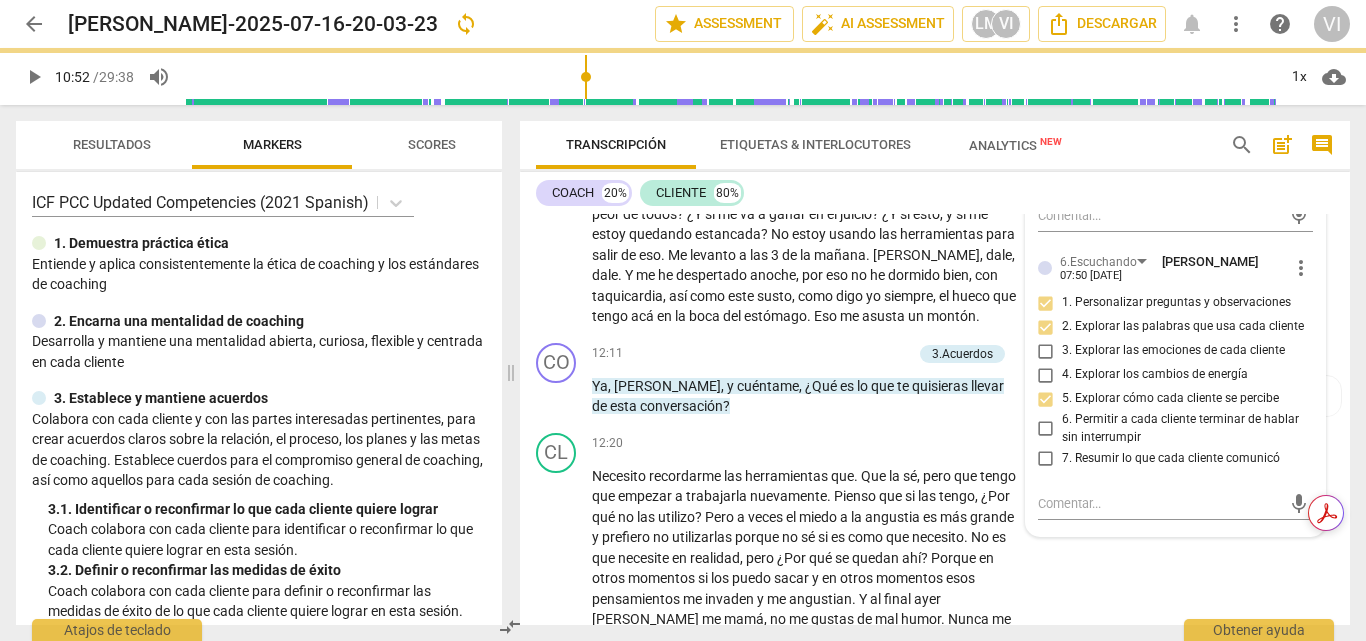 click on "play_arrow" at bounding box center [34, 77] 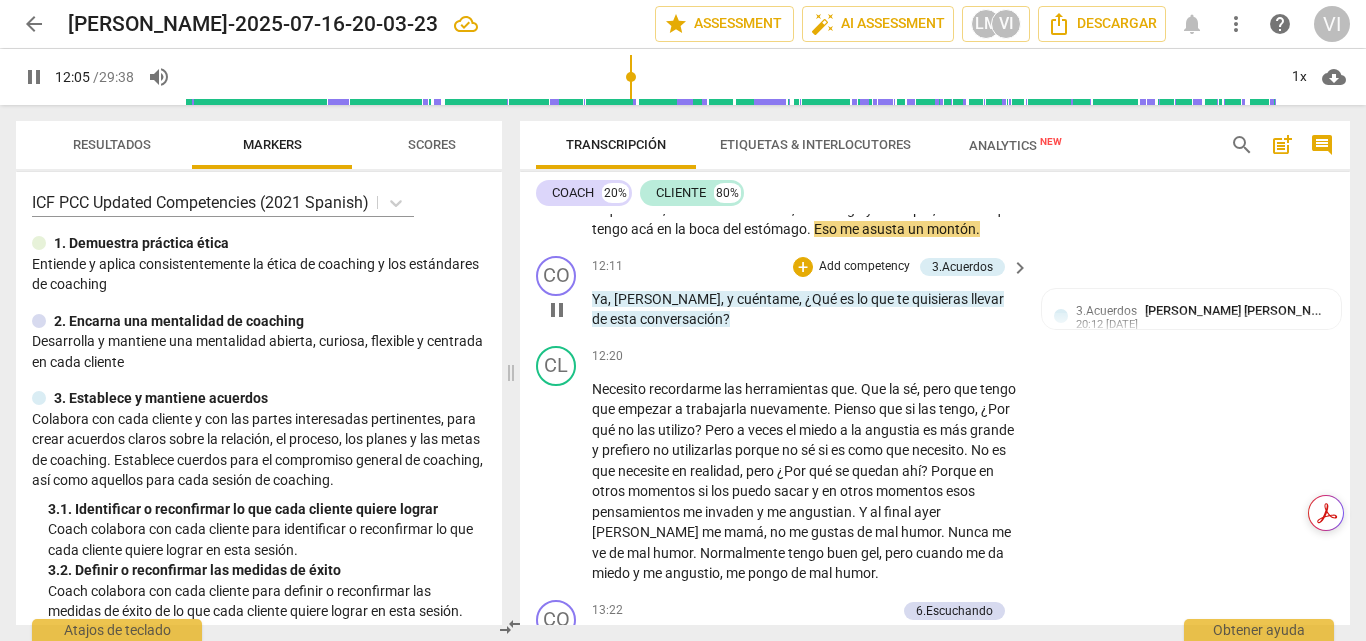 scroll, scrollTop: 3314, scrollLeft: 0, axis: vertical 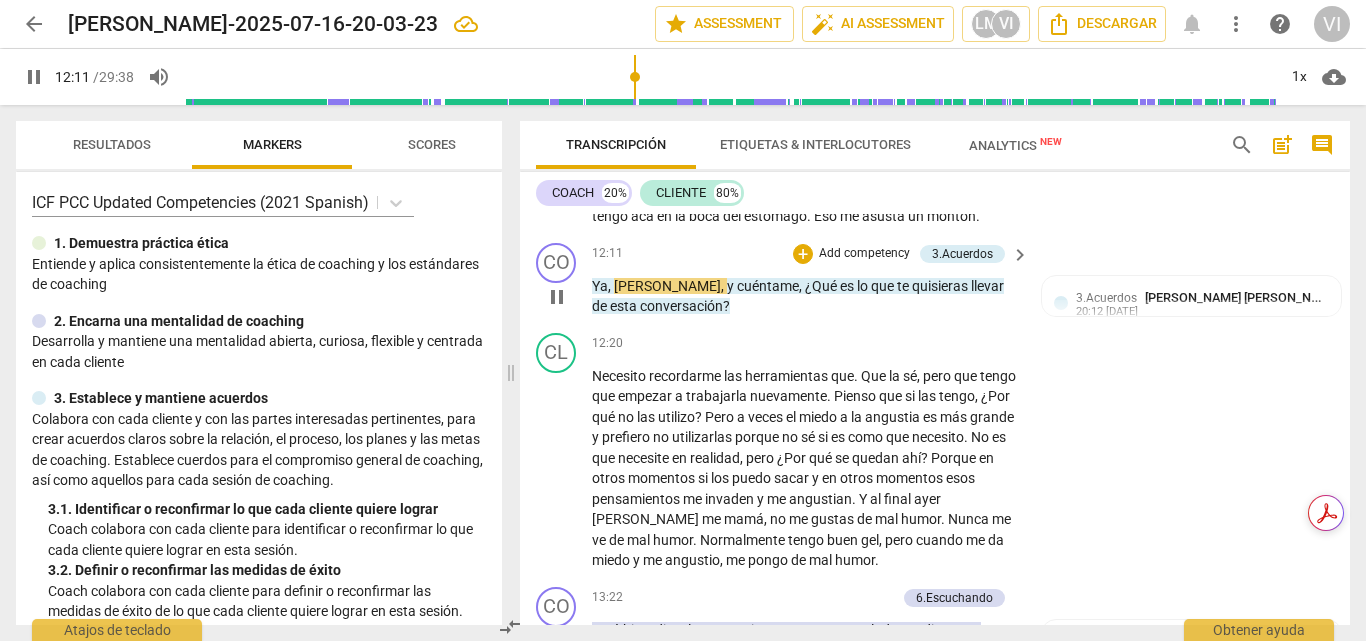 click on "Add competency" at bounding box center (864, 254) 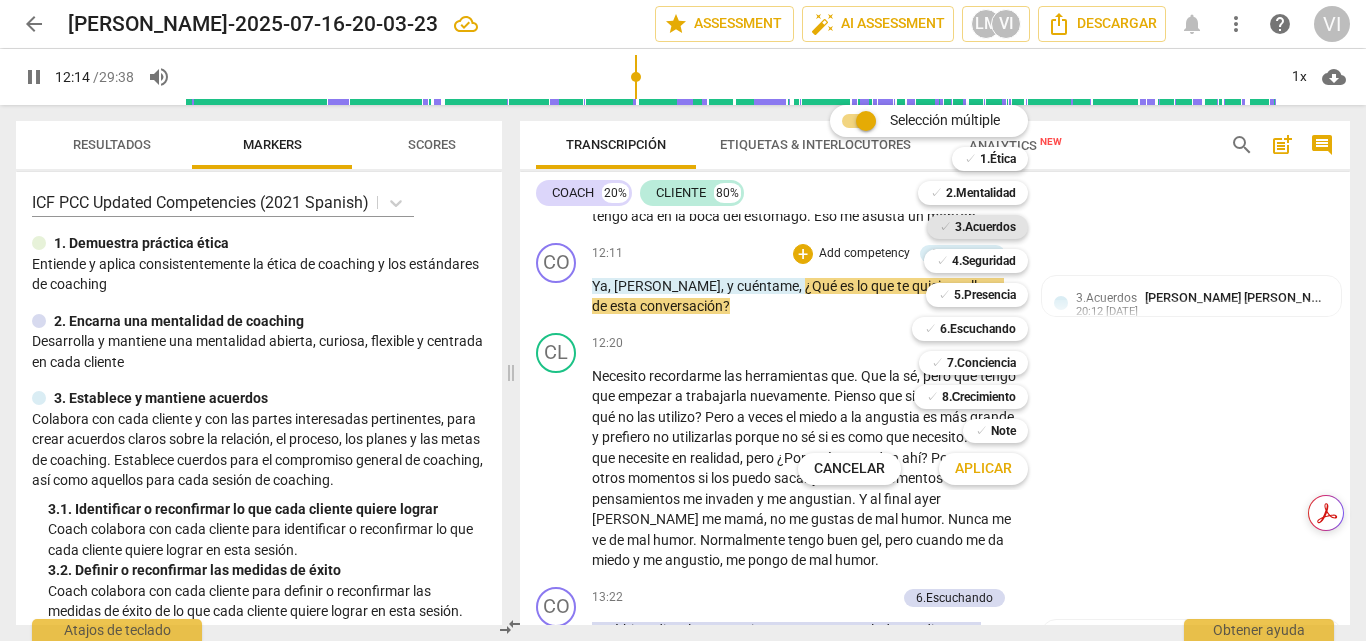click on "3.Acuerdos" at bounding box center [985, 227] 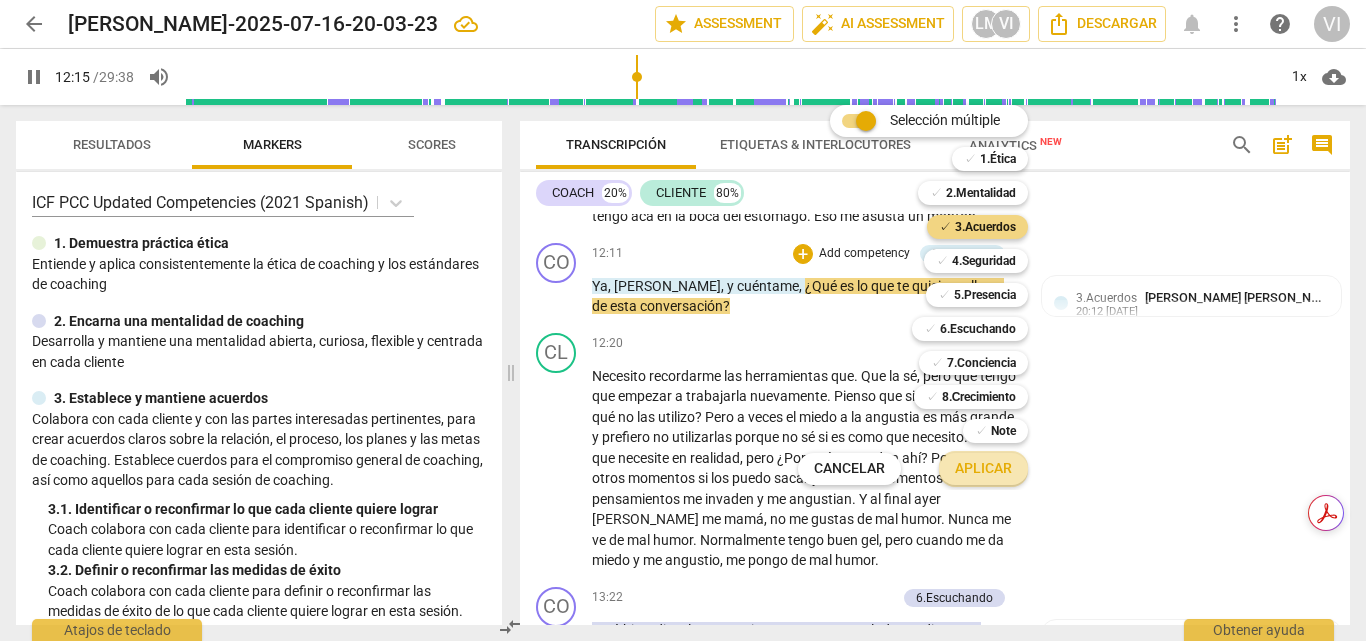 click on "Aplicar" at bounding box center [983, 469] 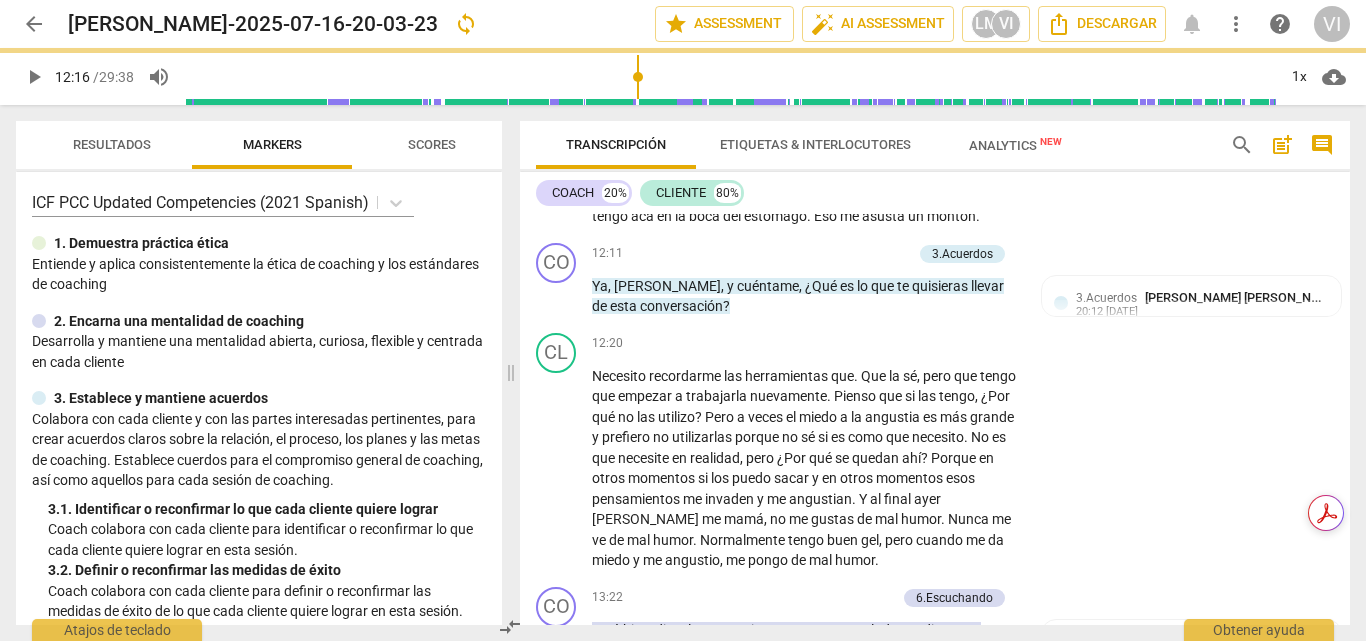 type on "736" 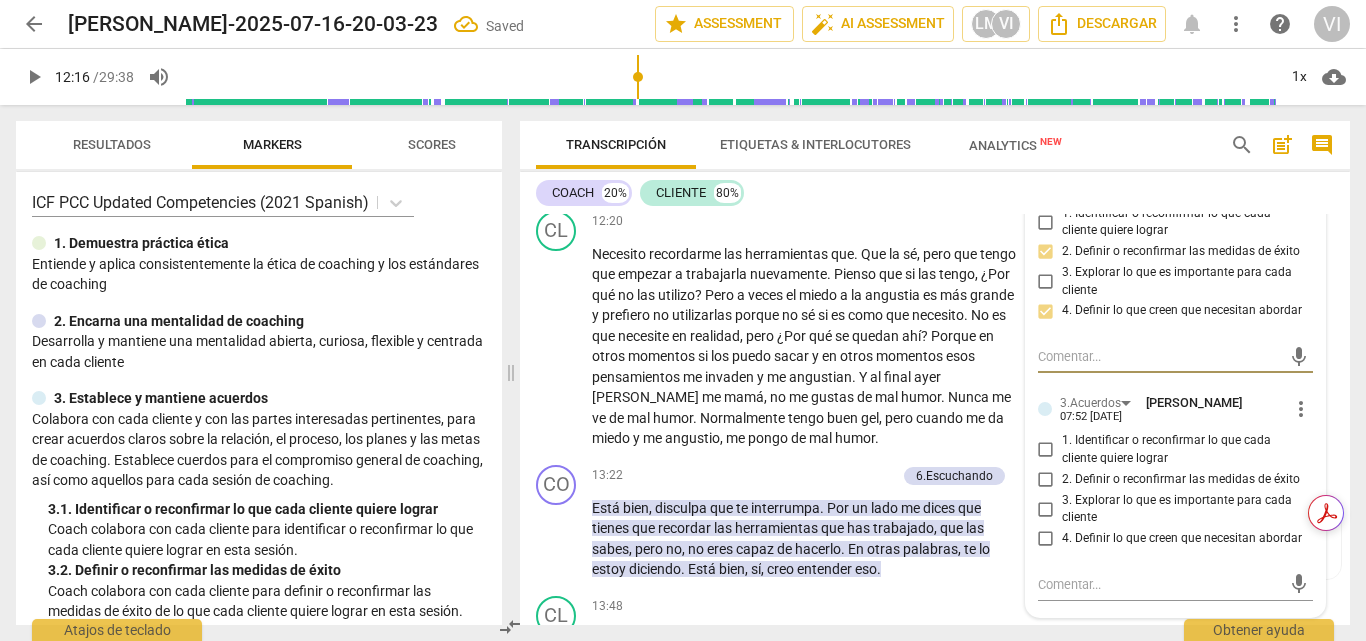 scroll, scrollTop: 3514, scrollLeft: 0, axis: vertical 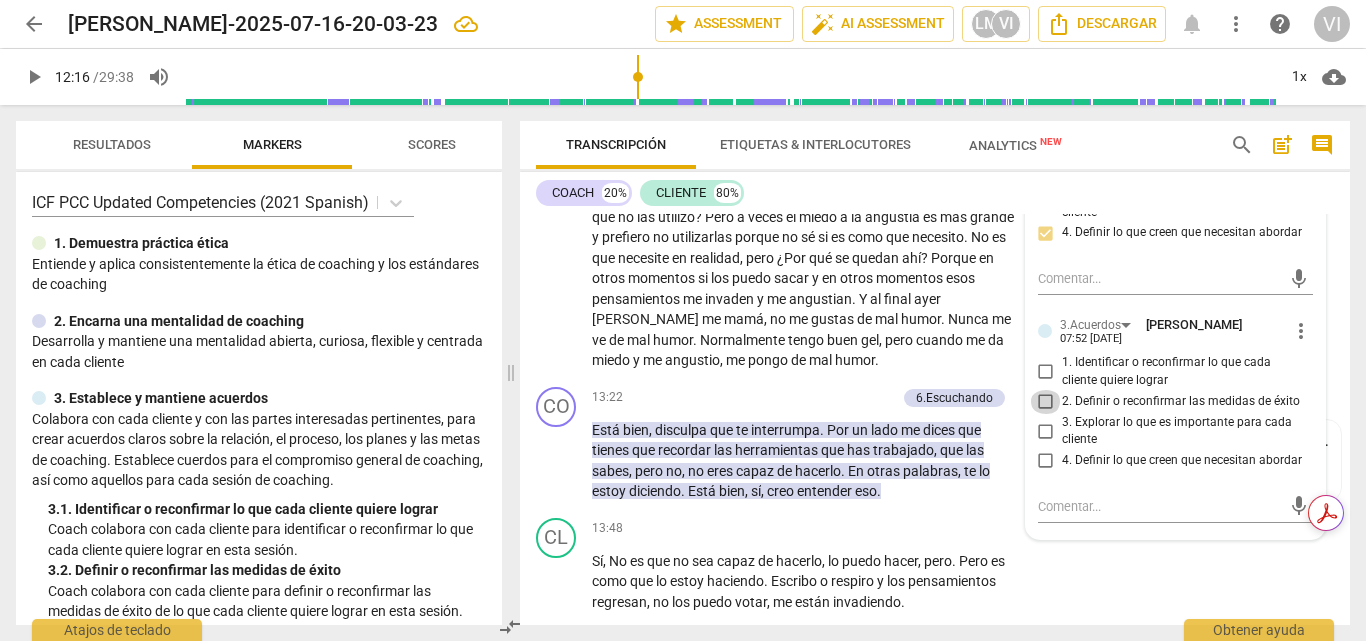 click on "2. Definir o reconfirmar las medidas de éxito" at bounding box center [1046, 402] 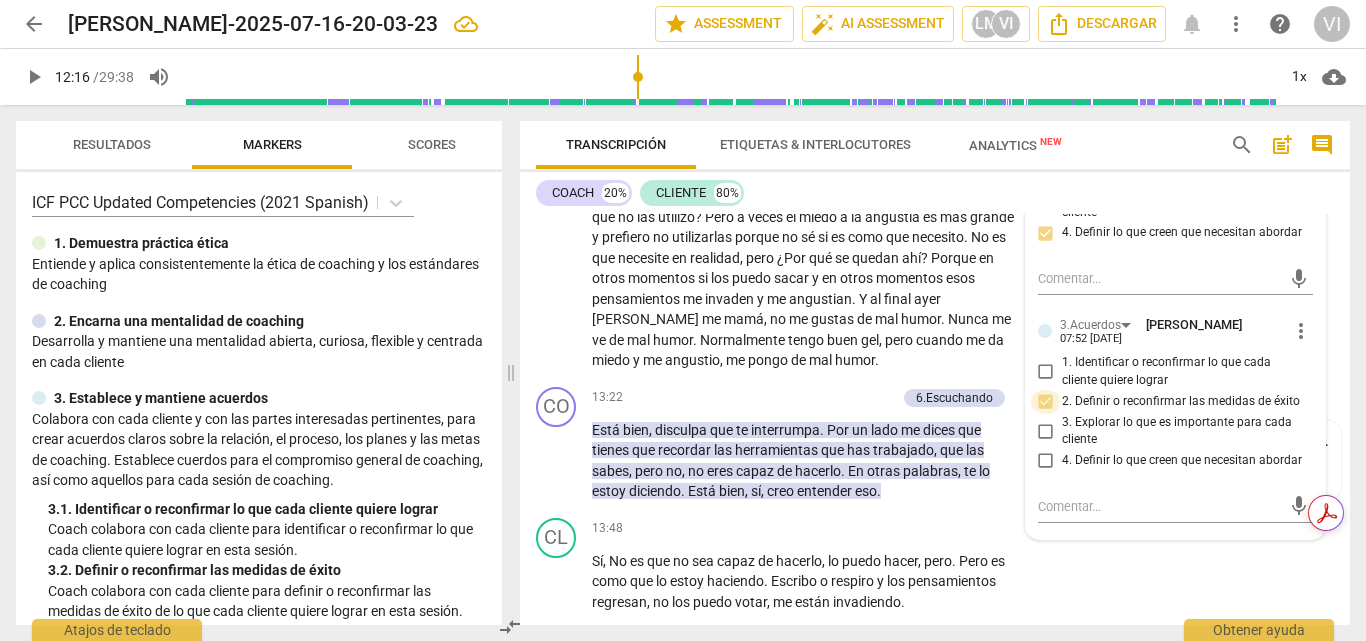 click on "2. Definir o reconfirmar las medidas de éxito" at bounding box center [1046, 402] 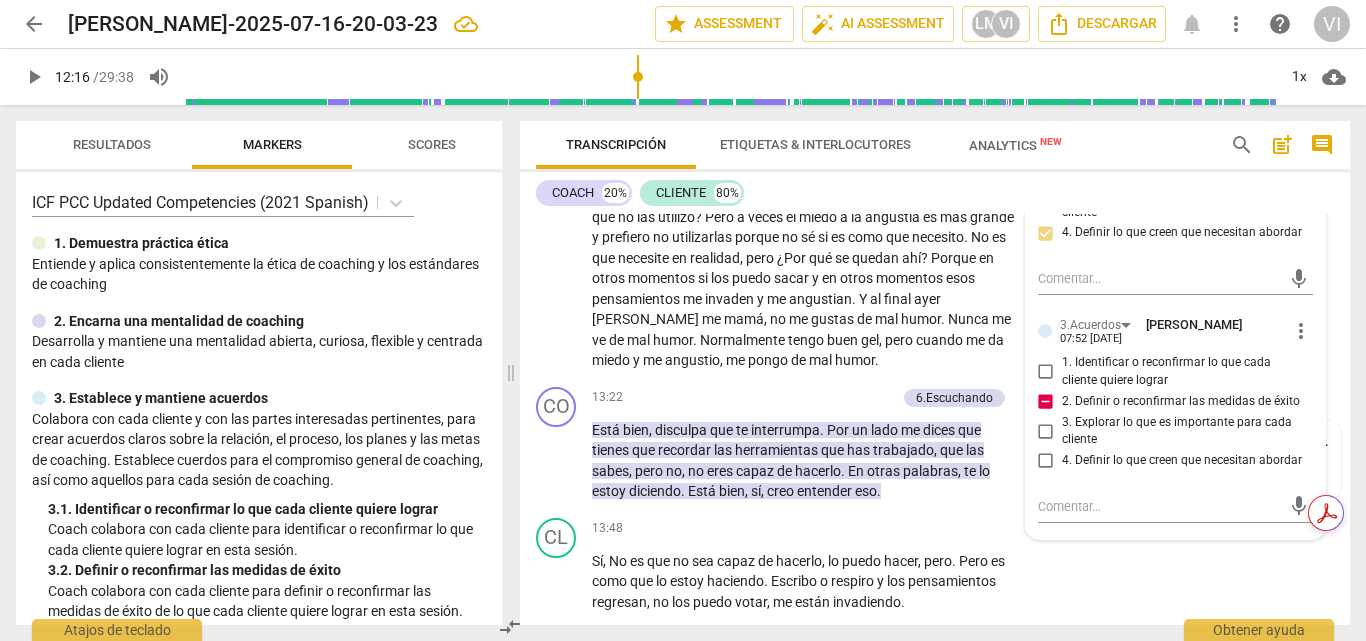 click on "3. Explorar lo que es importante para cada cliente" at bounding box center (1046, 431) 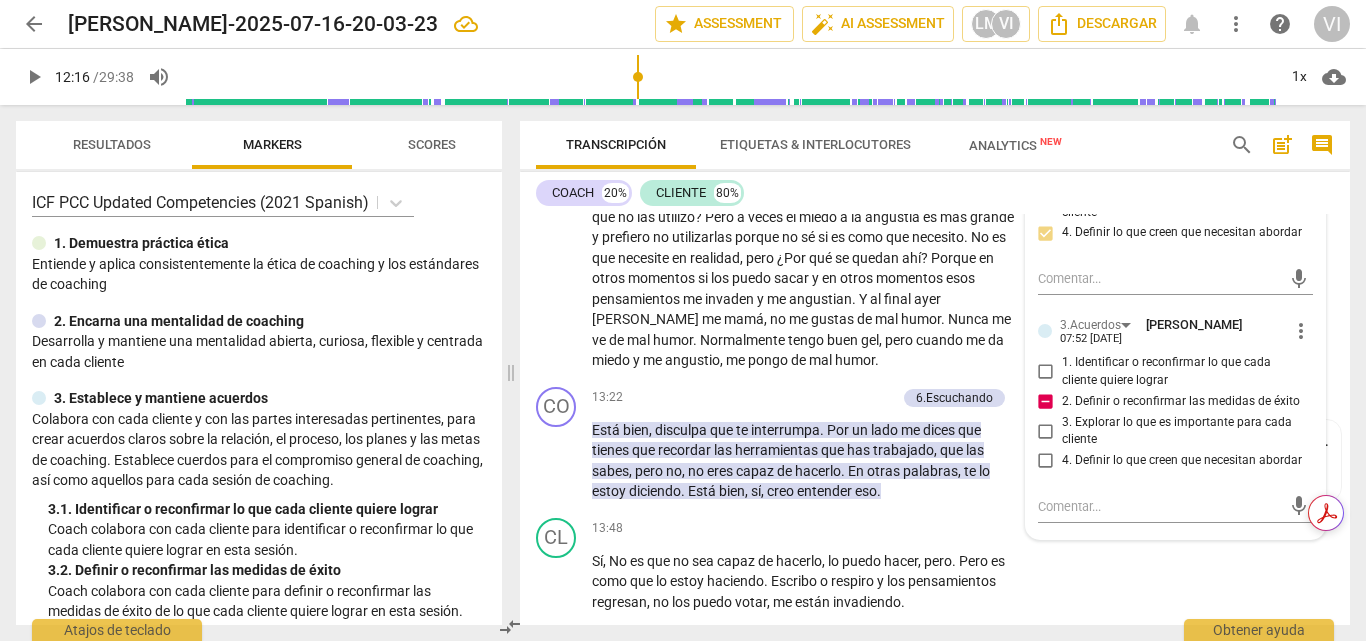 checkbox on "true" 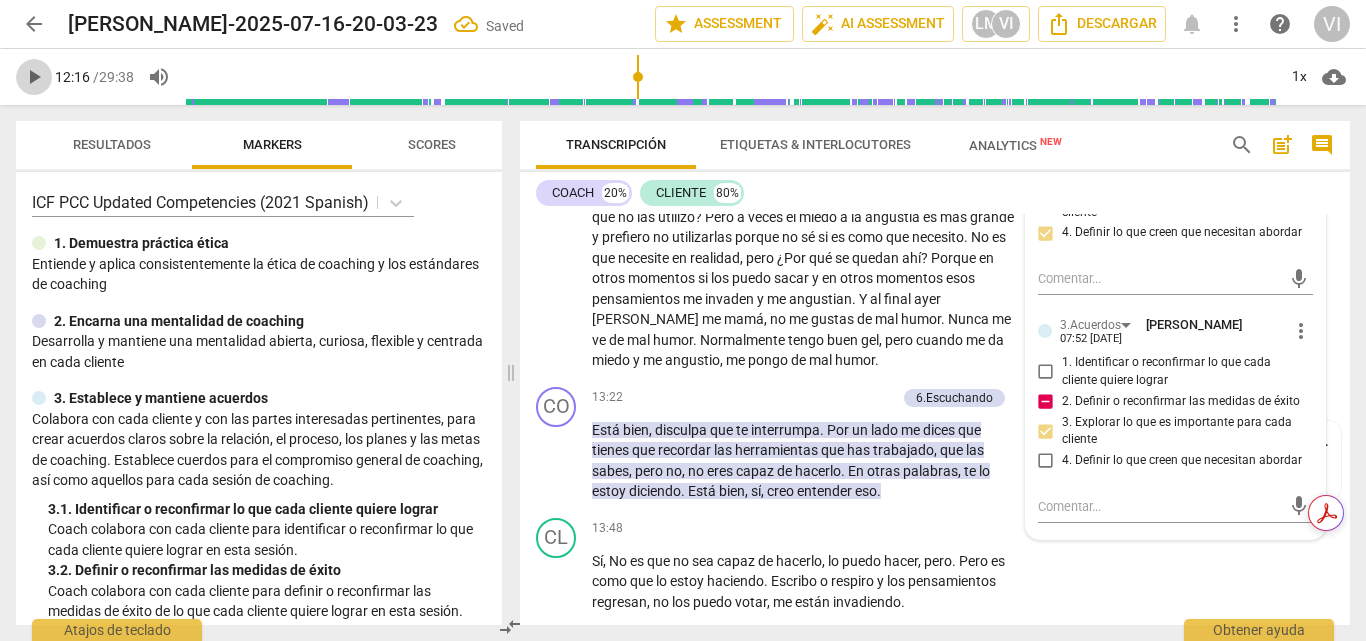 click on "play_arrow" at bounding box center (34, 77) 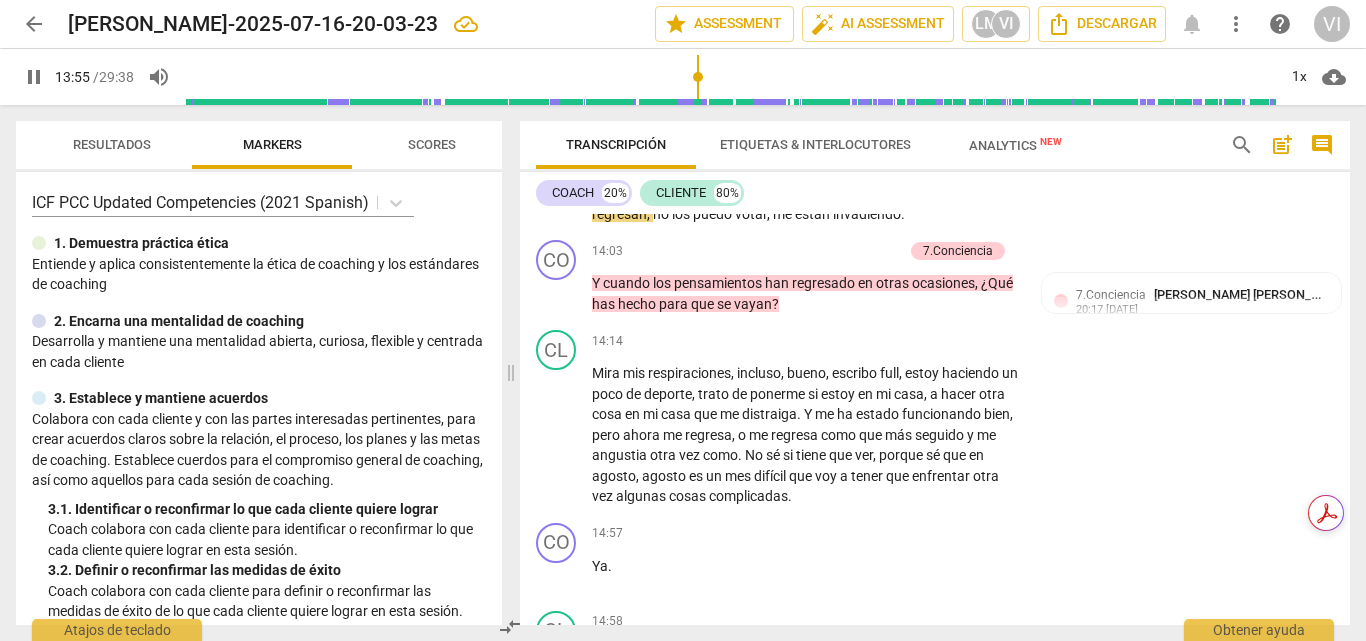 scroll, scrollTop: 3914, scrollLeft: 0, axis: vertical 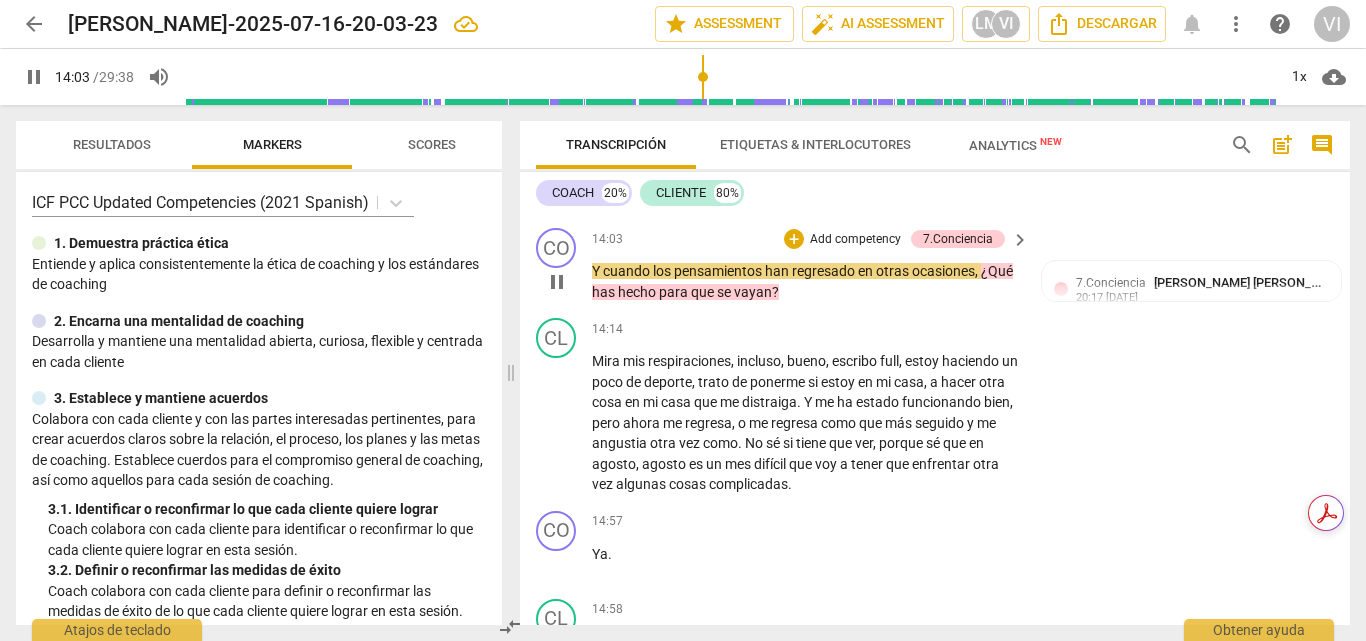 click on "Add competency" at bounding box center [855, 240] 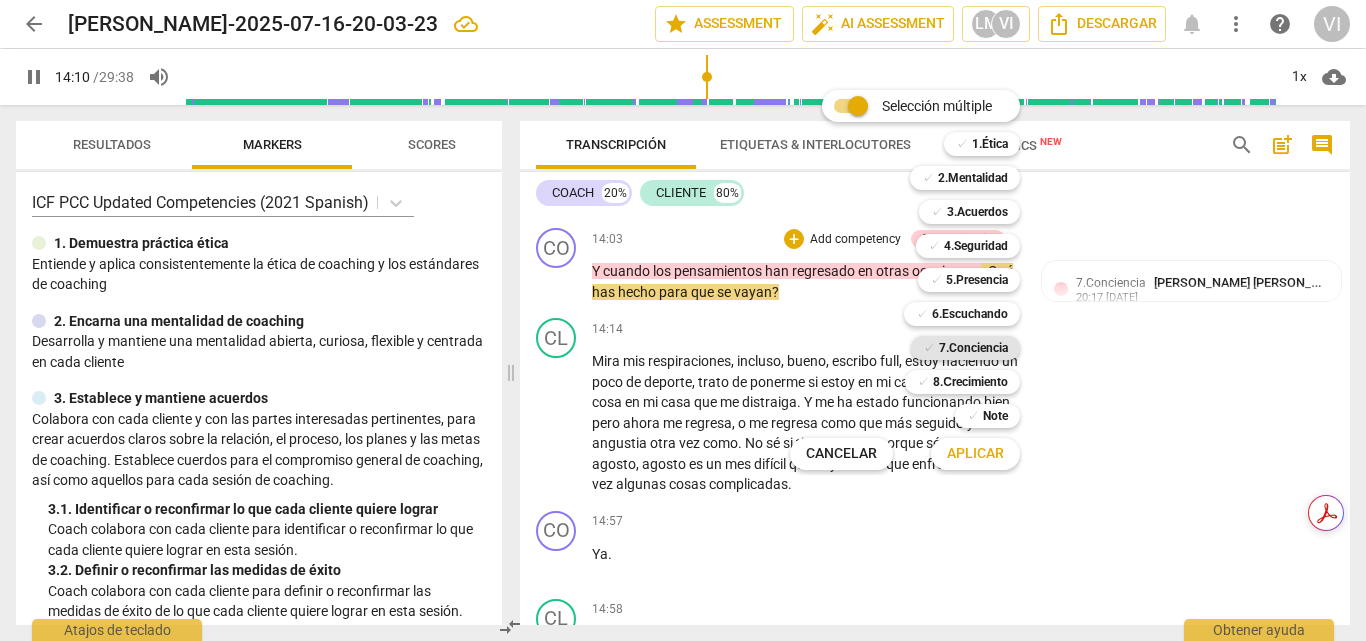 click on "7.Conciencia" at bounding box center [973, 348] 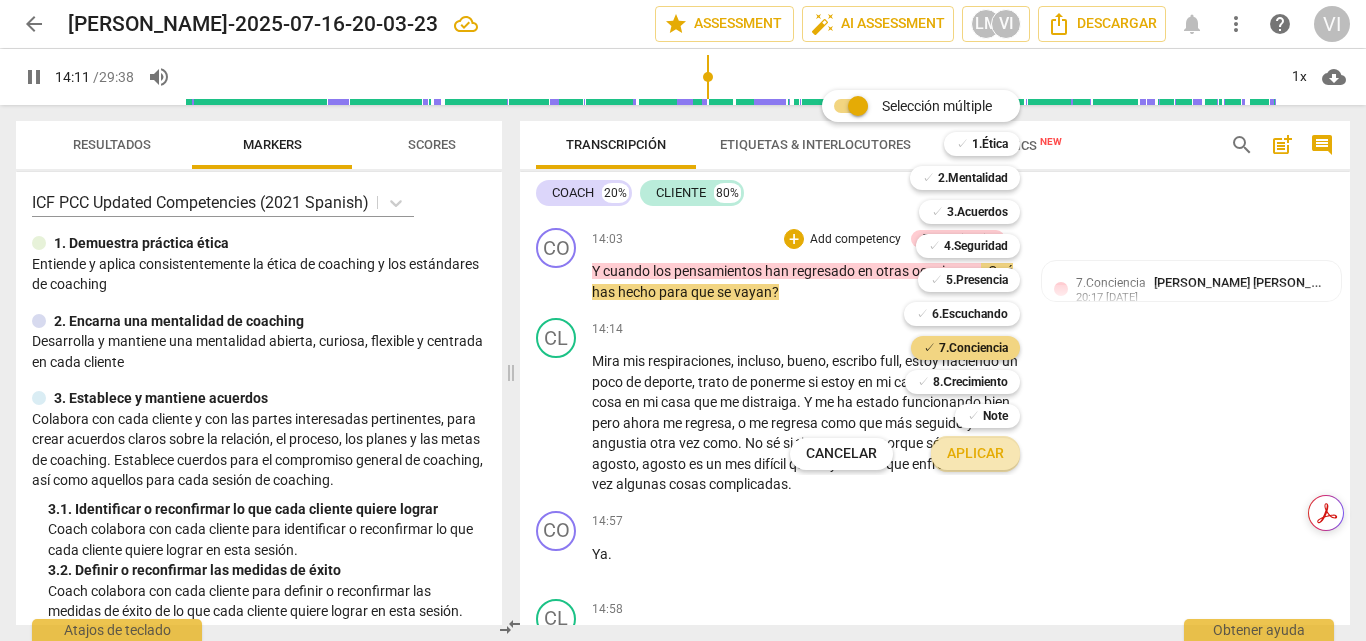 click on "Aplicar" at bounding box center (975, 454) 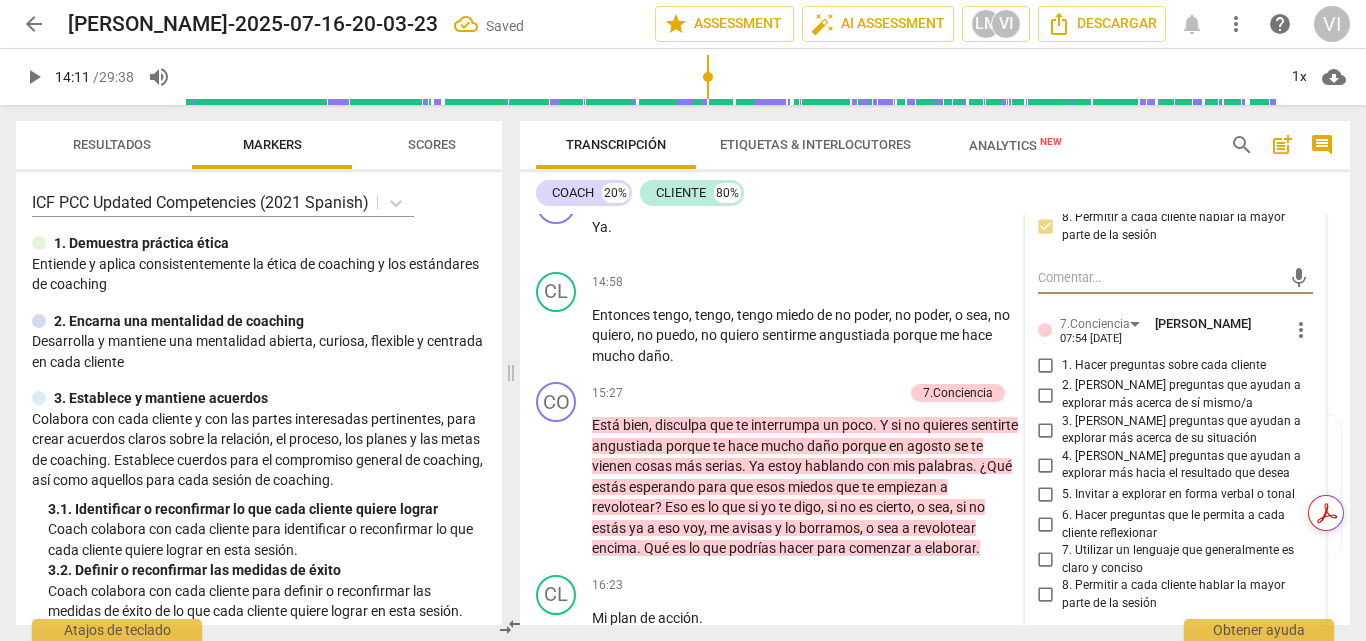 scroll, scrollTop: 4341, scrollLeft: 0, axis: vertical 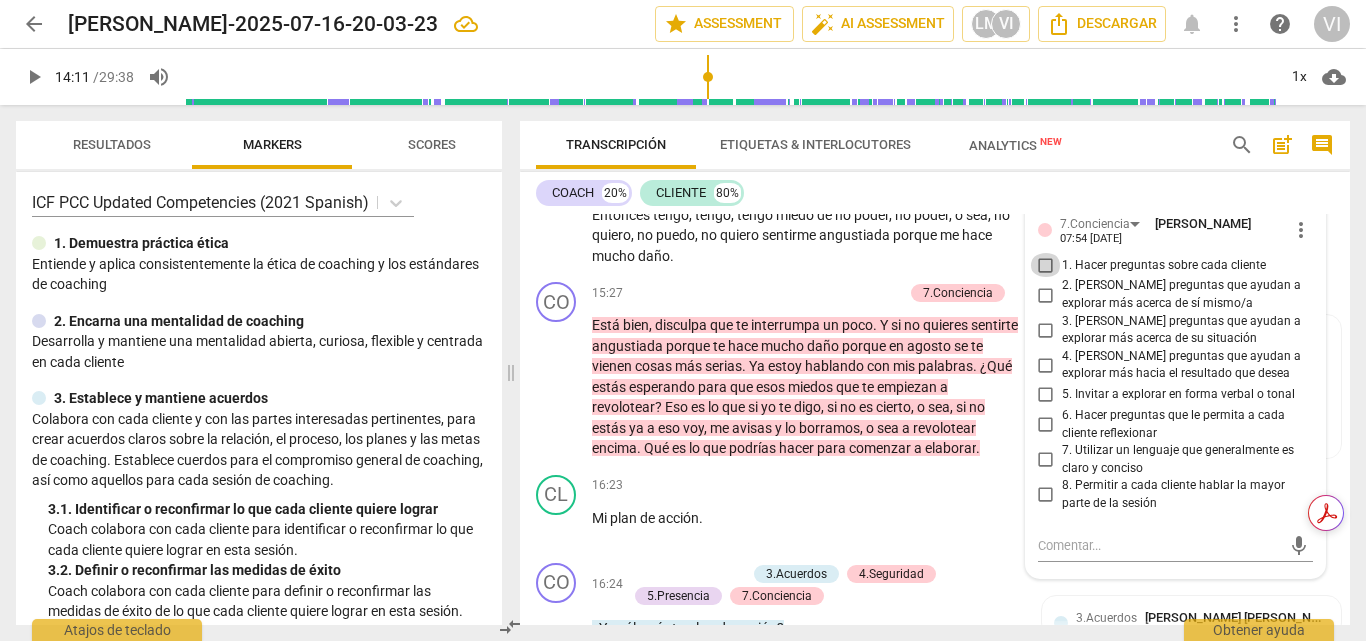 click on "1. Hacer preguntas sobre cada cliente" at bounding box center (1046, 265) 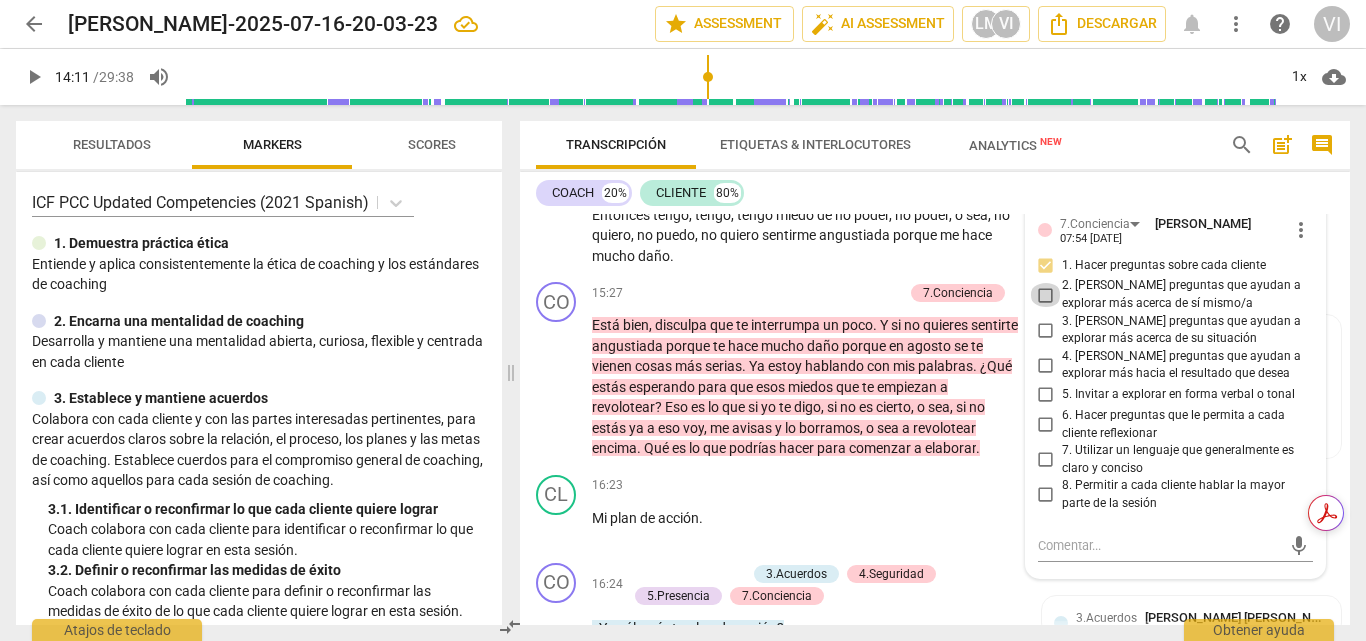 click on "2. [PERSON_NAME] preguntas que ayudan a explorar más acerca de sí mismo/a" at bounding box center (1046, 295) 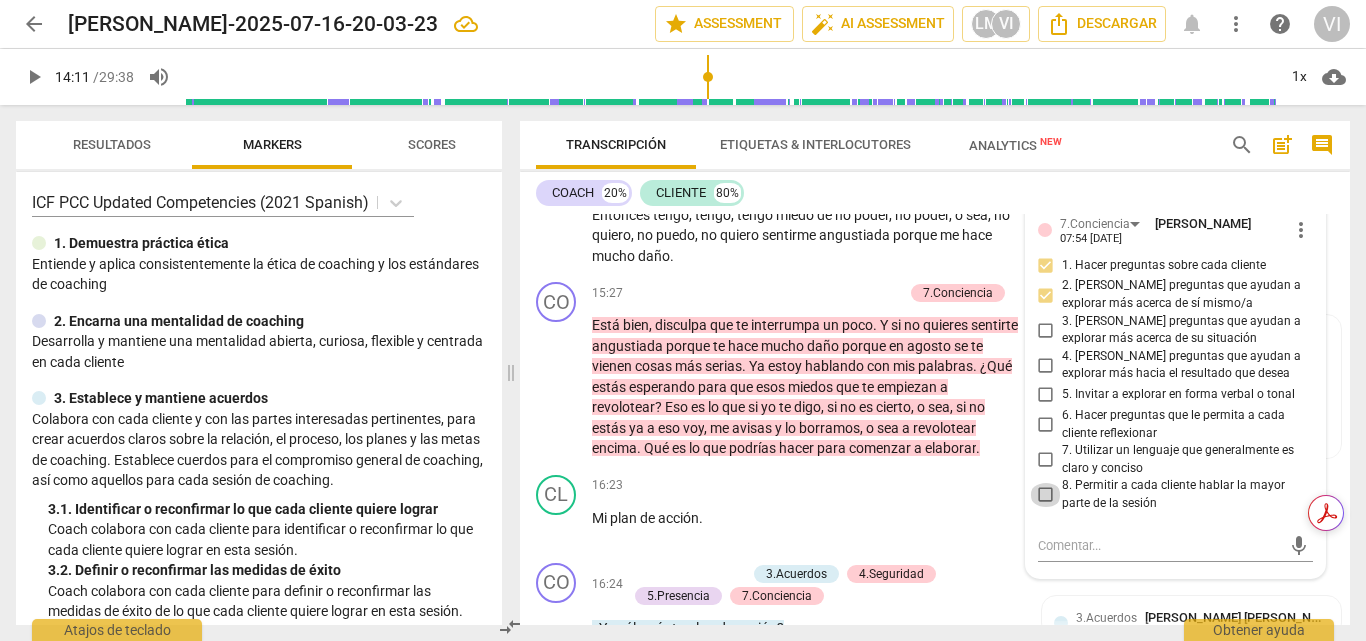 click on "8. Permitir a cada cliente hablar la mayor parte de la sesión" at bounding box center (1046, 495) 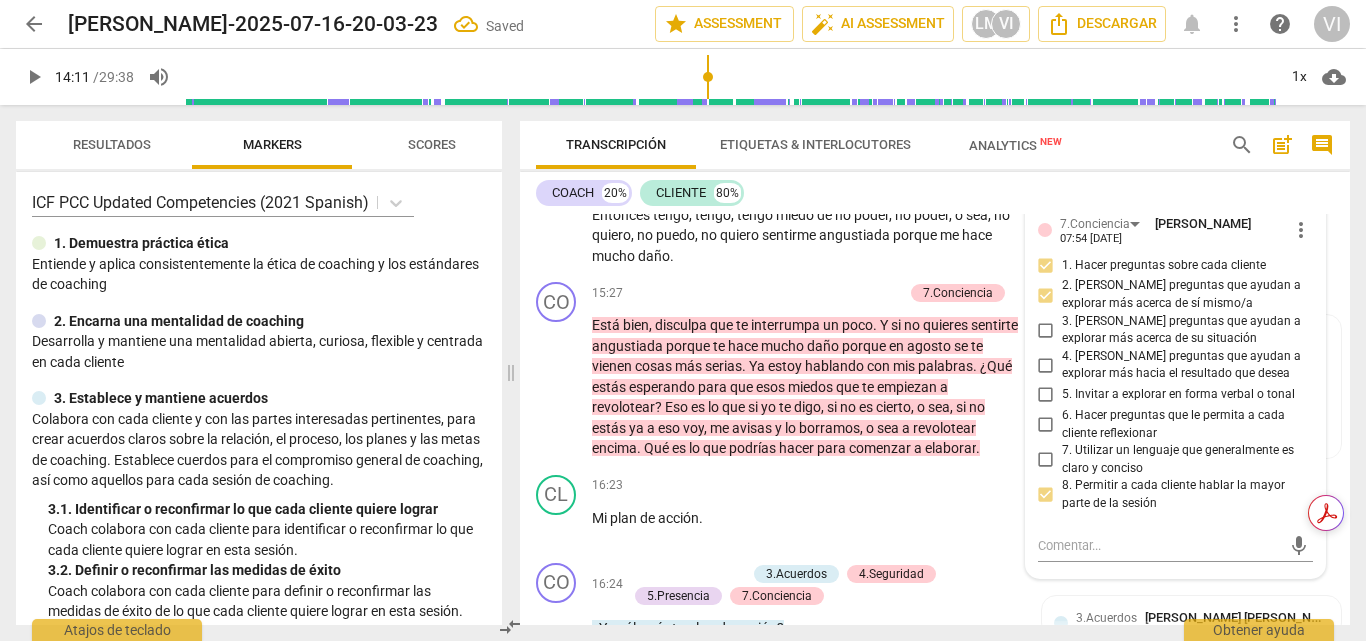 click on "6. Hacer preguntas que le permita a cada cliente reflexionar" at bounding box center (1046, 425) 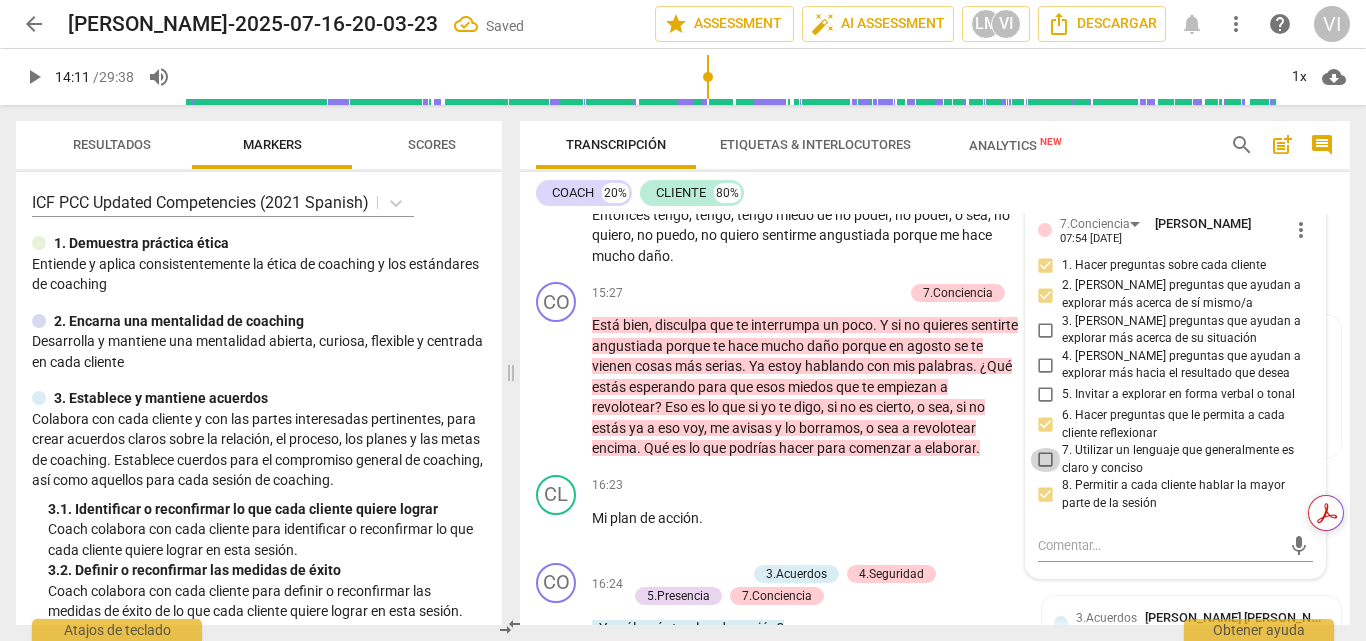 drag, startPoint x: 1042, startPoint y: 499, endPoint x: 1043, endPoint y: 479, distance: 20.024984 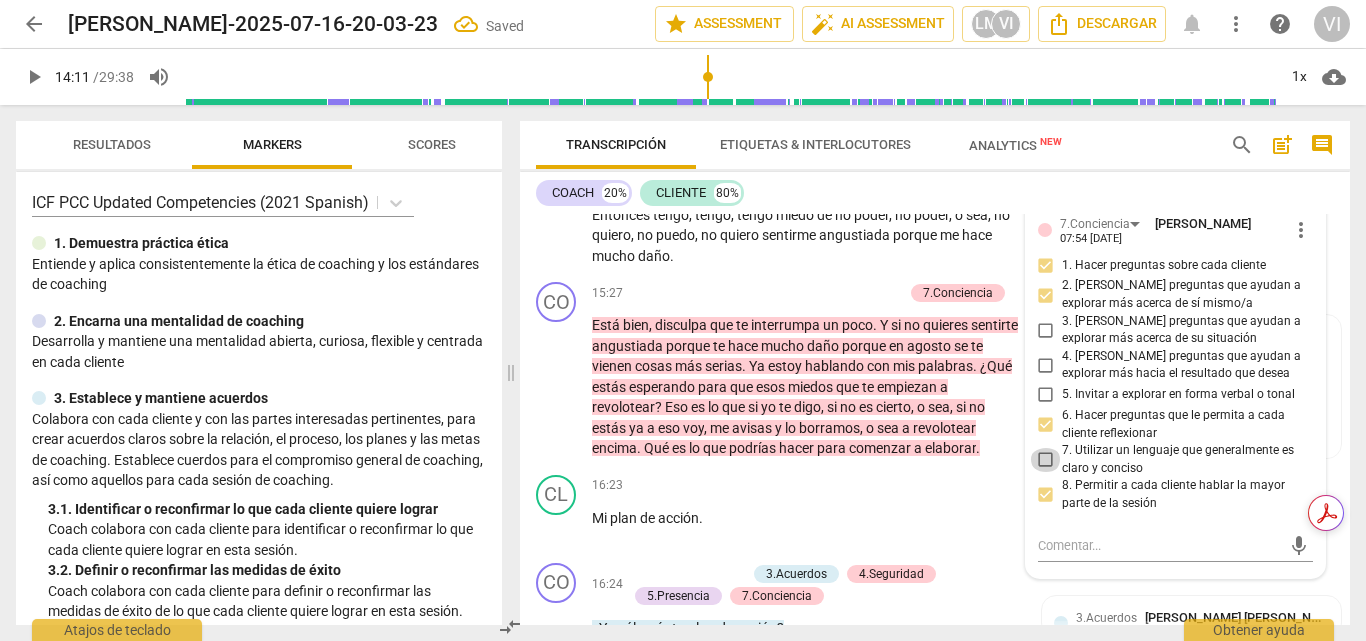 click on "7. Utilizar un lenguaje que generalmente es claro y conciso" at bounding box center (1046, 460) 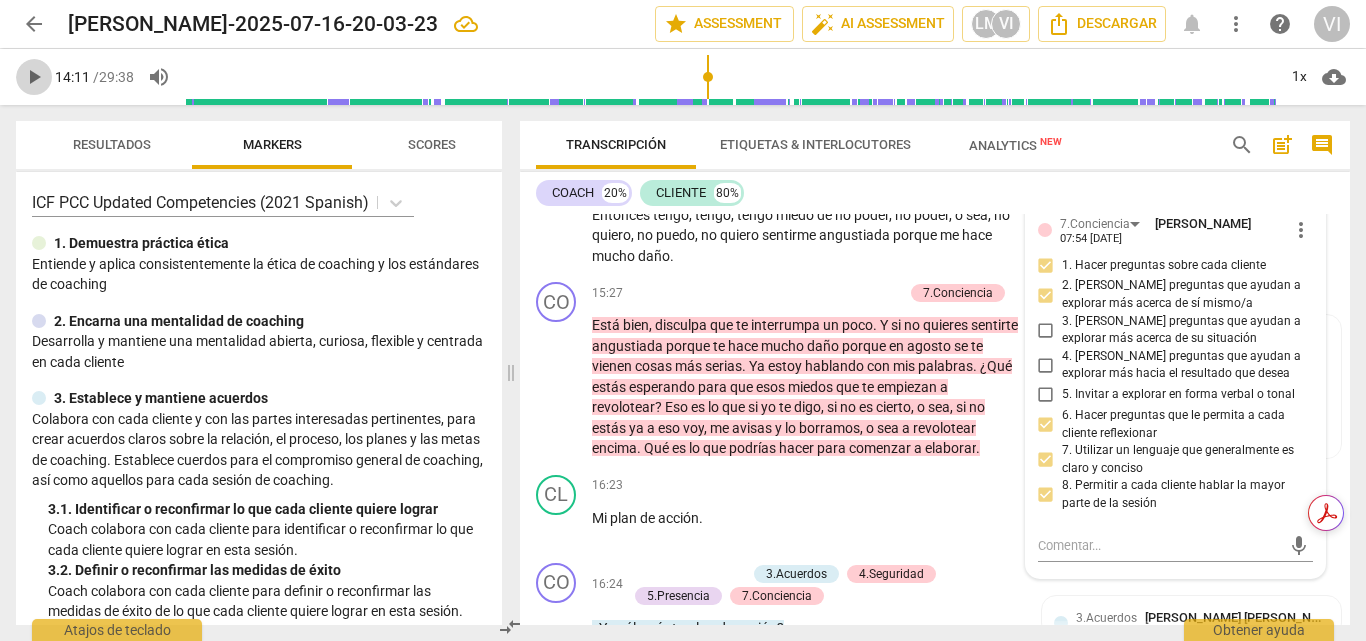 click on "play_arrow" at bounding box center (34, 77) 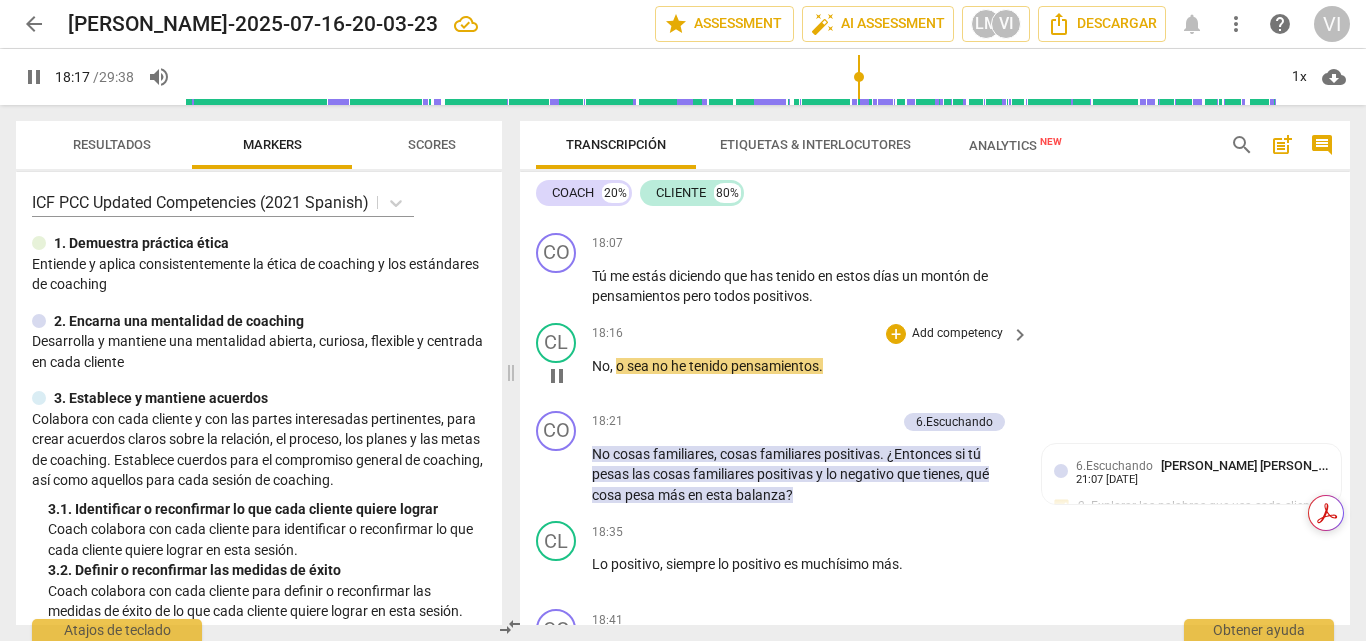 scroll, scrollTop: 5293, scrollLeft: 0, axis: vertical 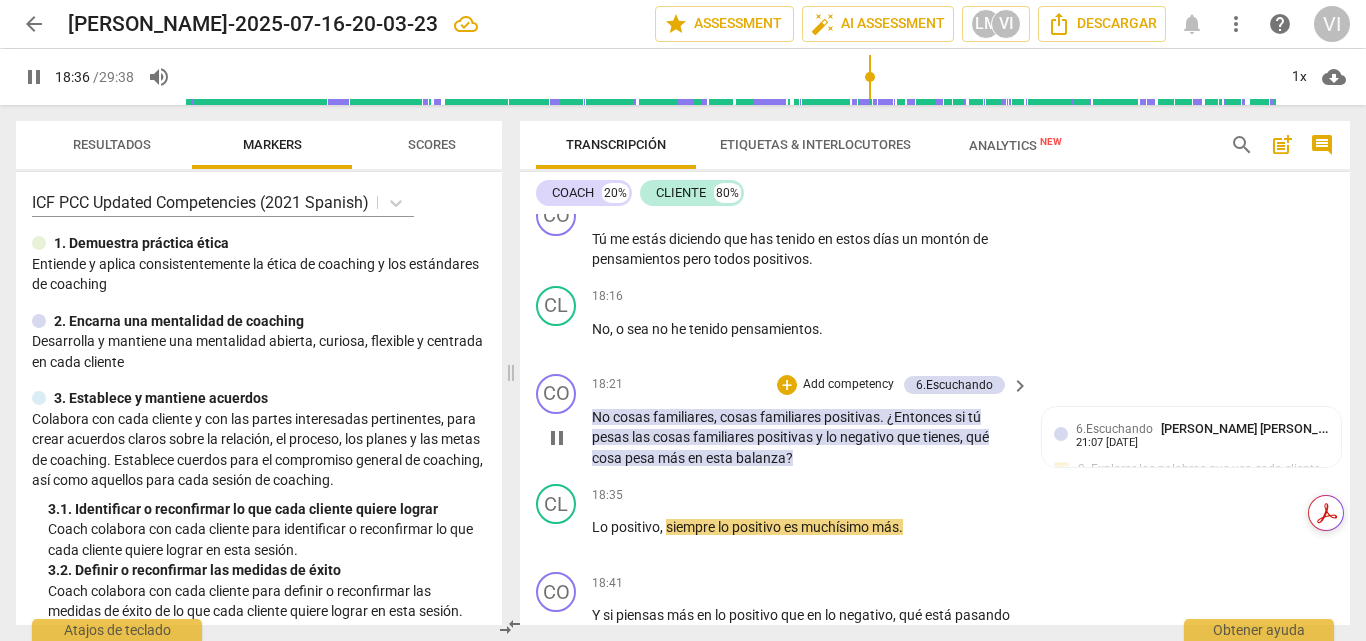 click on "Add competency" at bounding box center (848, 385) 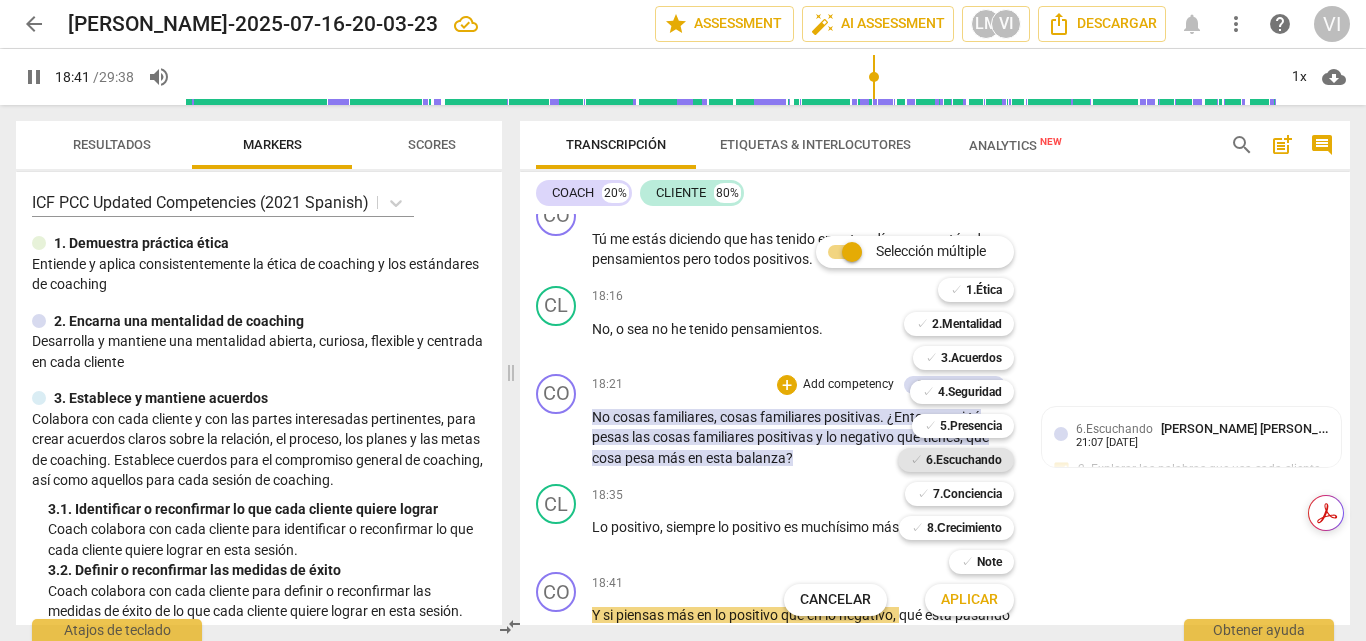 scroll, scrollTop: 5726, scrollLeft: 0, axis: vertical 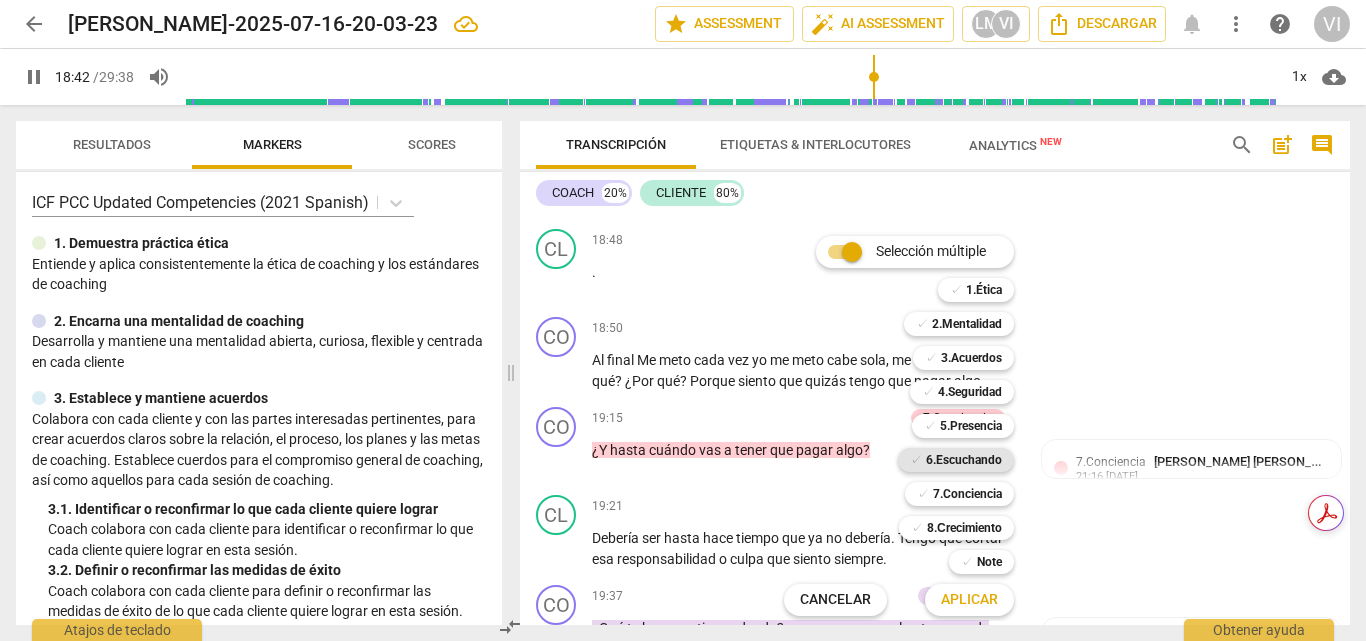 click on "6.Escuchando" at bounding box center (964, 460) 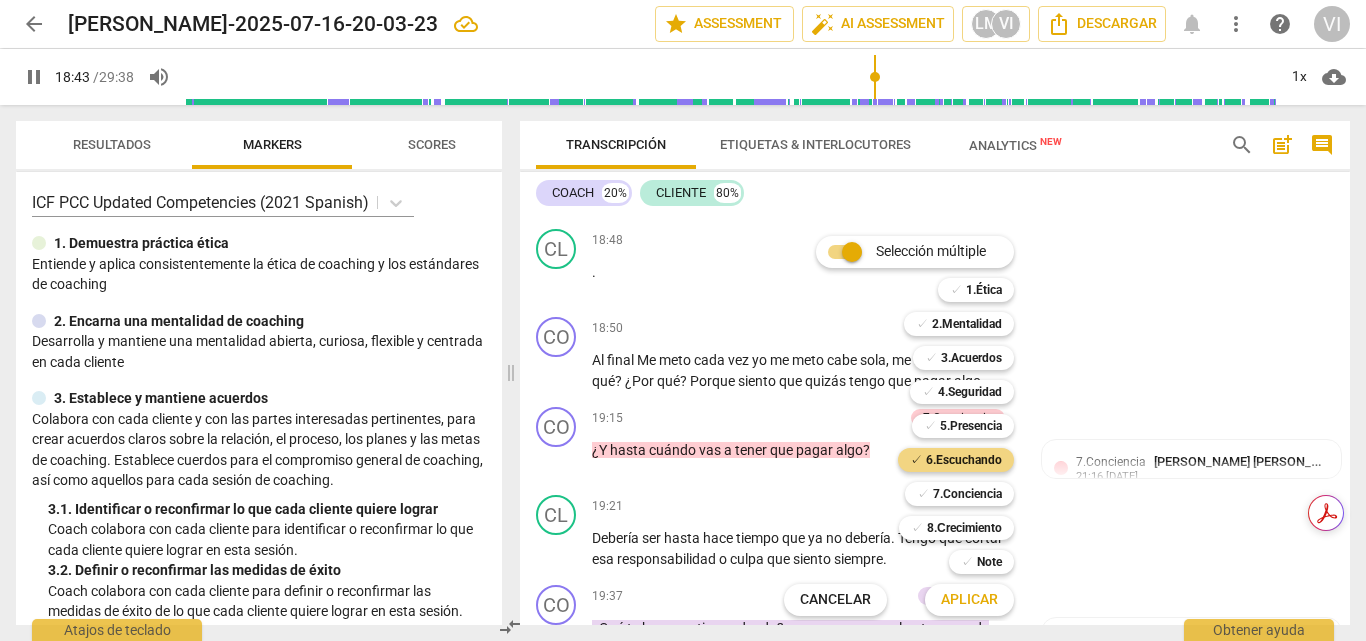 click on "Aplicar" at bounding box center (969, 600) 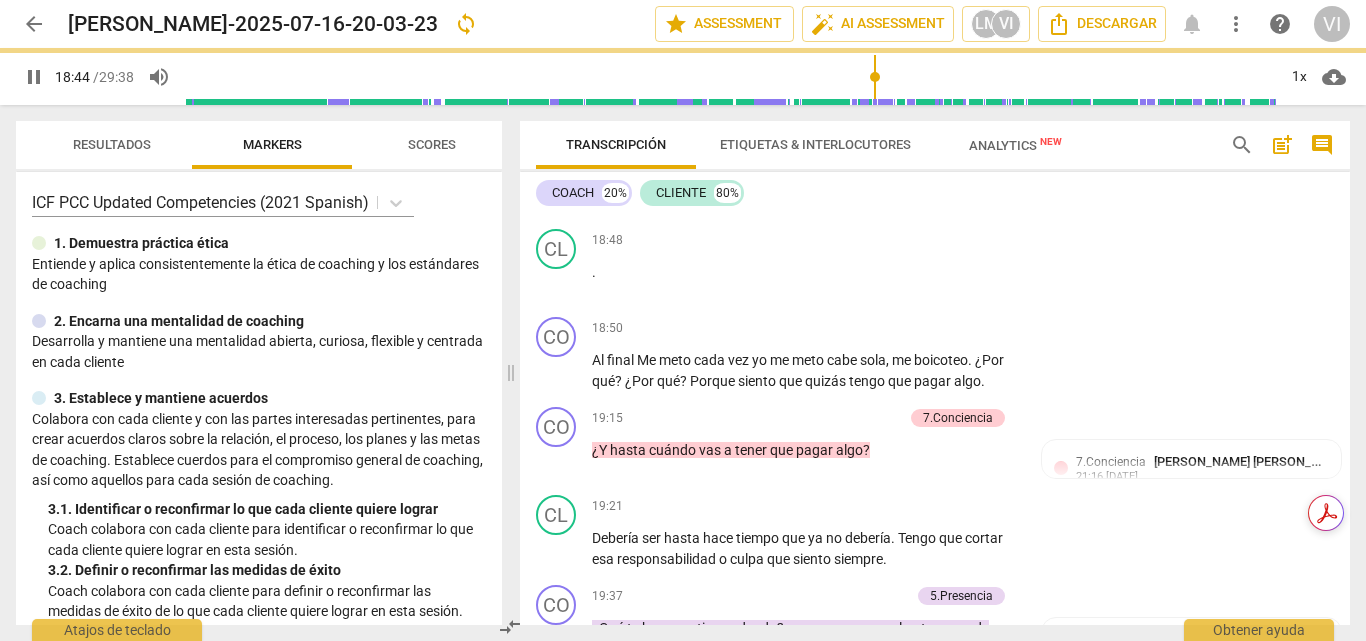 type on "1124" 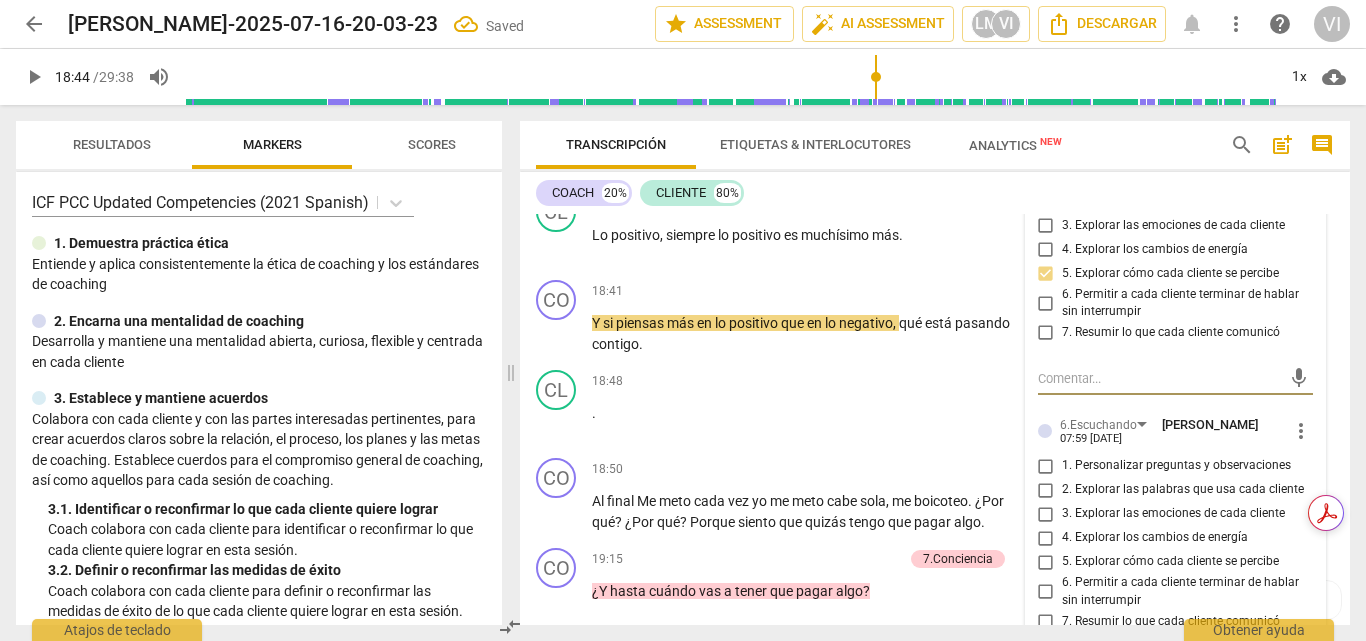 scroll, scrollTop: 5685, scrollLeft: 0, axis: vertical 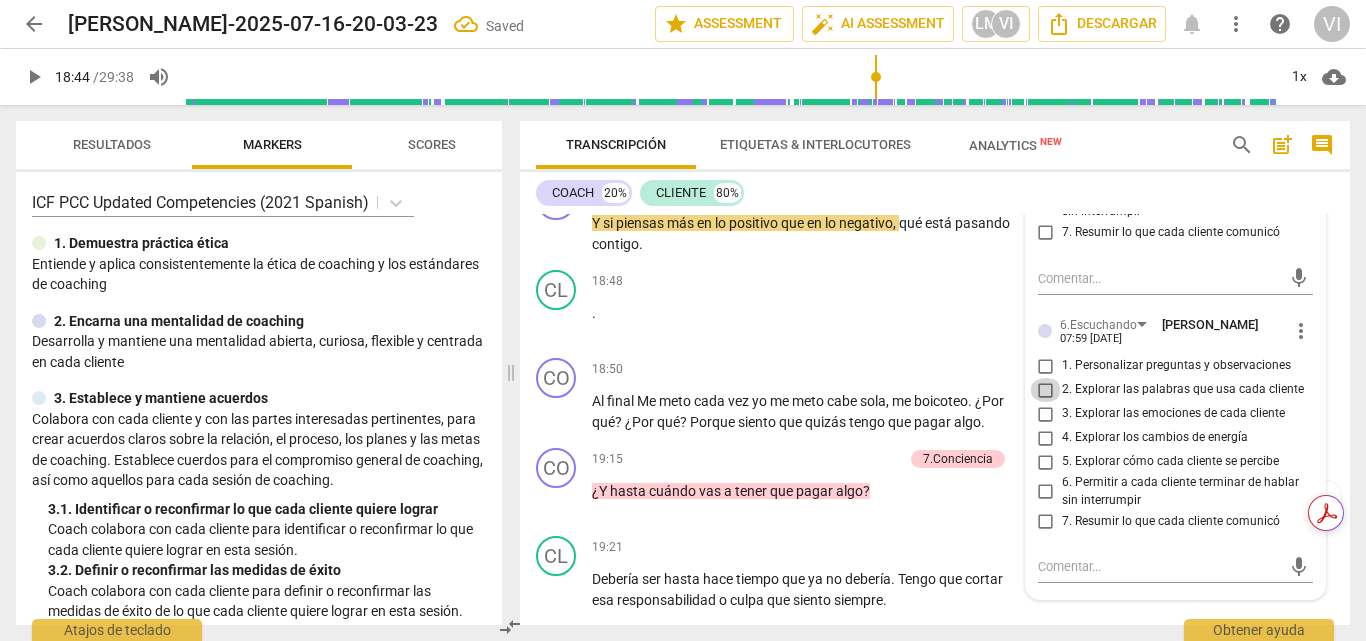click on "2. Explorar las palabras que usa cada cliente" at bounding box center (1046, 390) 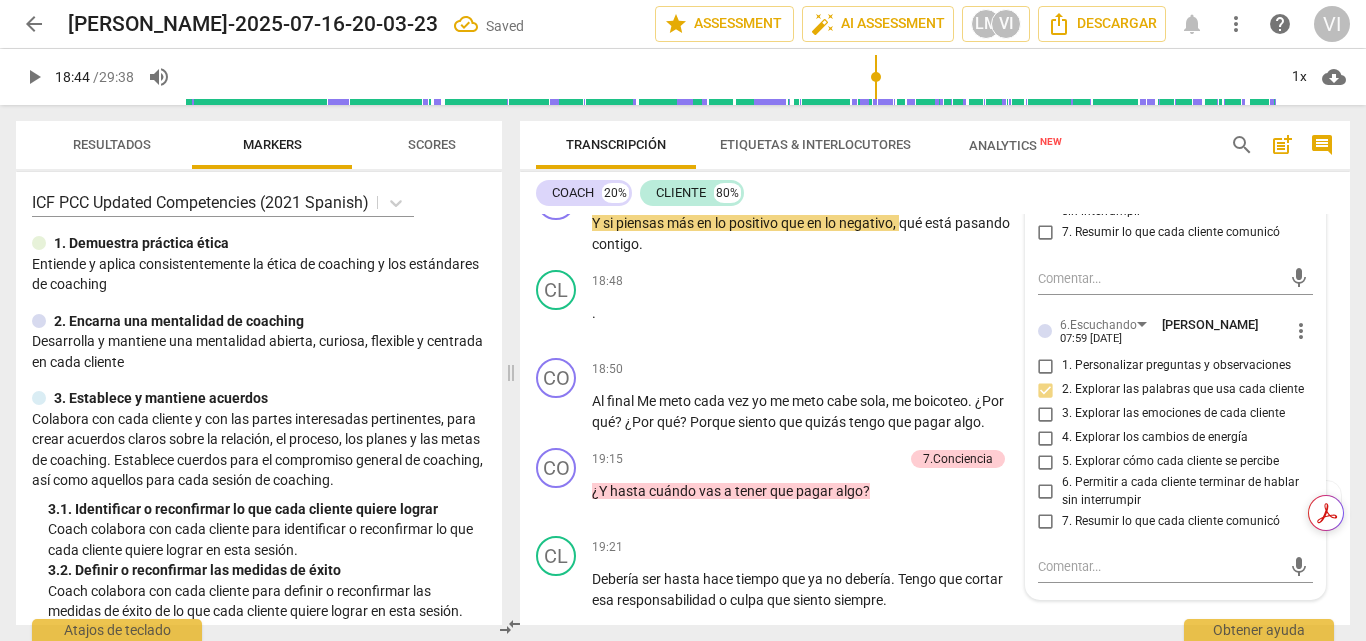 click on "5. Explorar cómo cada cliente se percibe" at bounding box center [1046, 462] 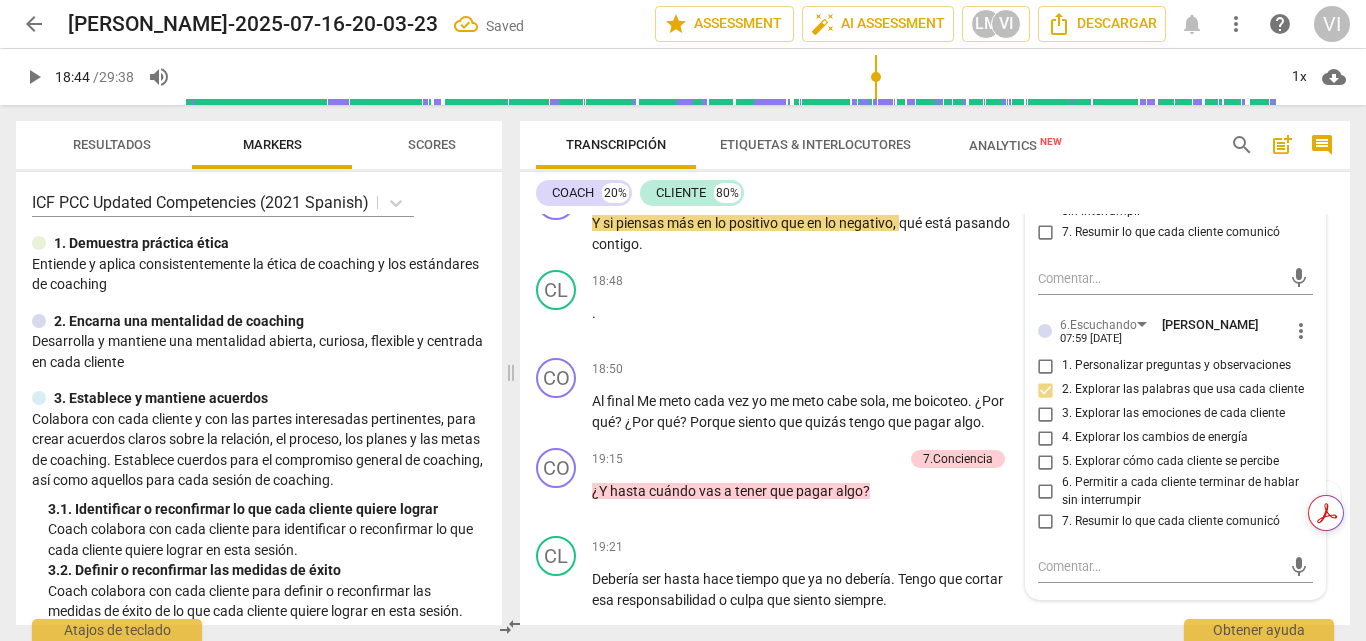 checkbox on "true" 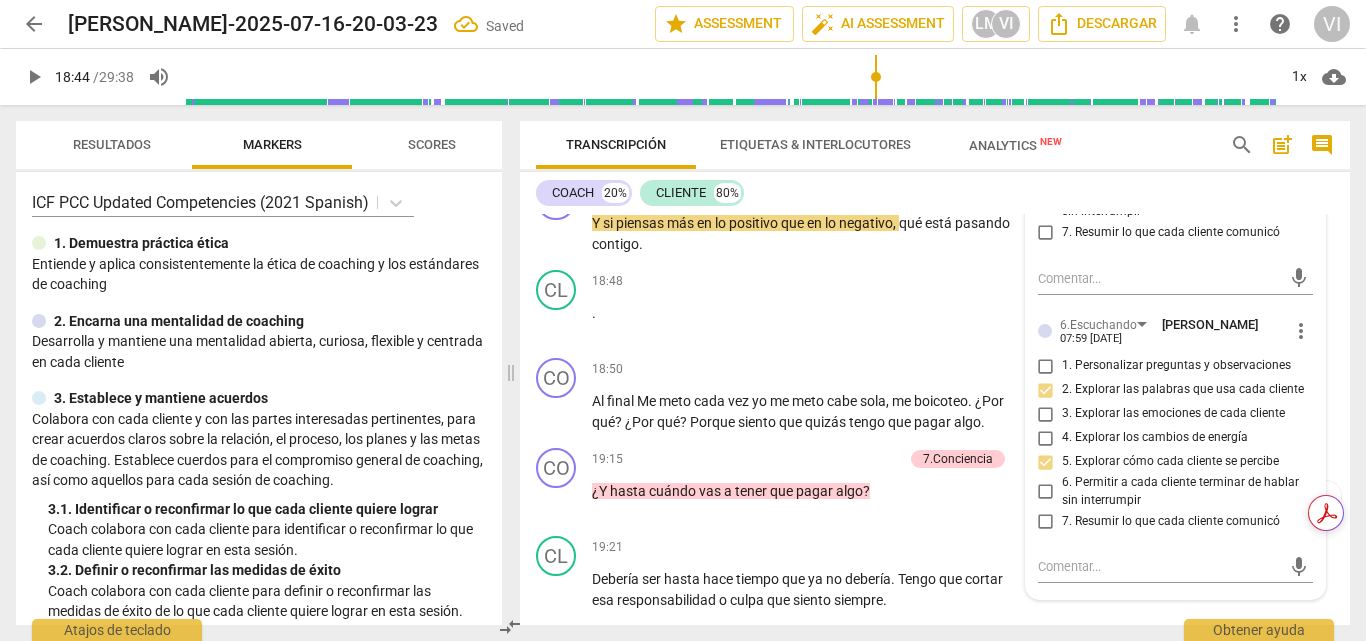 click on "7. Resumir lo que cada cliente comunicó" at bounding box center [1046, 521] 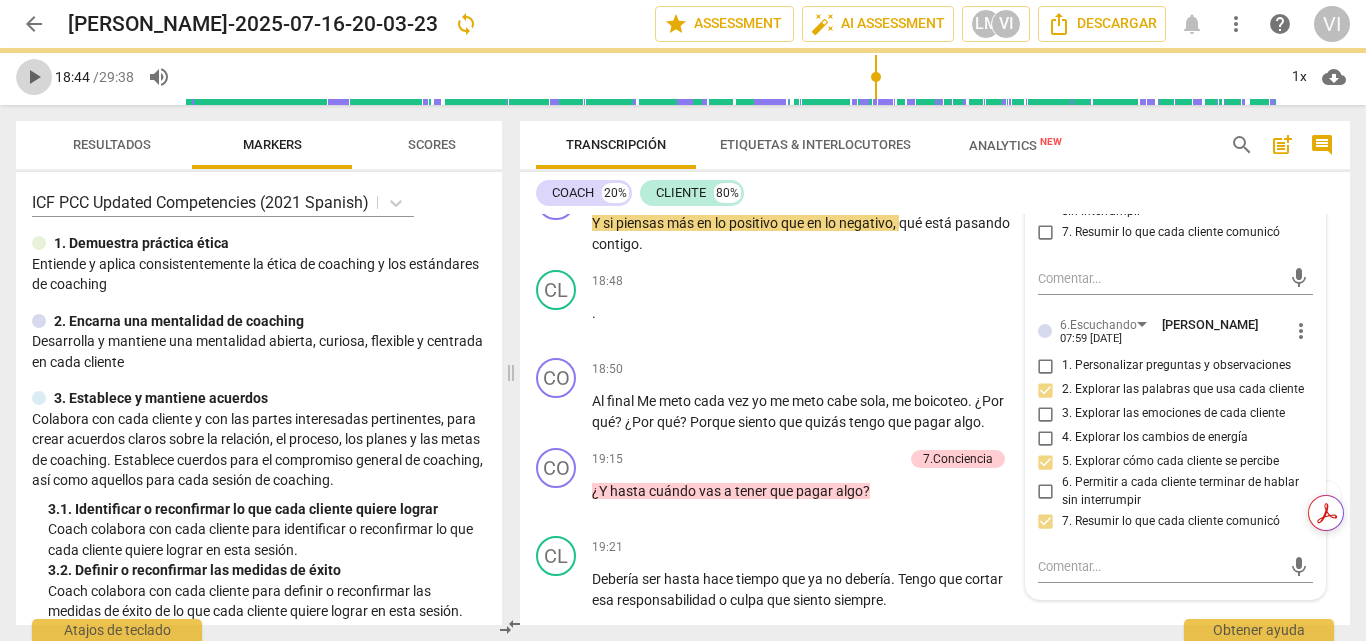 click on "play_arrow" at bounding box center [34, 77] 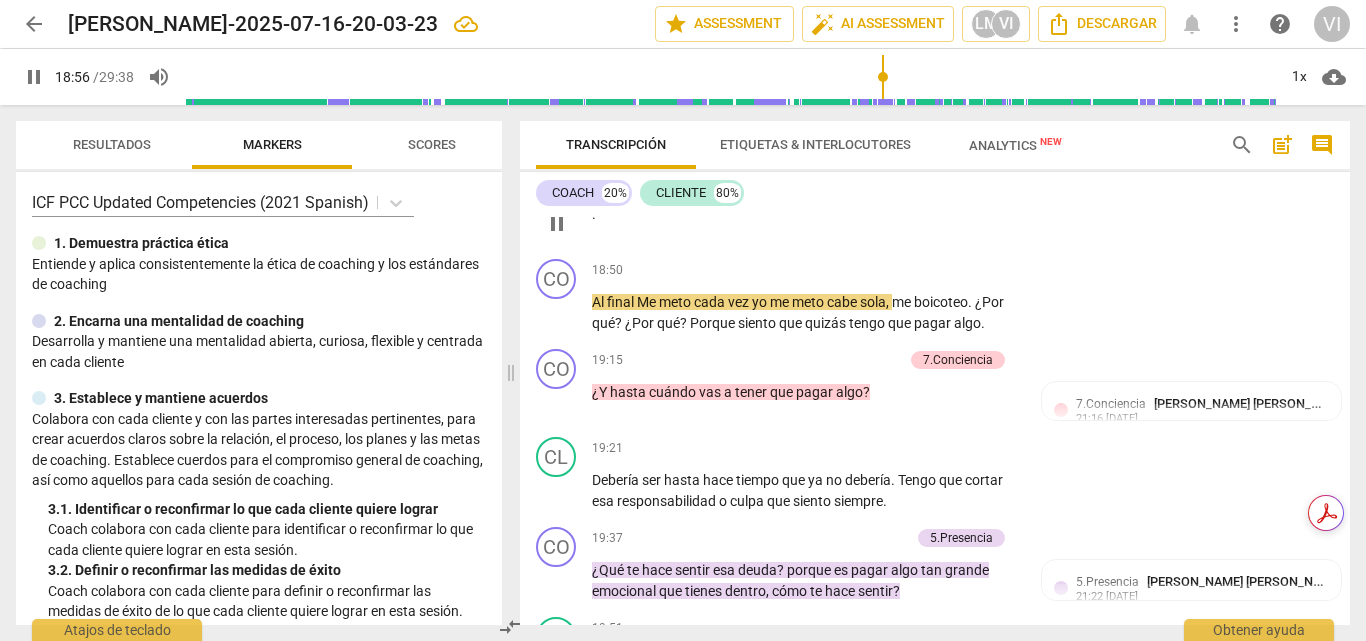 scroll, scrollTop: 5785, scrollLeft: 0, axis: vertical 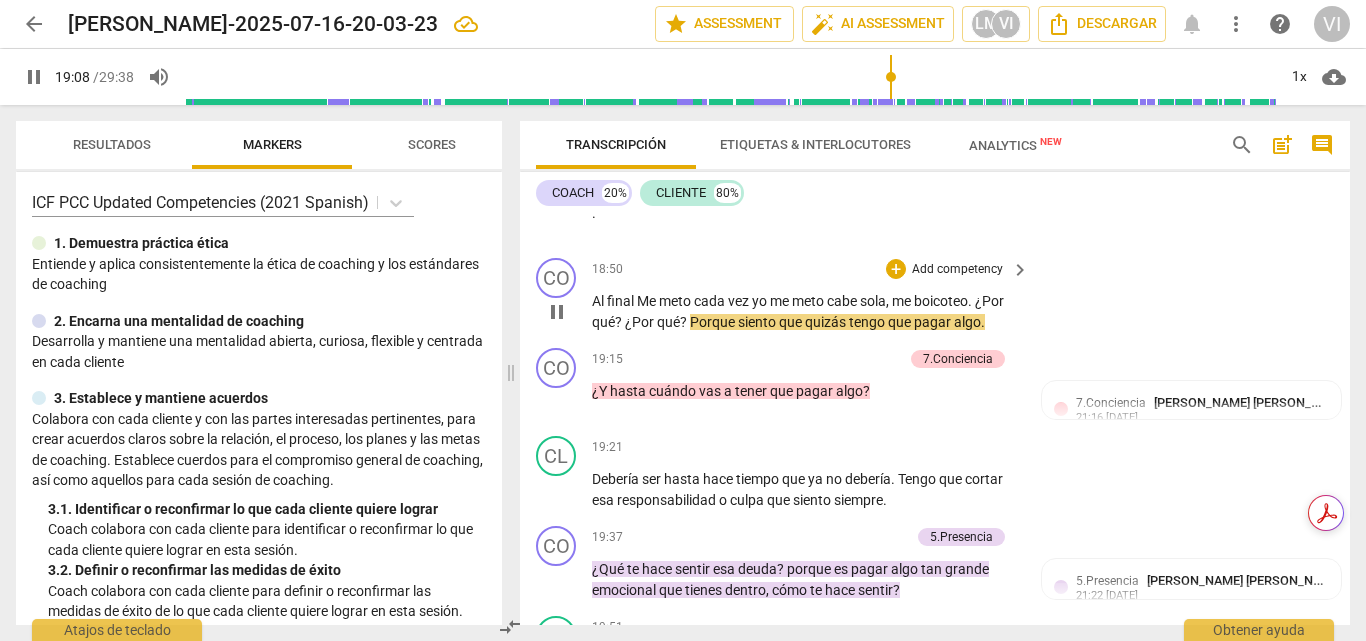 click on "Add competency" at bounding box center (957, 270) 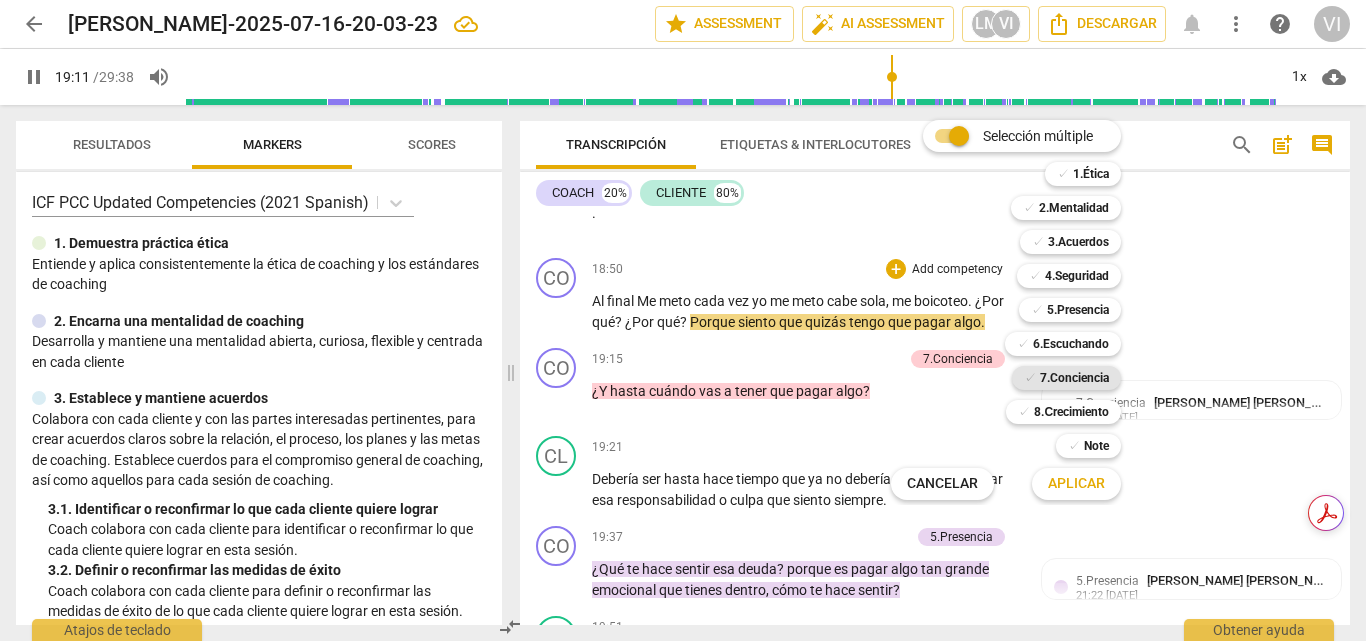 click on "7.Conciencia" at bounding box center [1074, 378] 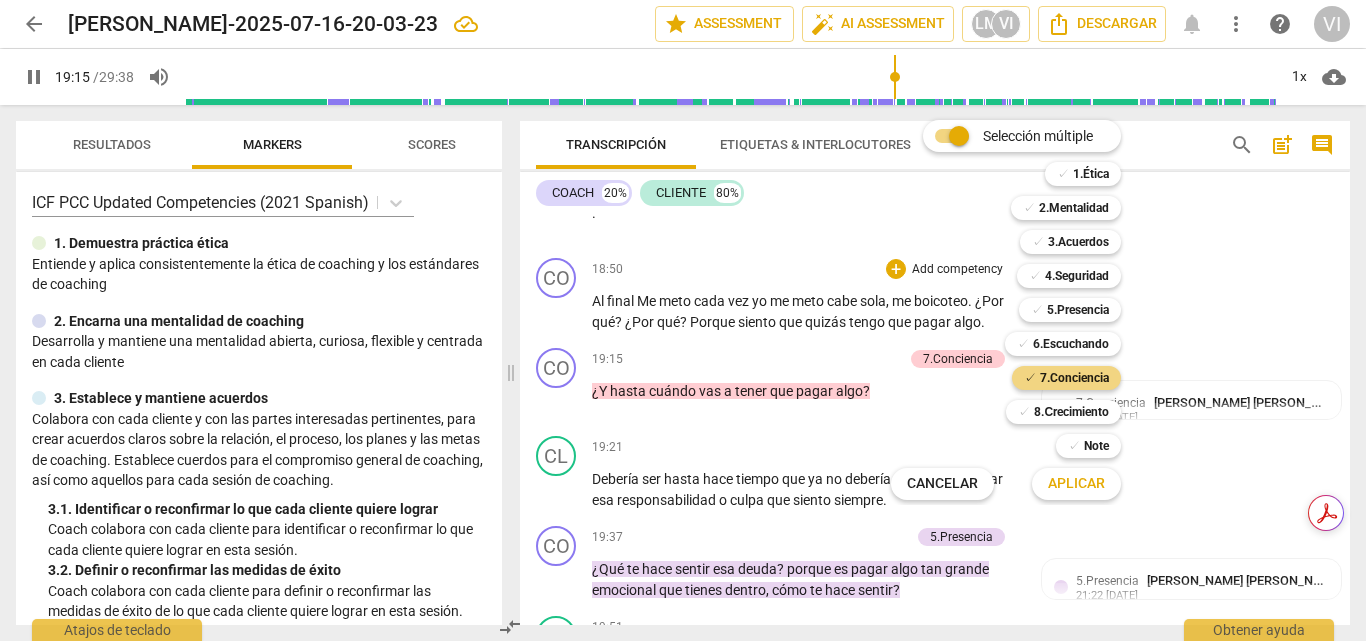 click at bounding box center (683, 320) 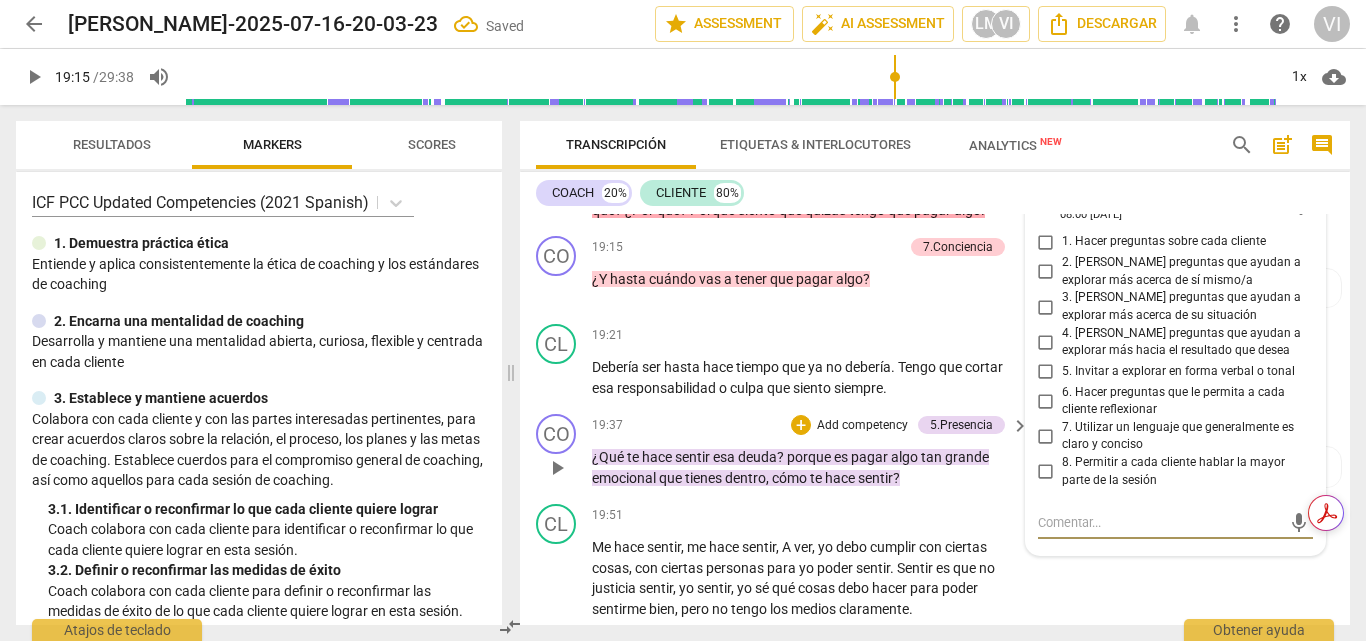 scroll, scrollTop: 5842, scrollLeft: 0, axis: vertical 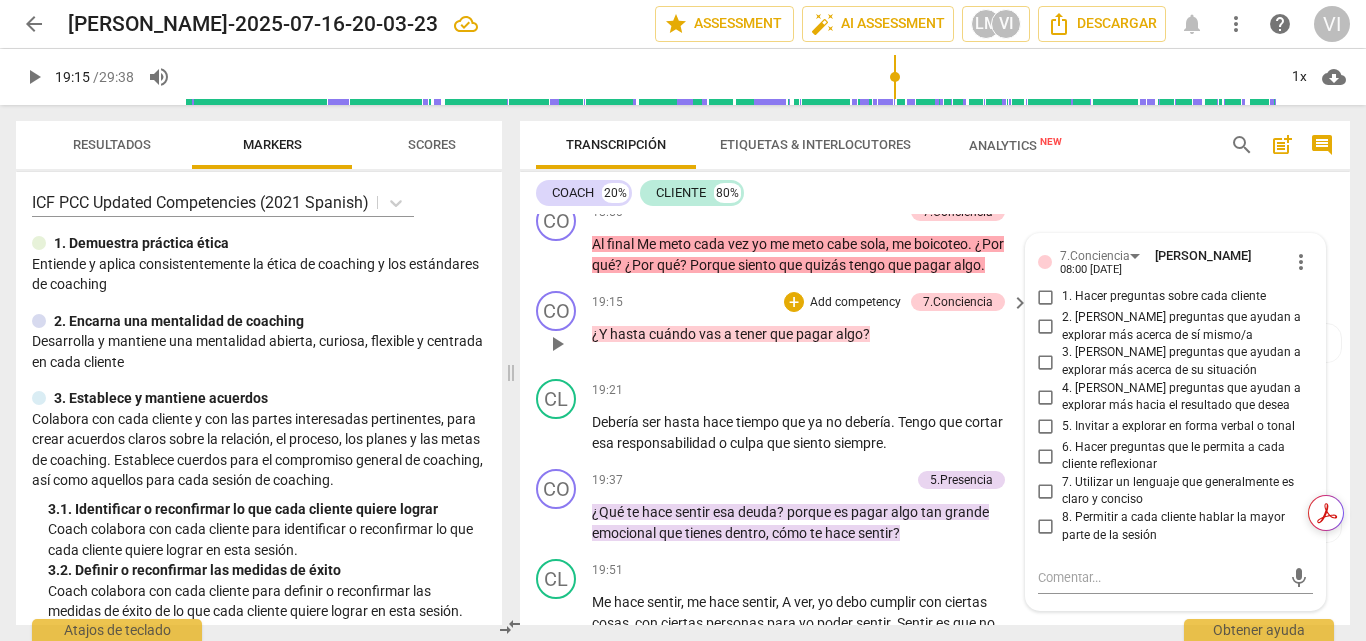 click on "Add competency" at bounding box center (855, 303) 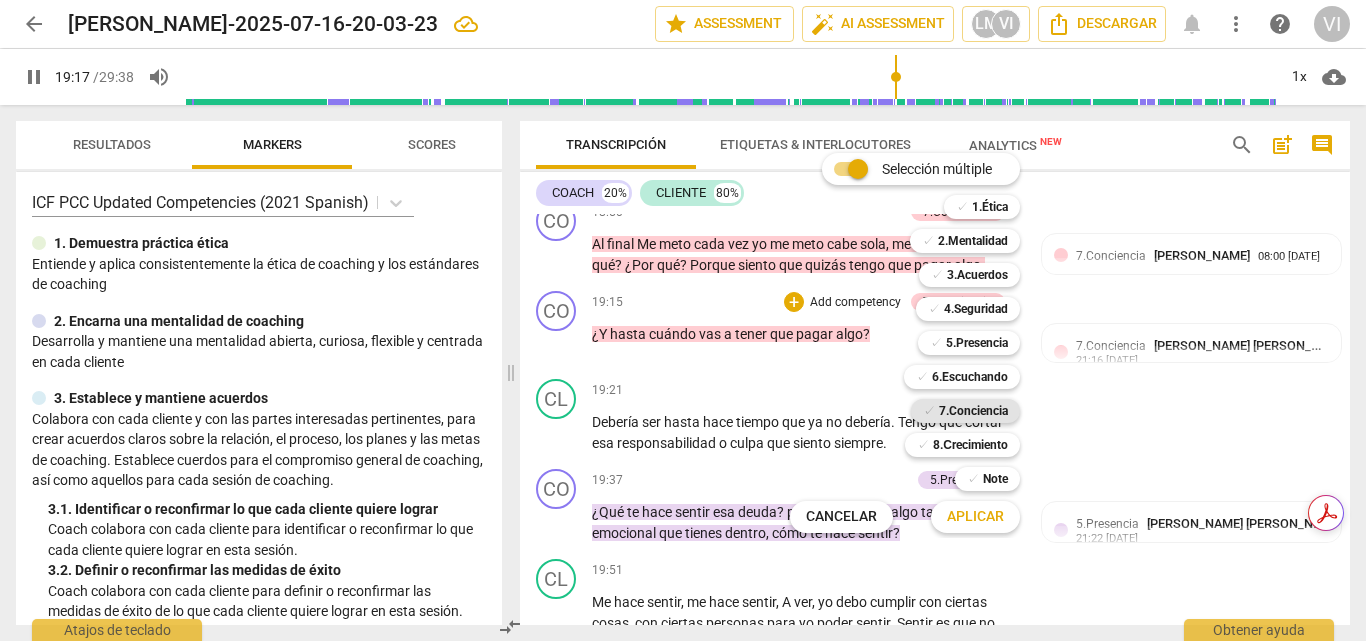click on "7.Conciencia" at bounding box center [973, 411] 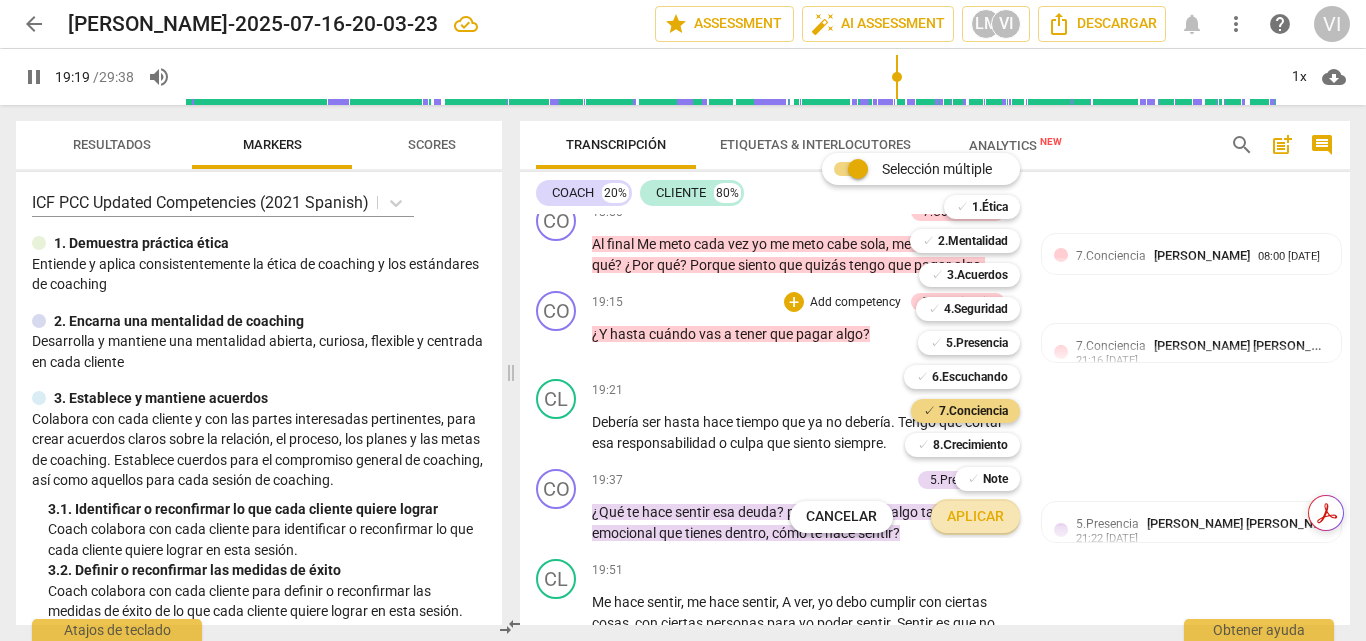 click on "Aplicar" at bounding box center (975, 517) 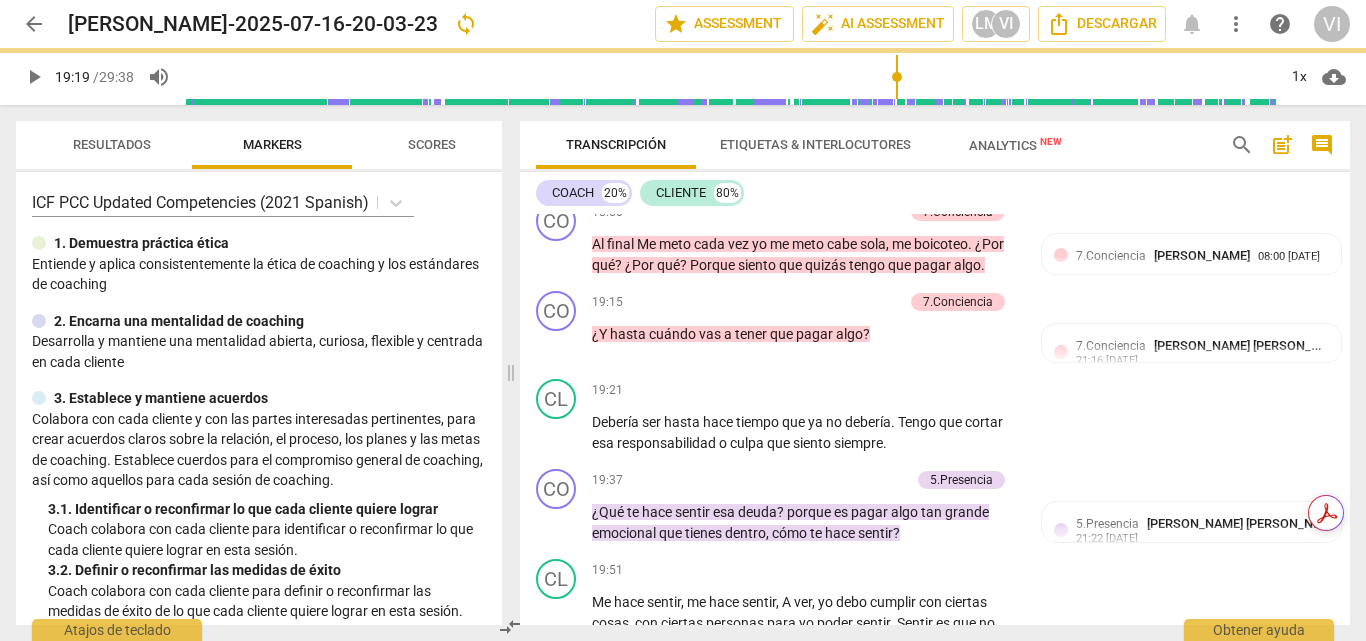 type on "1160" 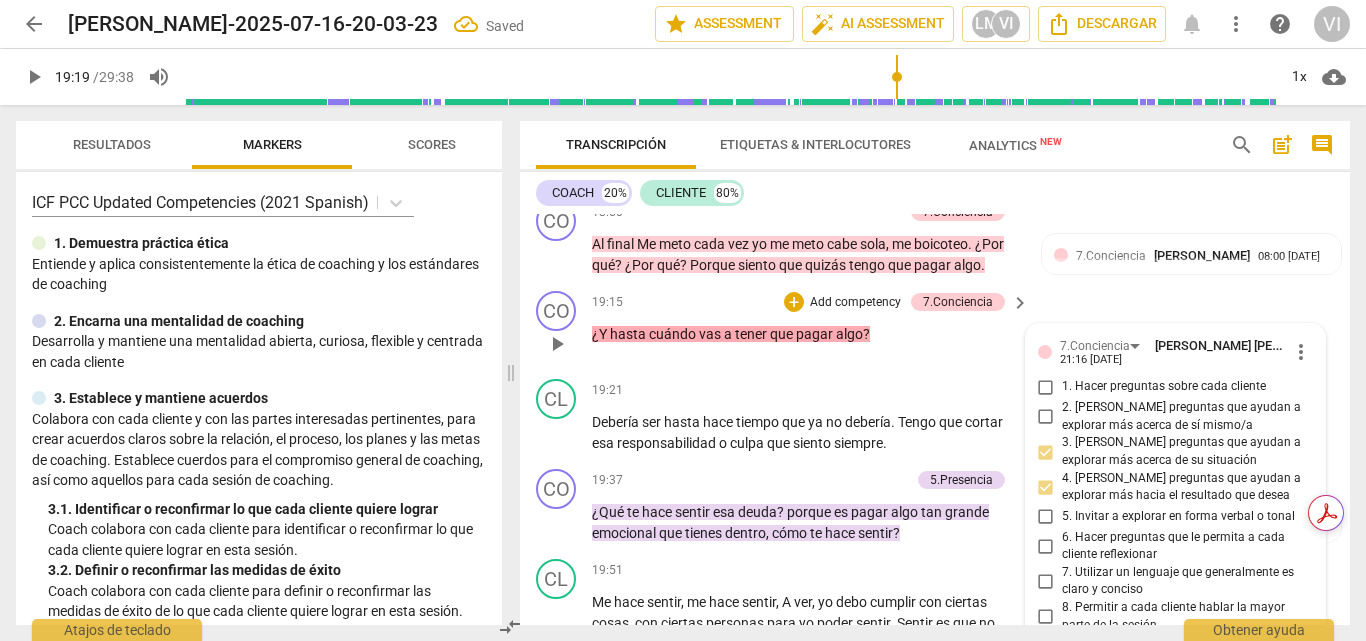 scroll, scrollTop: 6132, scrollLeft: 0, axis: vertical 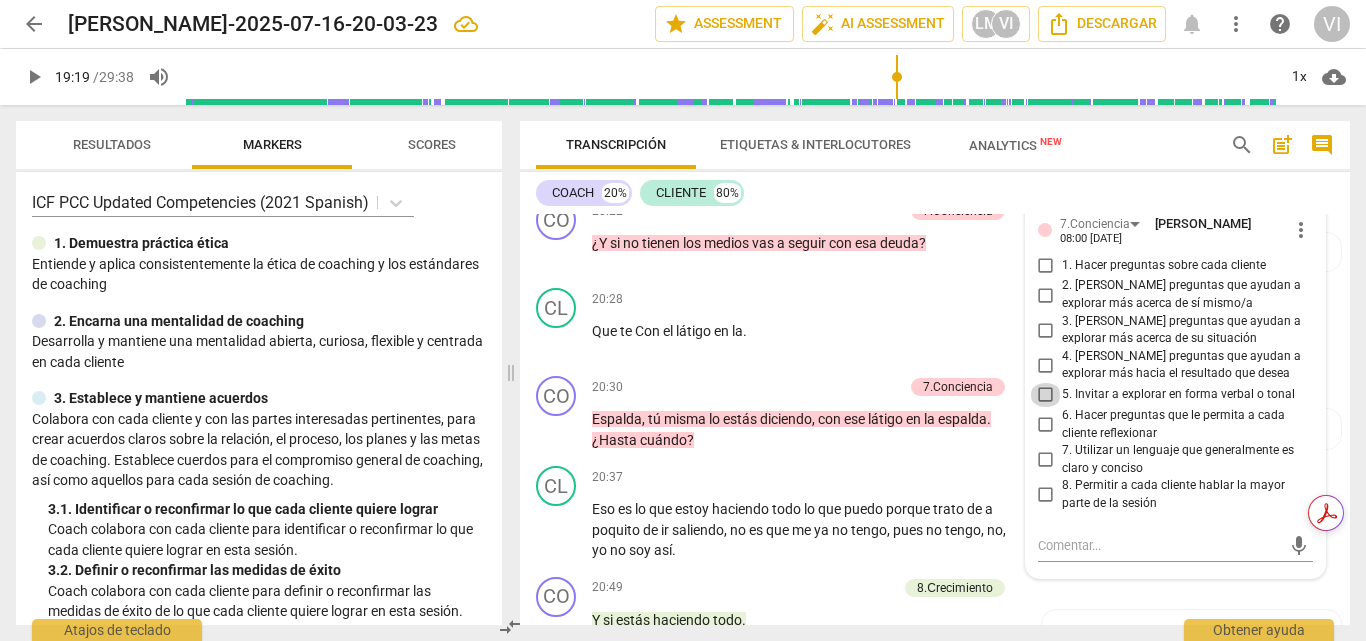 click on "5. Invitar a explorar en forma verbal o tonal" at bounding box center [1046, 395] 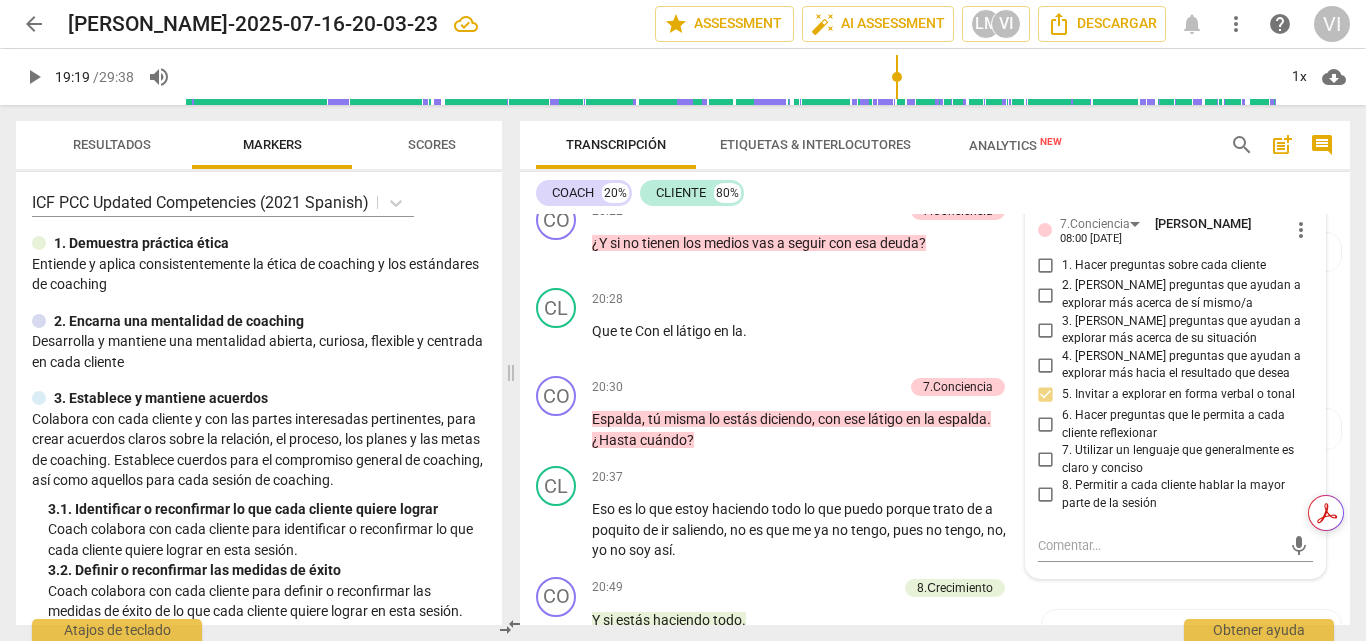 click on "6. Hacer preguntas que le permita a cada cliente reflexionar" at bounding box center (1046, 425) 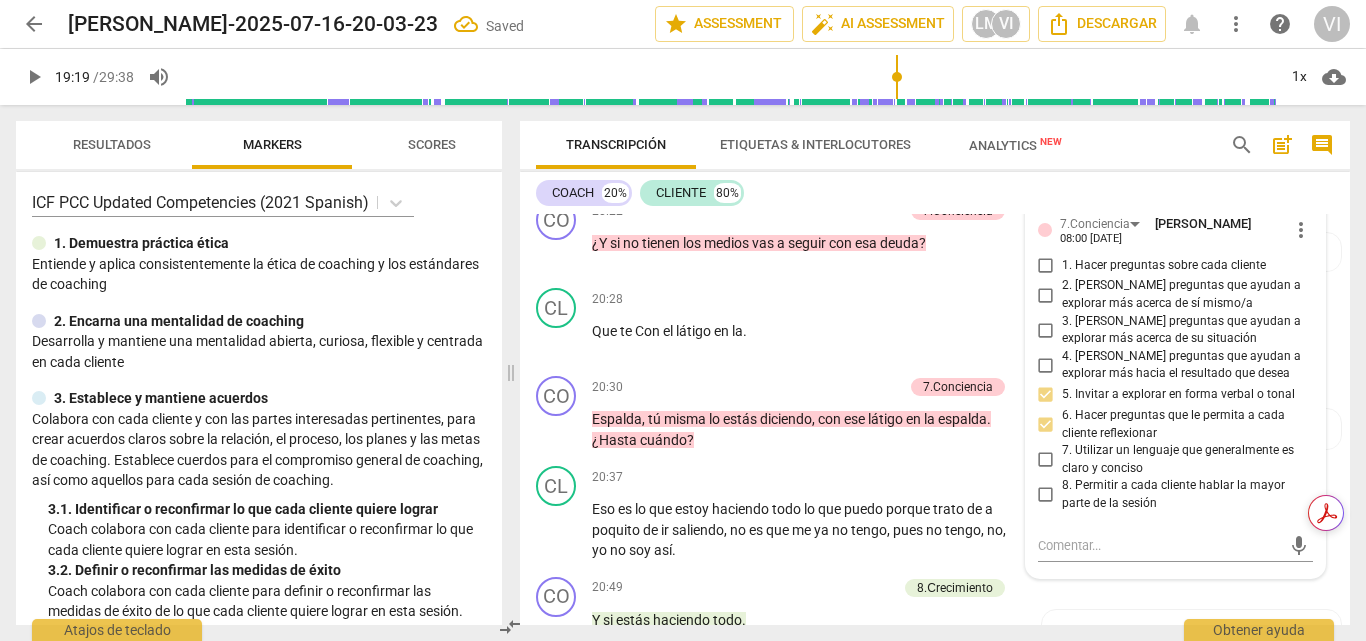 click on "1. Hacer preguntas sobre cada cliente" at bounding box center (1046, 265) 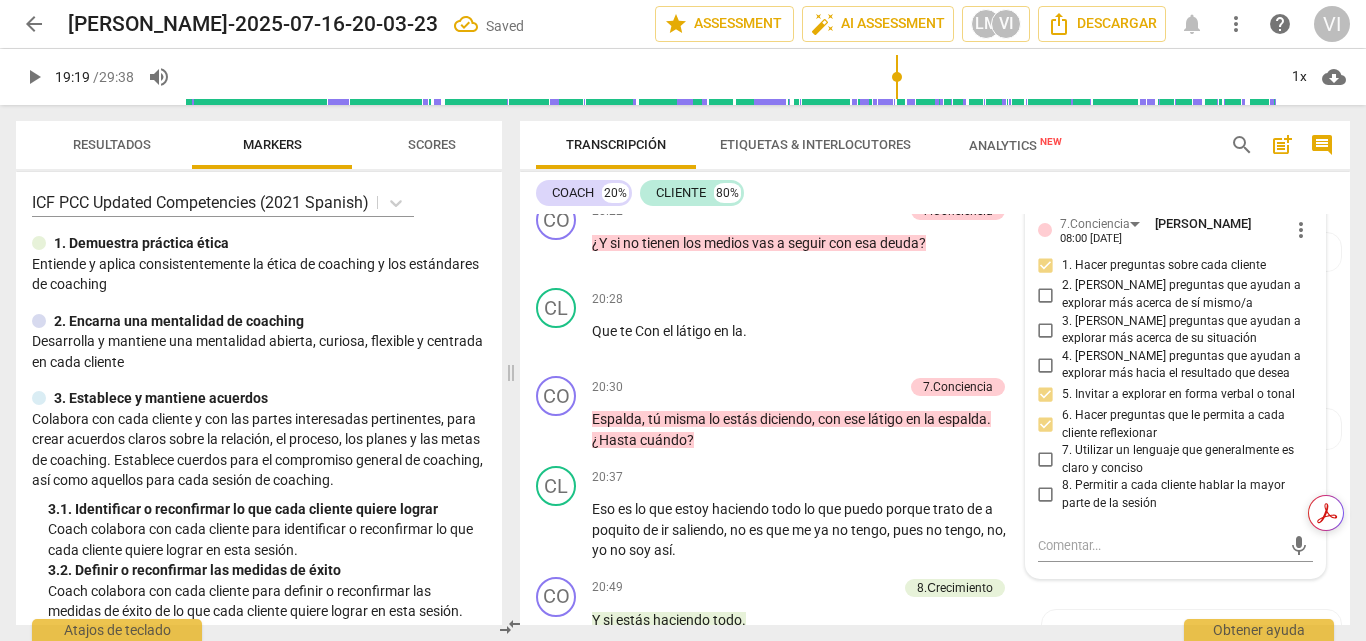 click on "arrow_back" at bounding box center (34, 24) 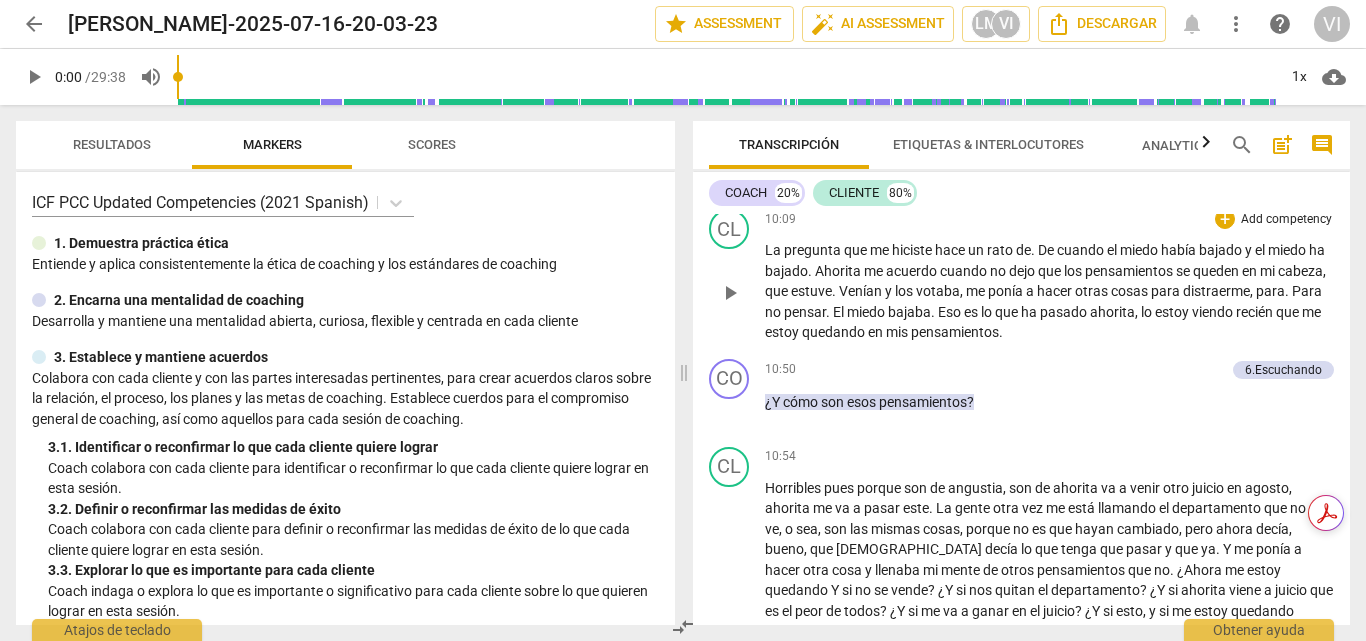 scroll, scrollTop: 2200, scrollLeft: 0, axis: vertical 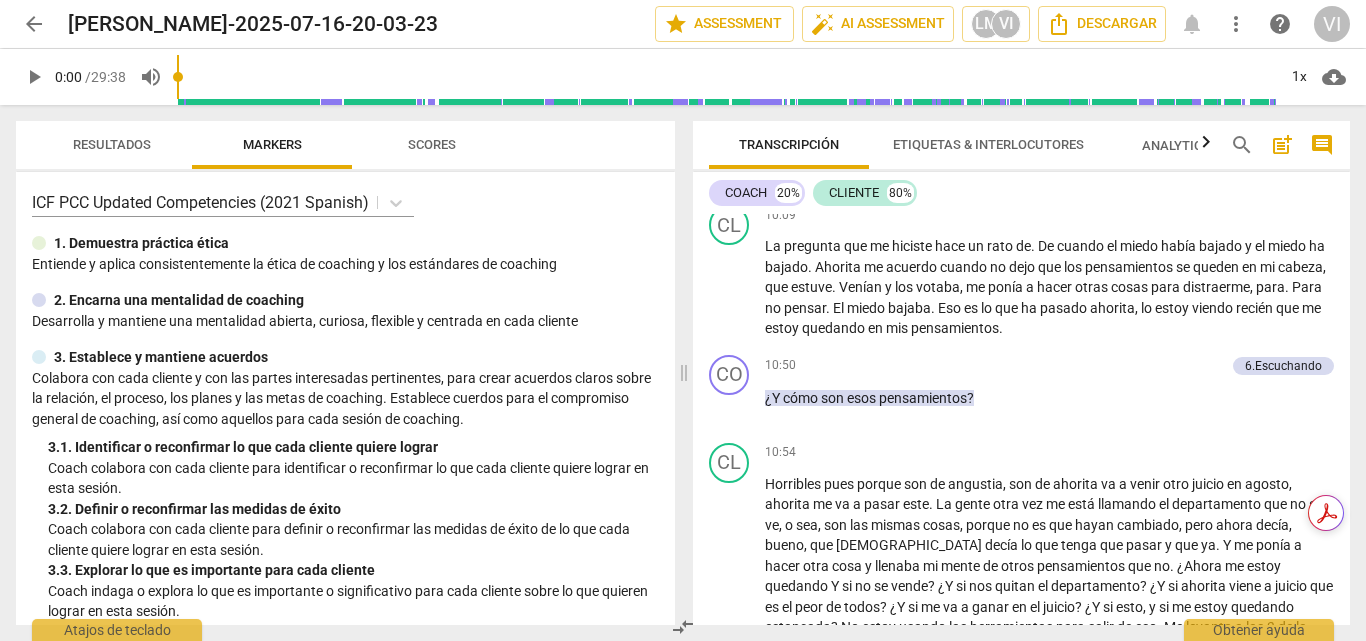 click at bounding box center [726, 77] 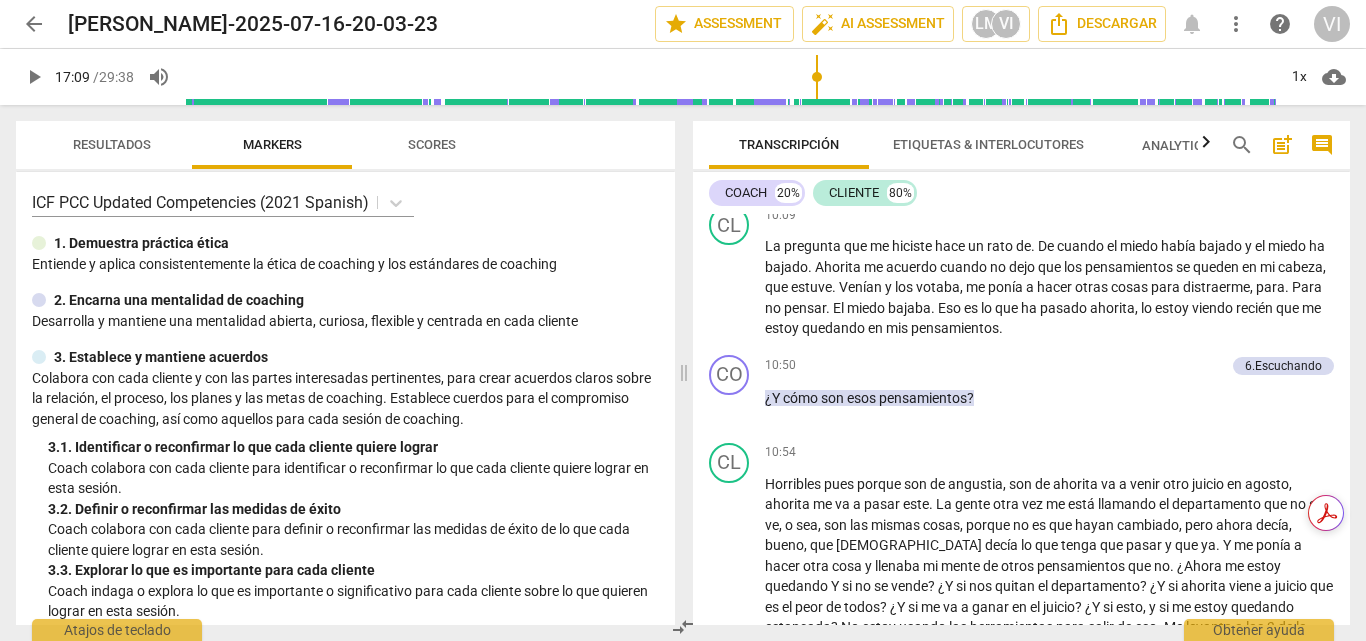 click at bounding box center [730, 77] 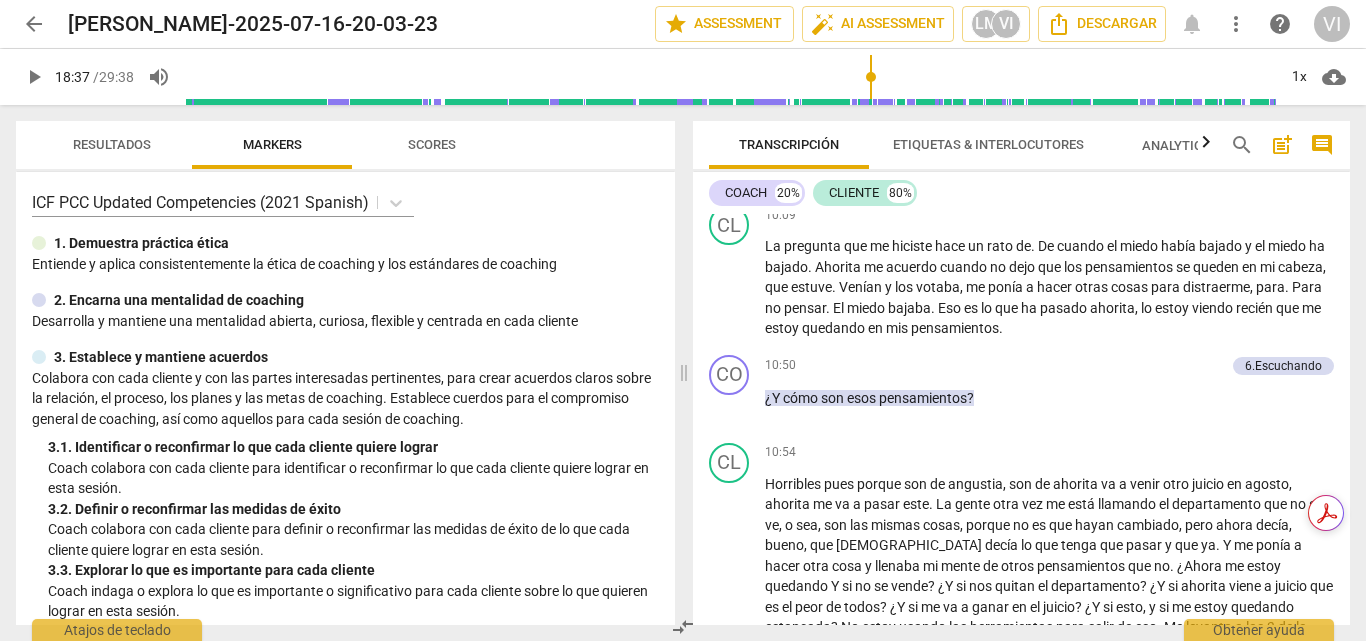 click at bounding box center (730, 77) 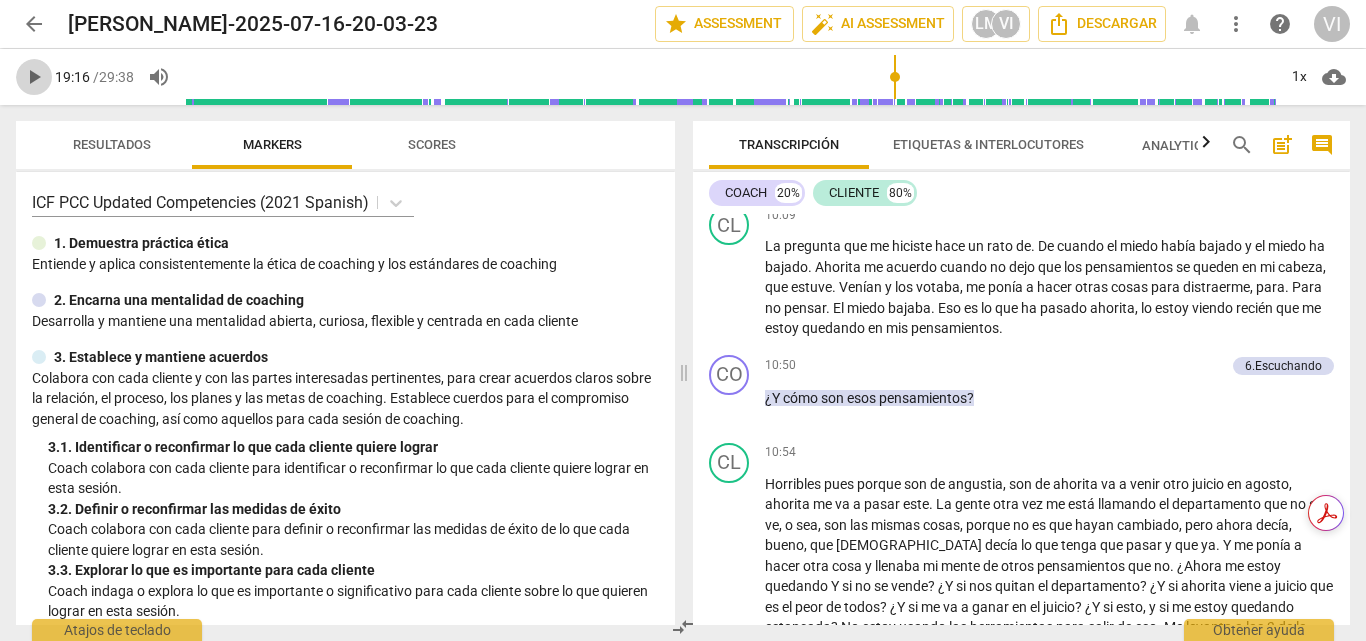 click on "play_arrow" at bounding box center [34, 77] 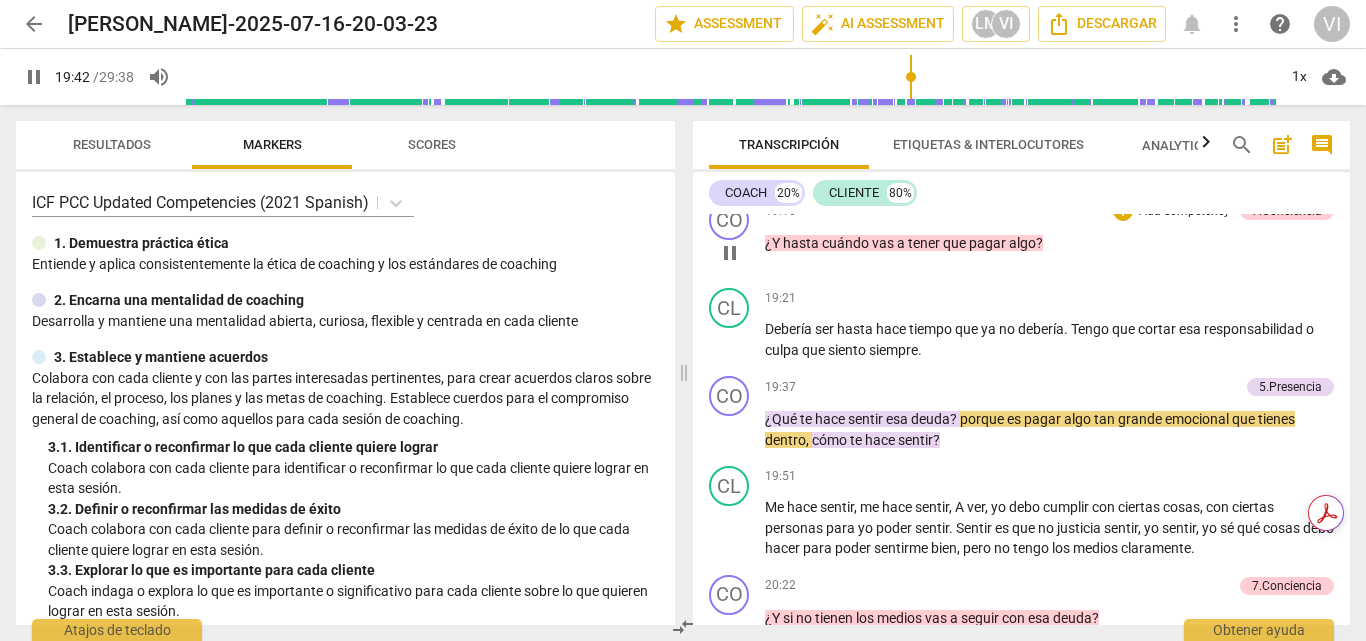 scroll, scrollTop: 5100, scrollLeft: 0, axis: vertical 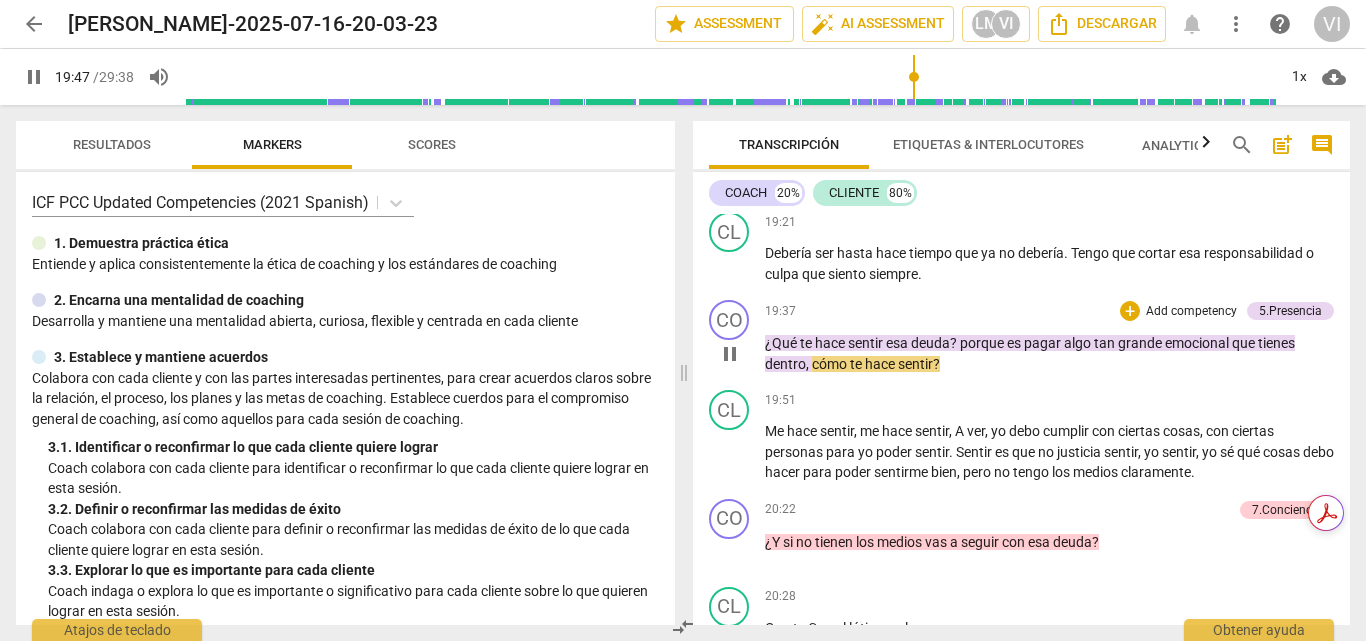 click on "Add competency" at bounding box center [1191, 312] 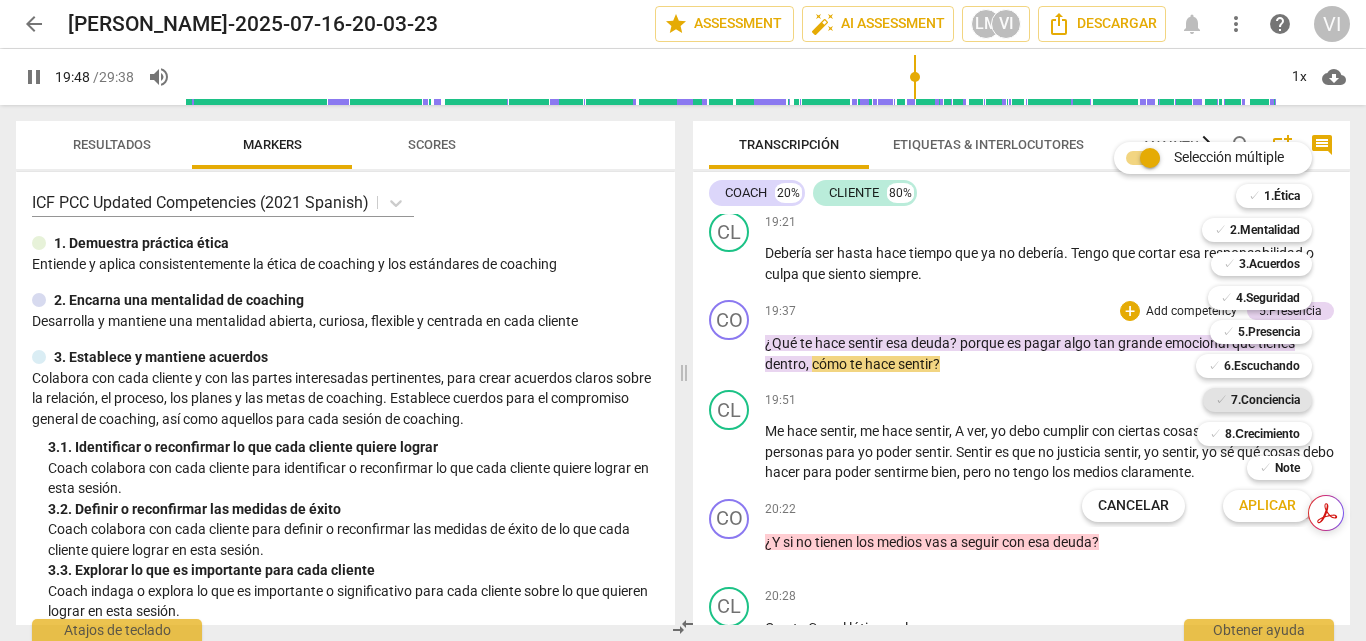 click on "7.Conciencia" at bounding box center [1265, 400] 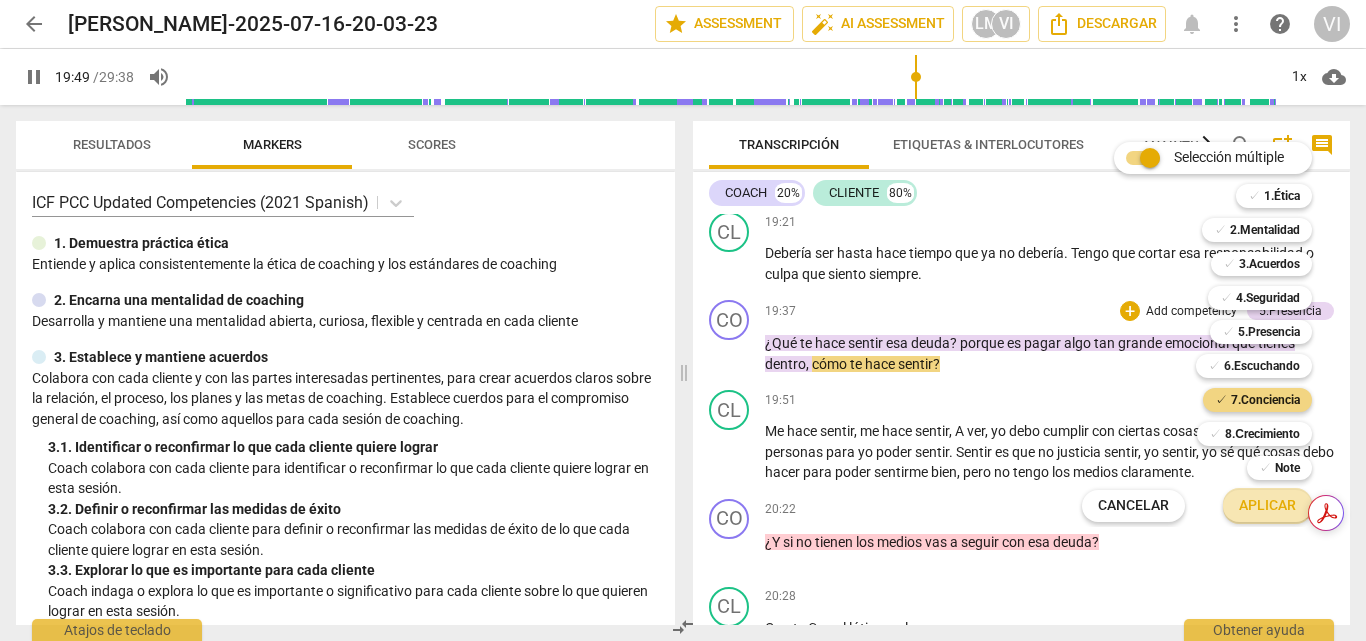 click on "Aplicar" at bounding box center [1267, 506] 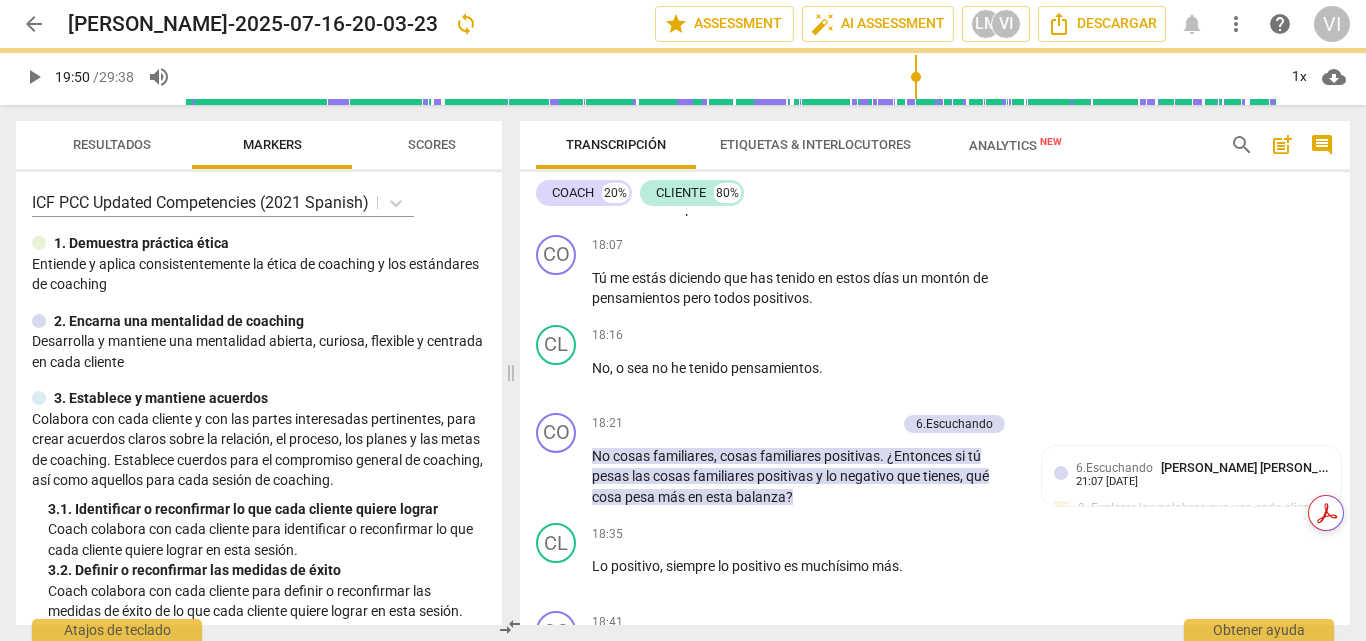 type on "1190" 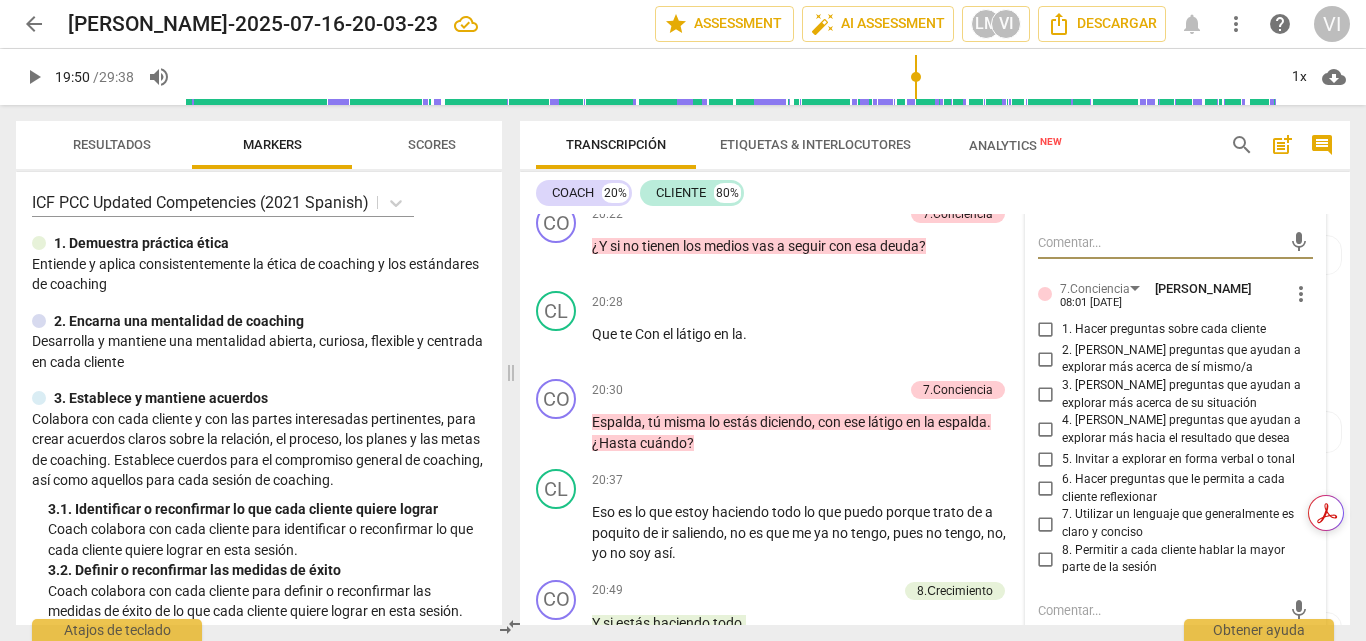 scroll, scrollTop: 6275, scrollLeft: 0, axis: vertical 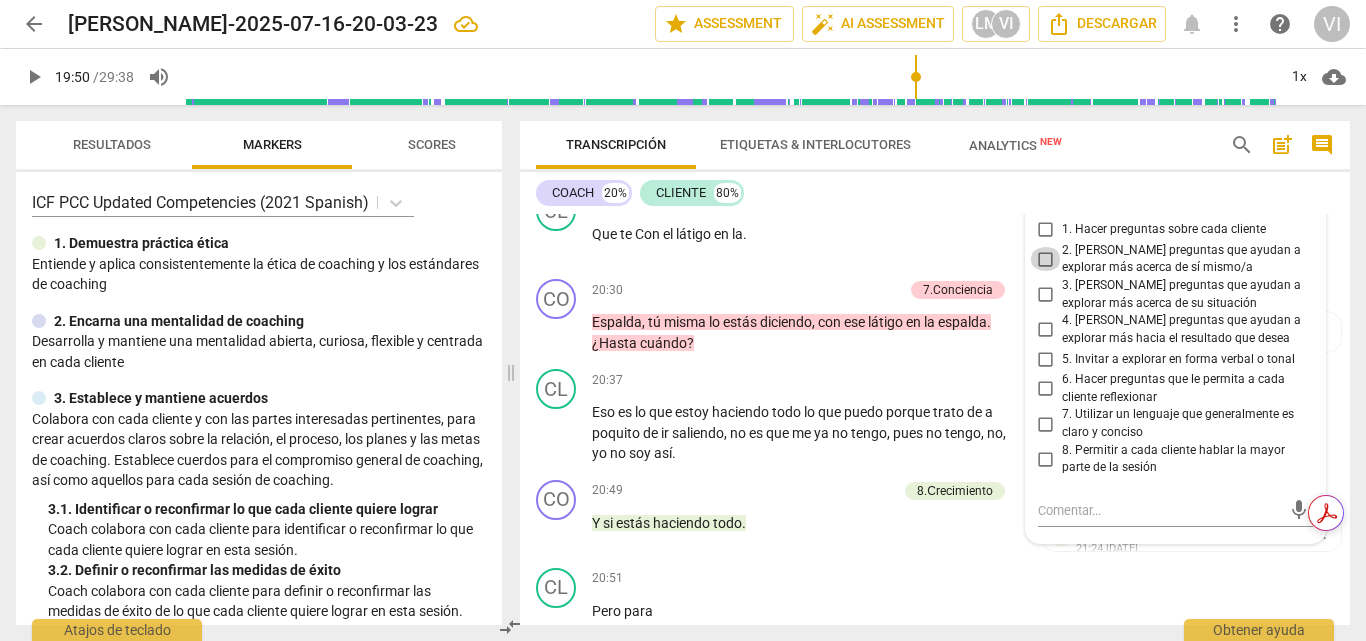 click on "2. [PERSON_NAME] preguntas que ayudan a explorar más acerca de sí mismo/a" at bounding box center (1046, 259) 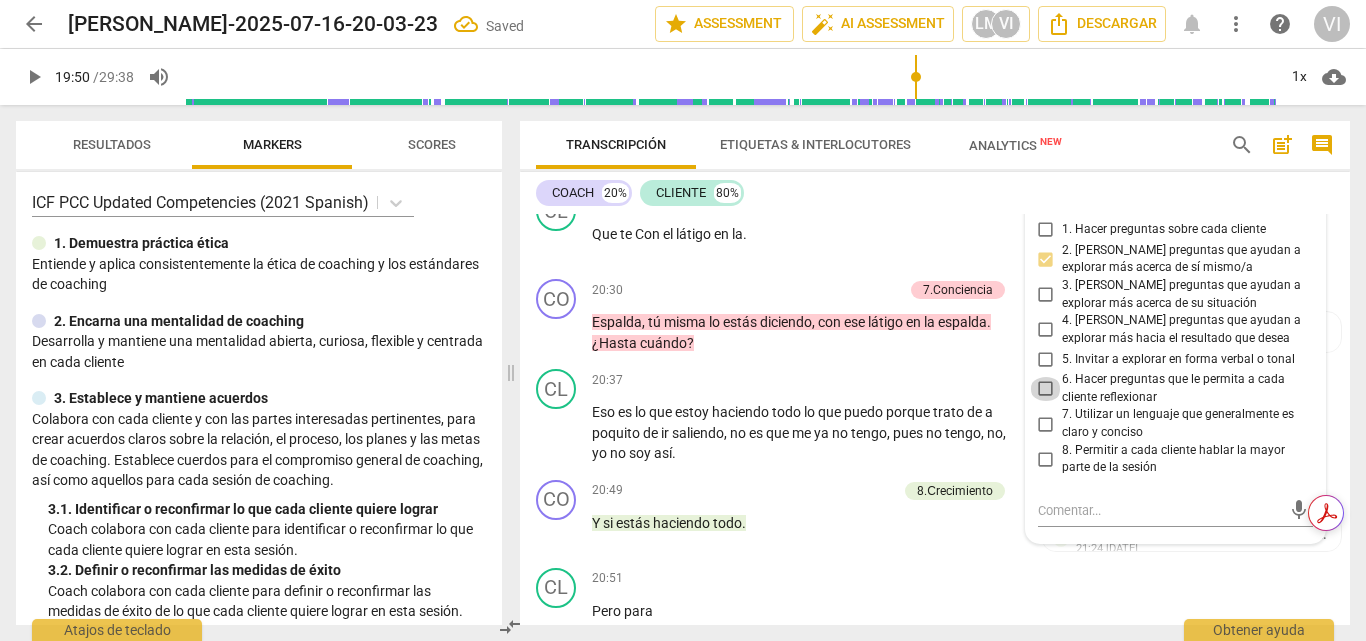 click on "6. Hacer preguntas que le permita a cada cliente reflexionar" at bounding box center [1046, 389] 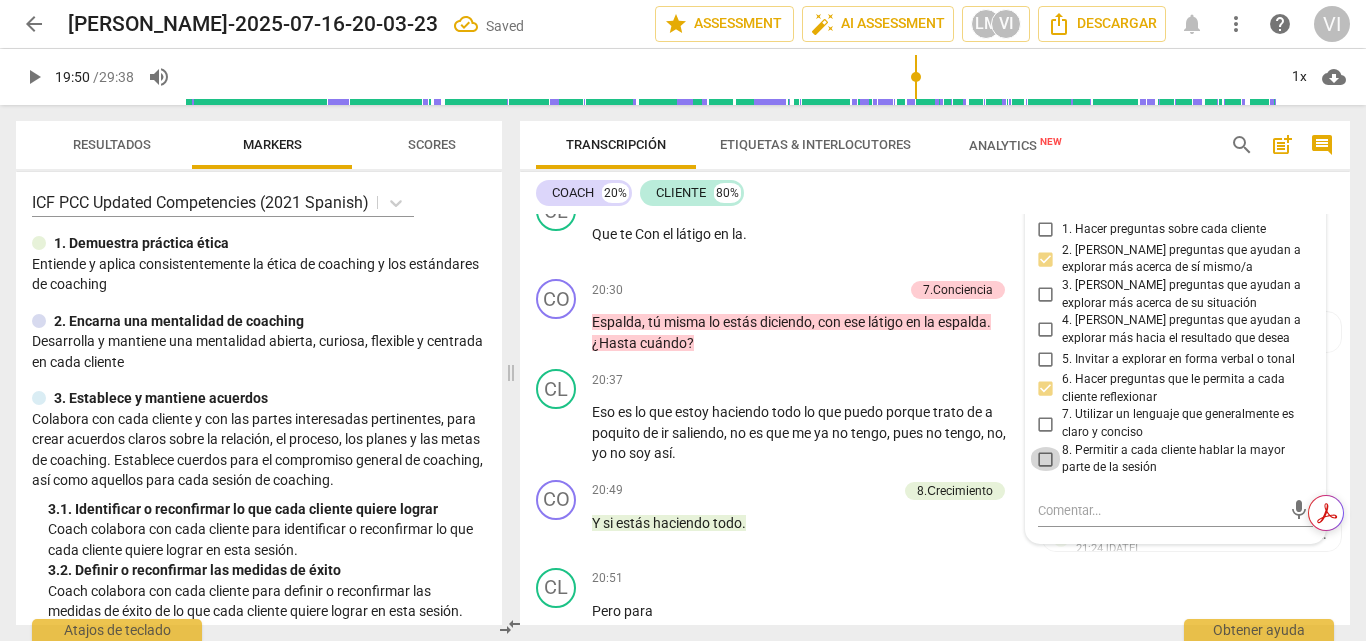 click on "8. Permitir a cada cliente hablar la mayor parte de la sesión" at bounding box center (1046, 459) 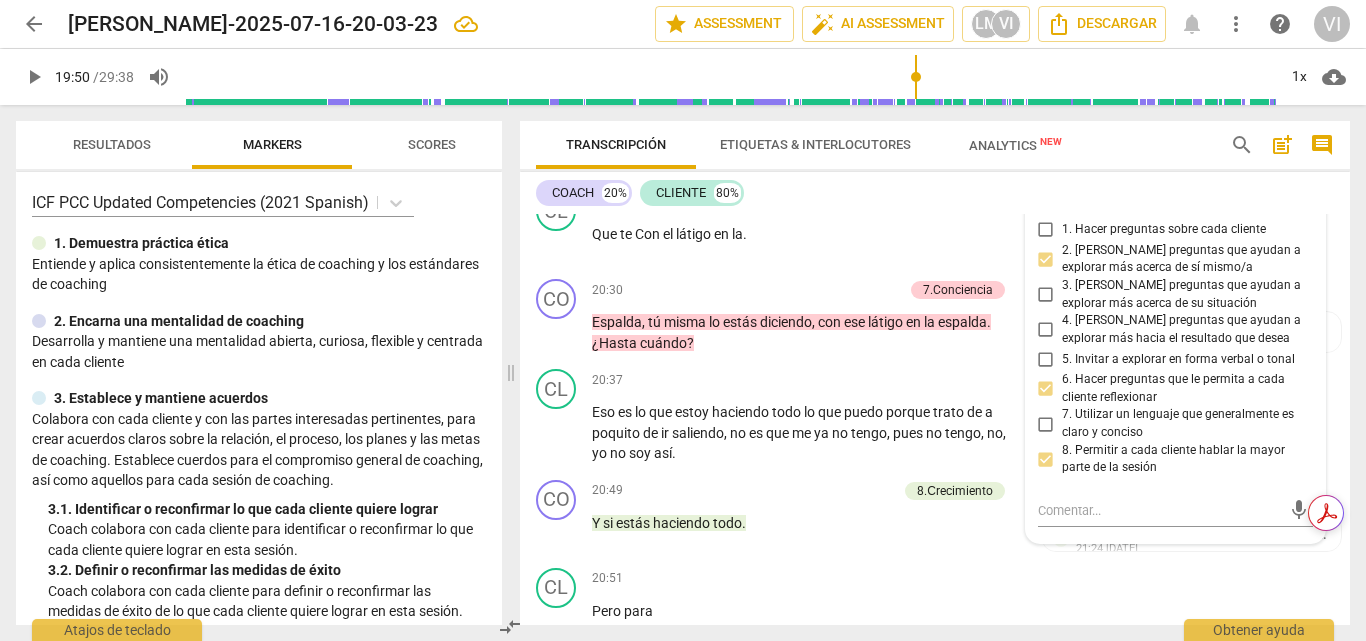 click on "play_arrow" at bounding box center [34, 77] 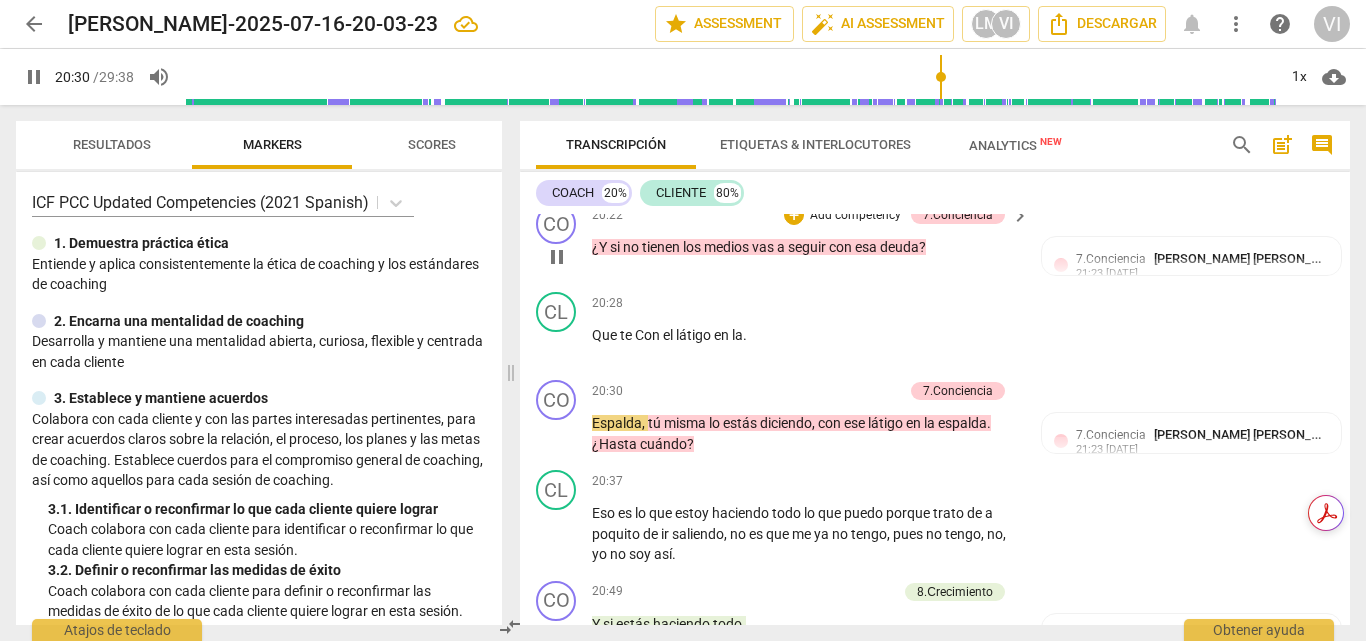 scroll, scrollTop: 6175, scrollLeft: 0, axis: vertical 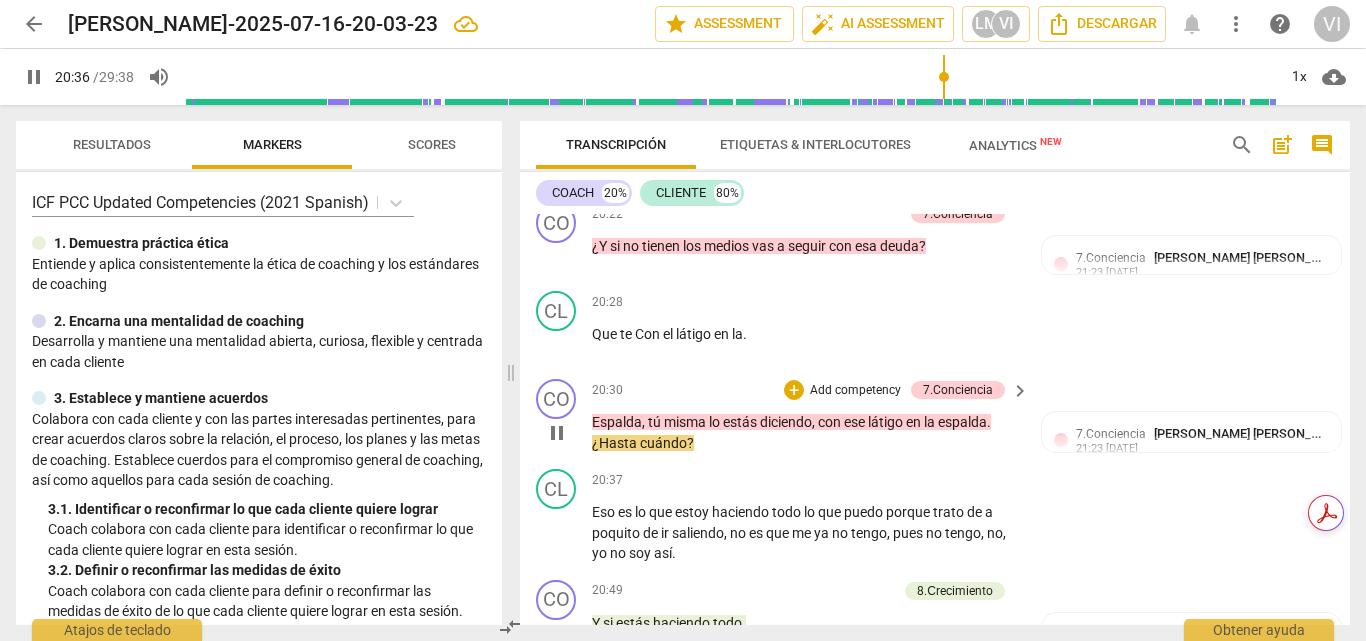 click on "Add competency" at bounding box center (855, 391) 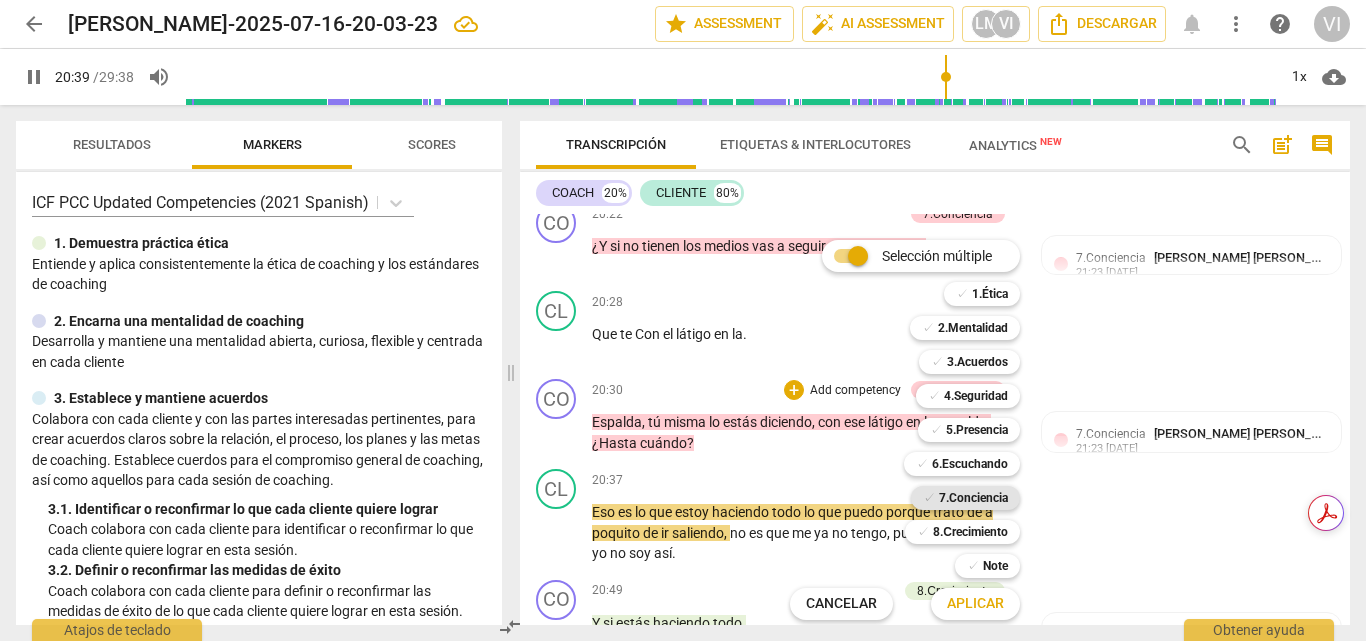 click on "7.Conciencia" at bounding box center (973, 498) 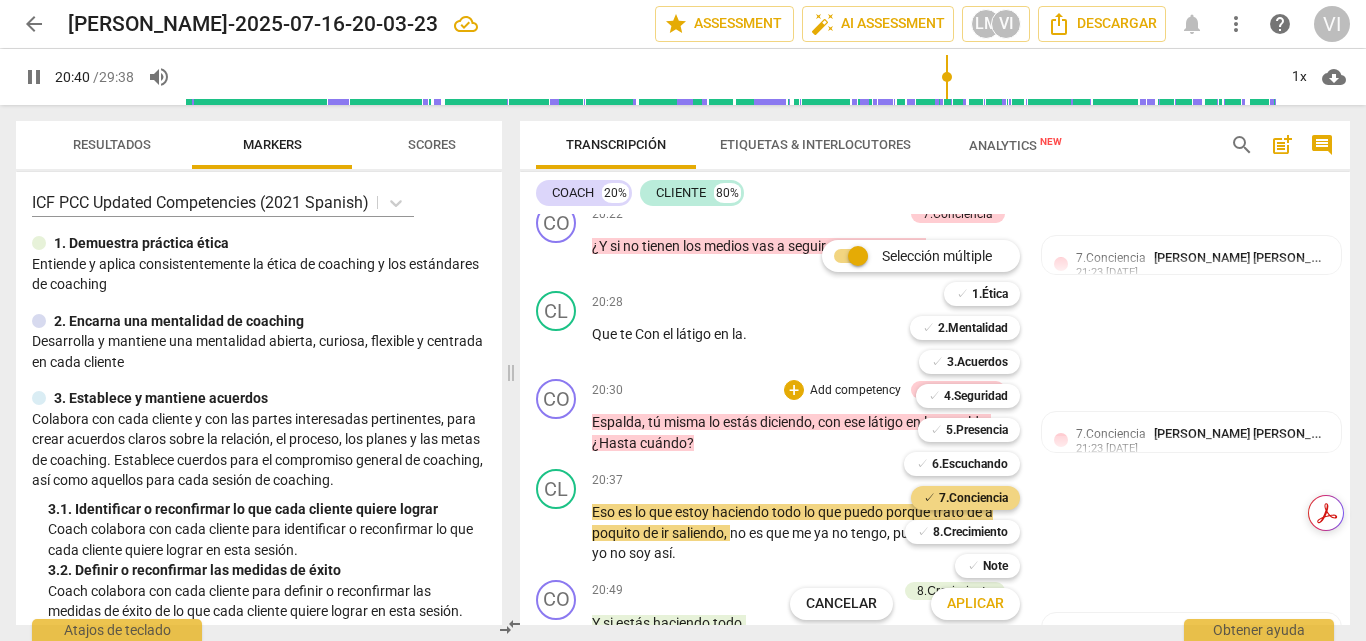 click on "Aplicar" at bounding box center (975, 604) 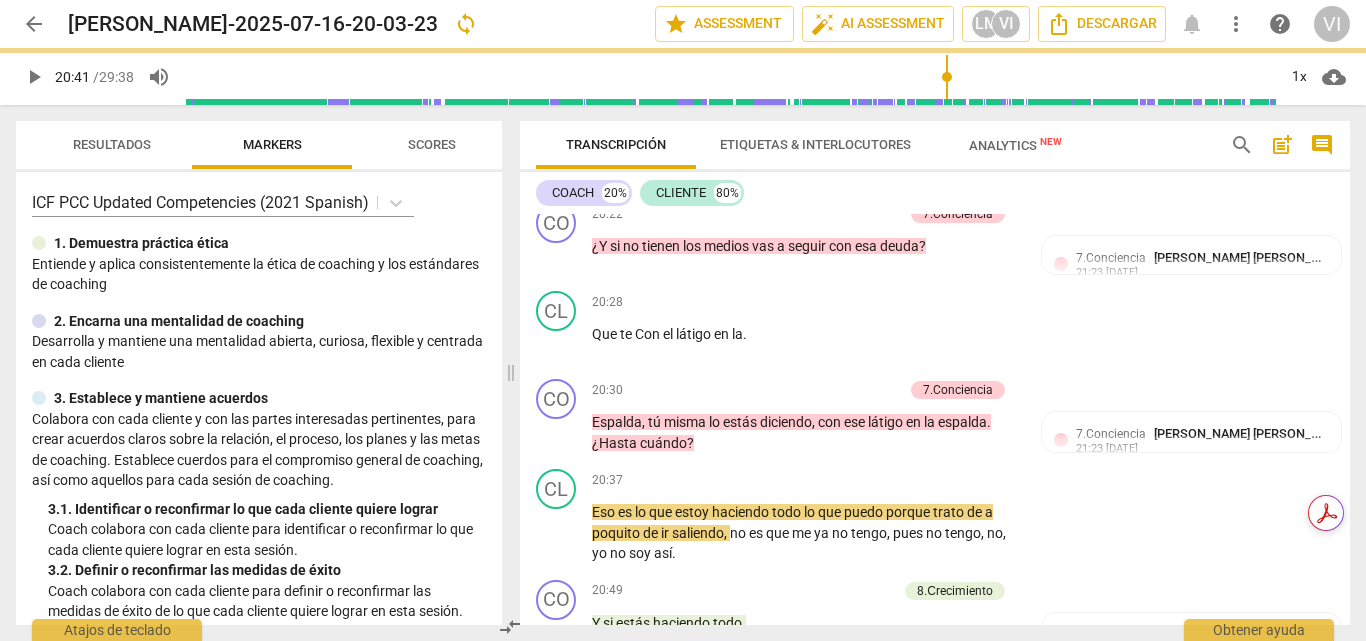 type on "1241" 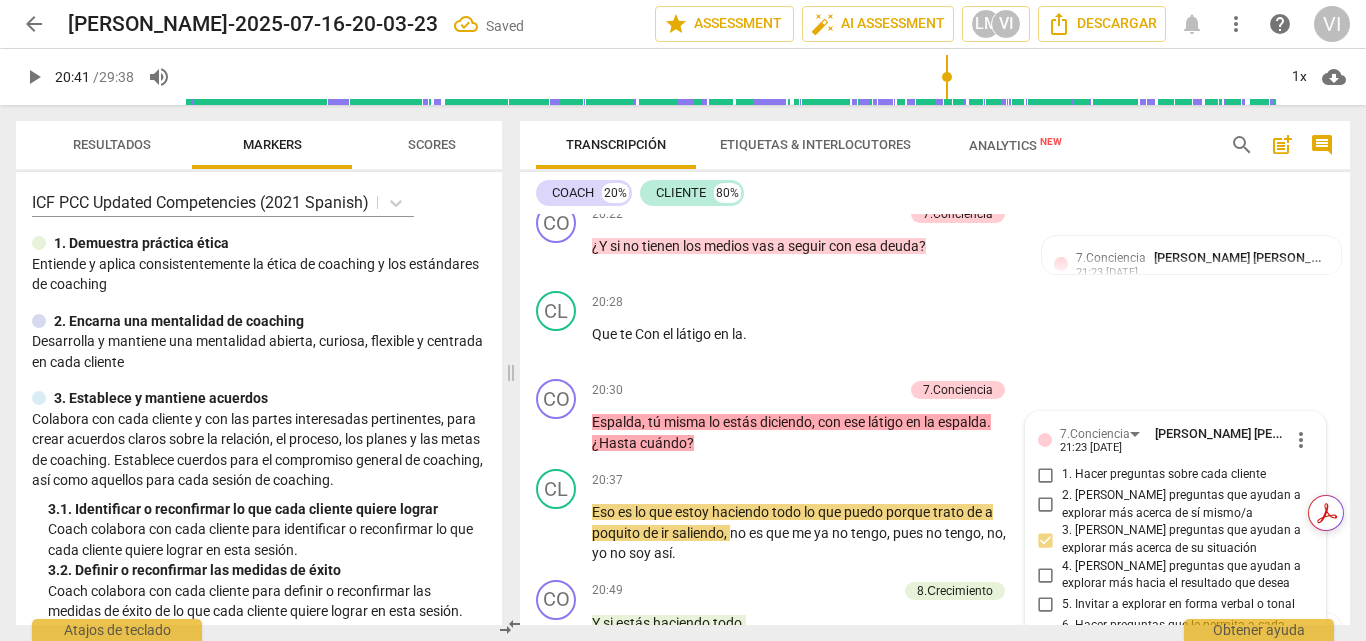scroll, scrollTop: 6553, scrollLeft: 0, axis: vertical 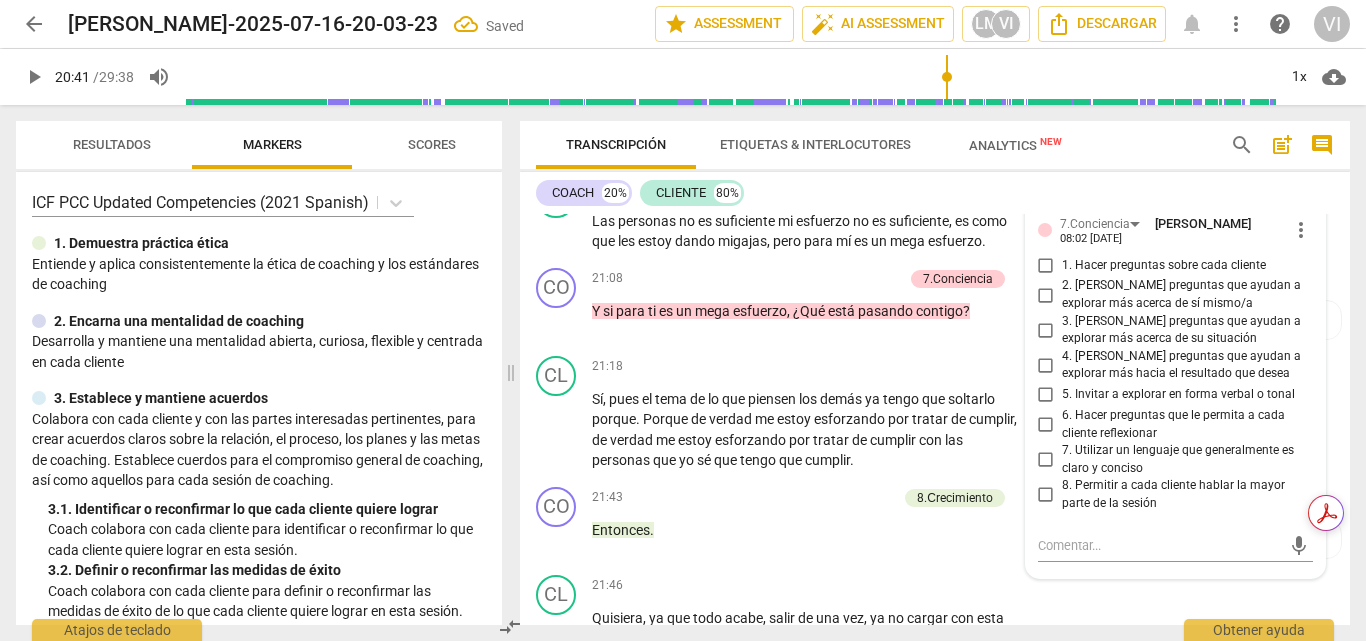 click on "2. [PERSON_NAME] preguntas que ayudan a explorar más acerca de sí mismo/a" at bounding box center [1046, 295] 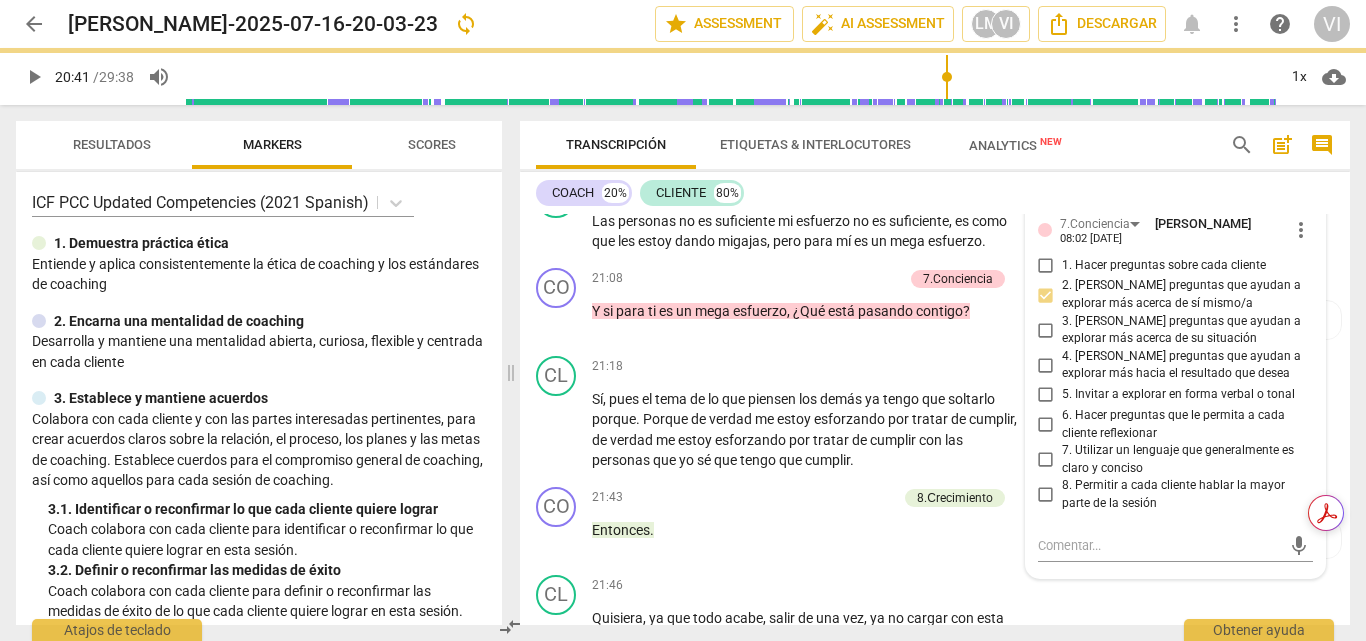 click on "6. Hacer preguntas que le permita a cada cliente reflexionar" at bounding box center [1046, 425] 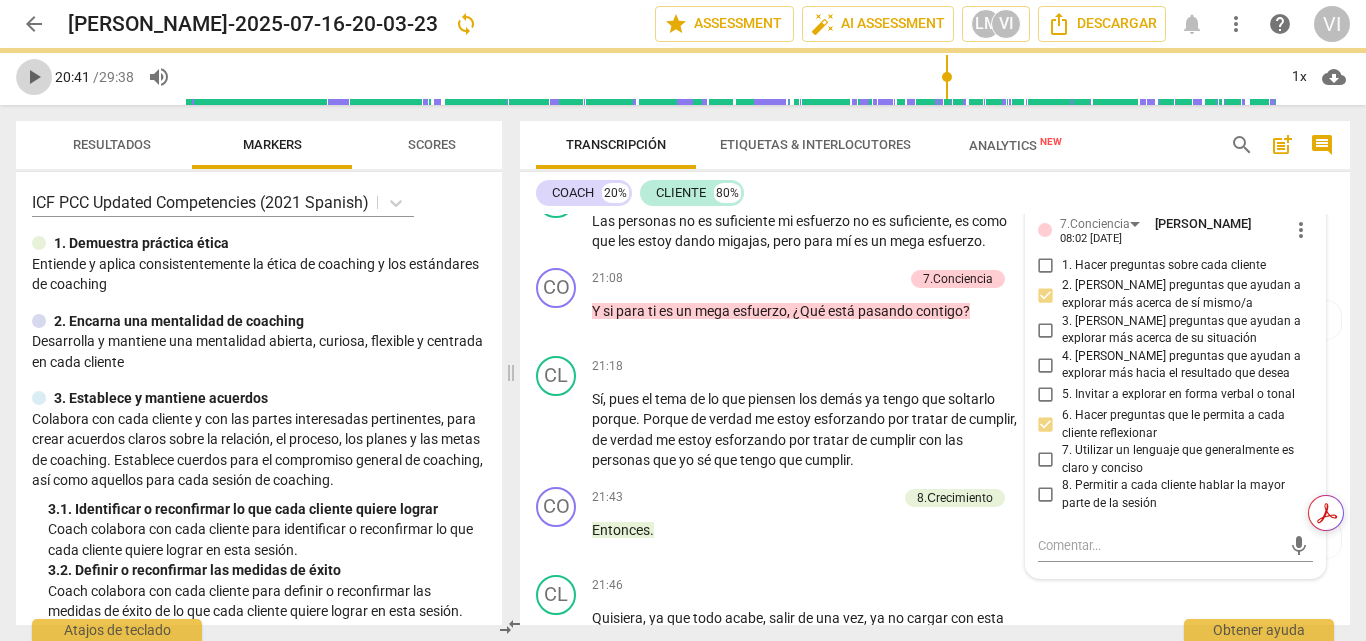 click on "play_arrow" at bounding box center (34, 77) 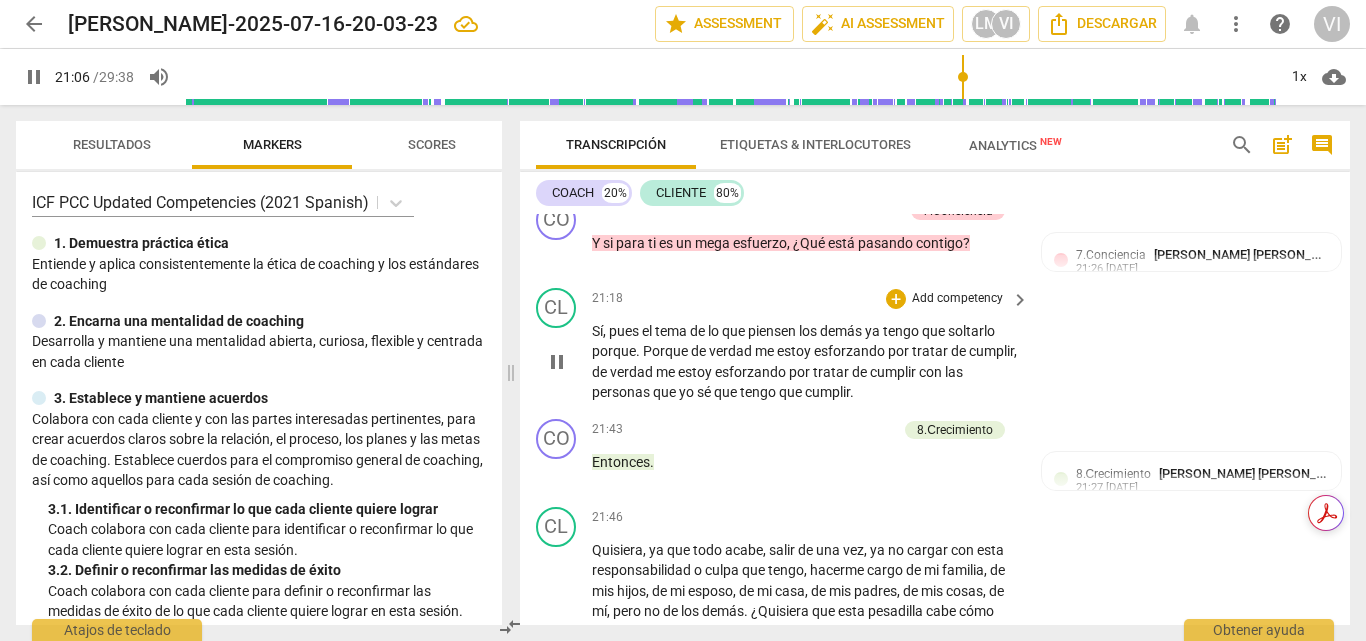 scroll, scrollTop: 6826, scrollLeft: 0, axis: vertical 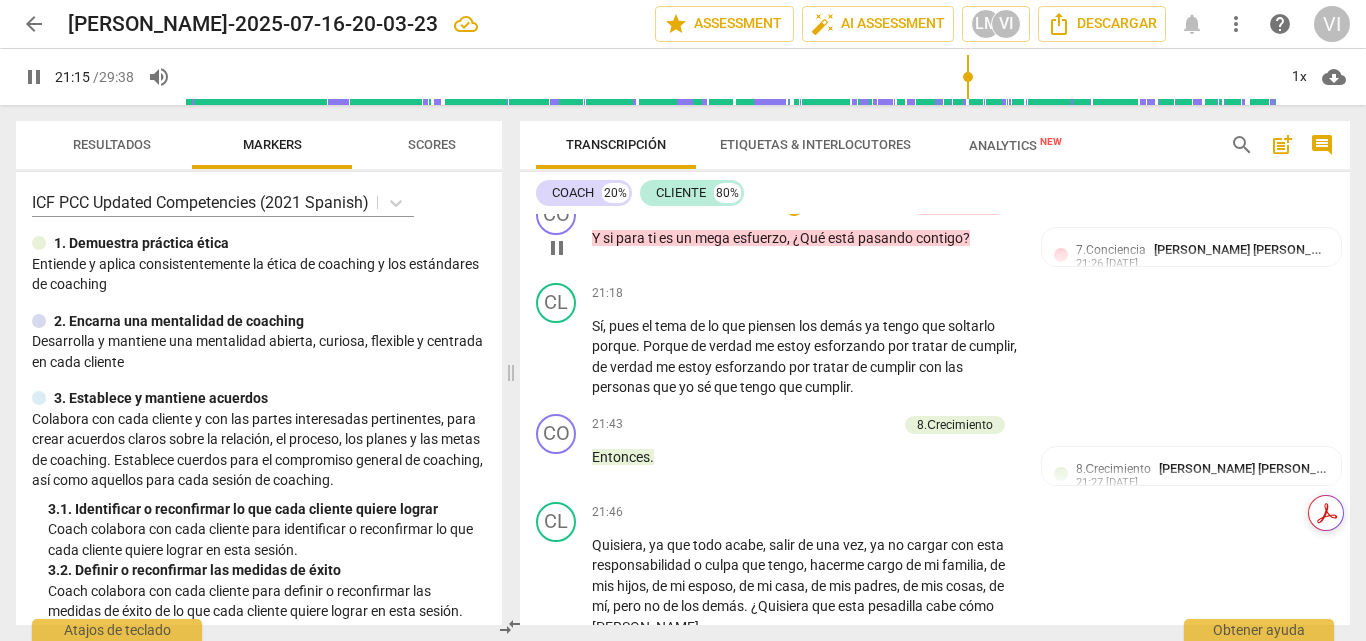 click on "Add competency" at bounding box center [855, 206] 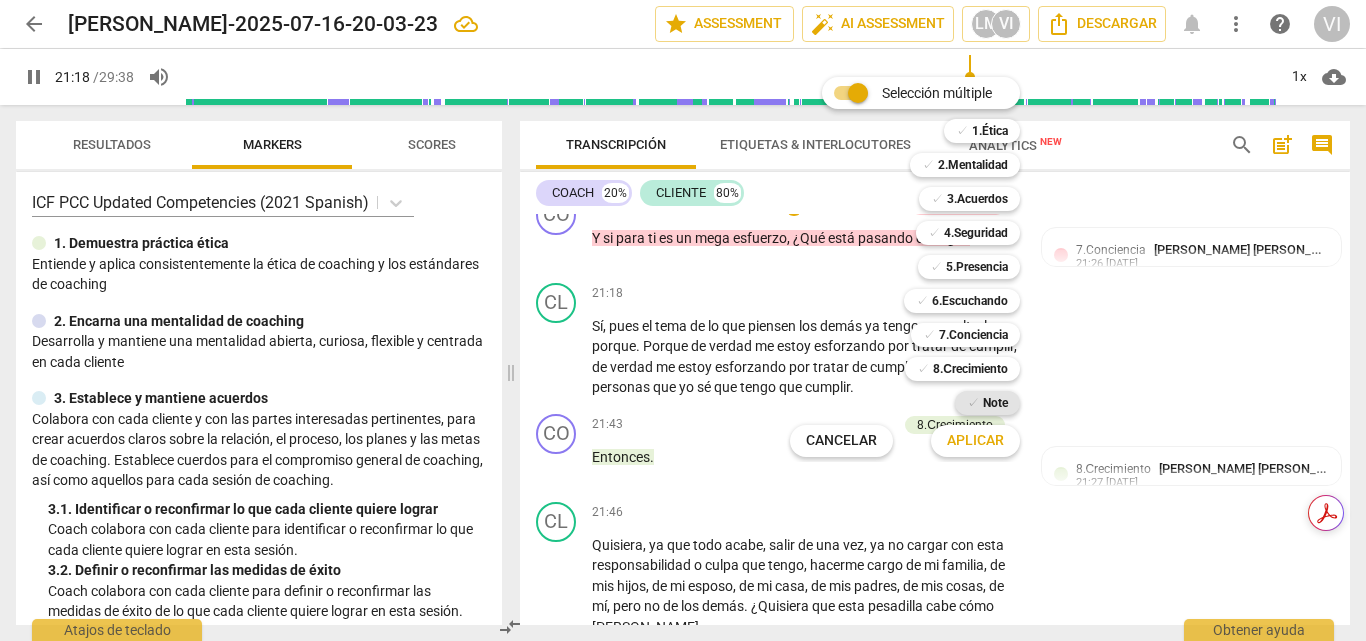 click on "Note" at bounding box center (995, 403) 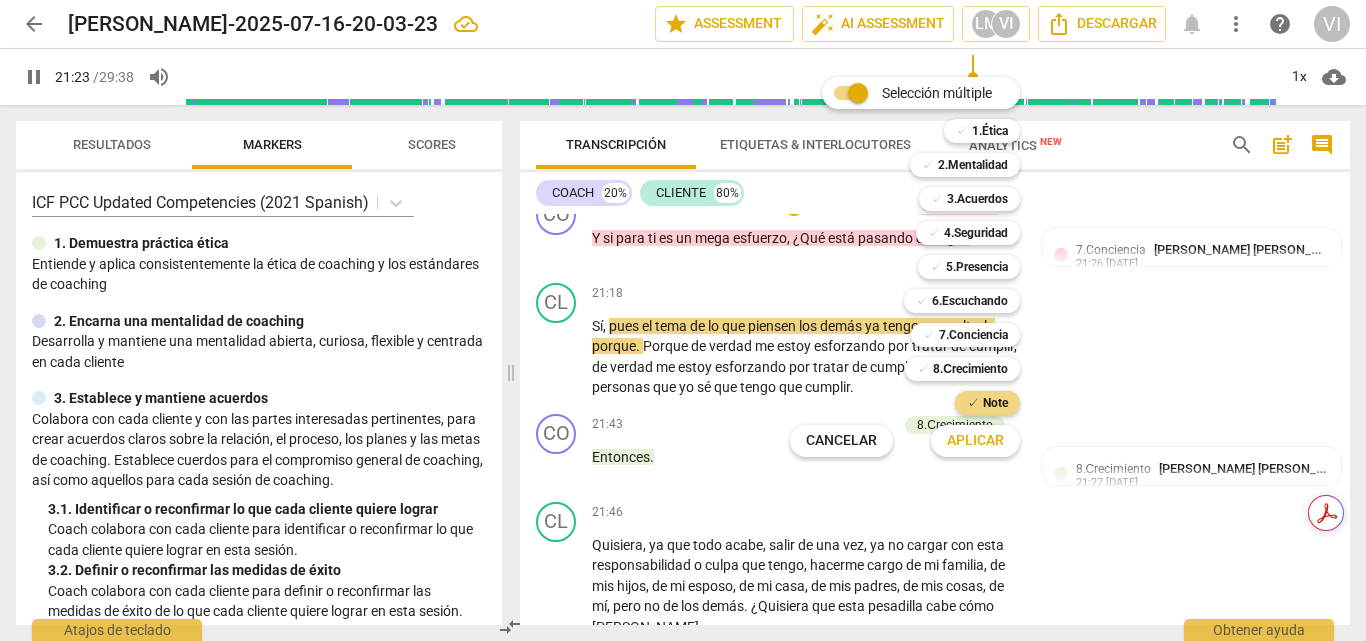click on "Selección múltiple m ✓ 1.Ética 1 ✓ 2.Mentalidad 2 ✓ 3.Acuerdos 3 ✓ 4.Seguridad 4 ✓ 5.Presencia 5 ✓ 6.Escuchando 6 ✓ 7.Conciencia 7 ✓ 8.Сrecimiento 8 ✓ Note 9 Cancelar c Aplicar x" at bounding box center [920, 267] 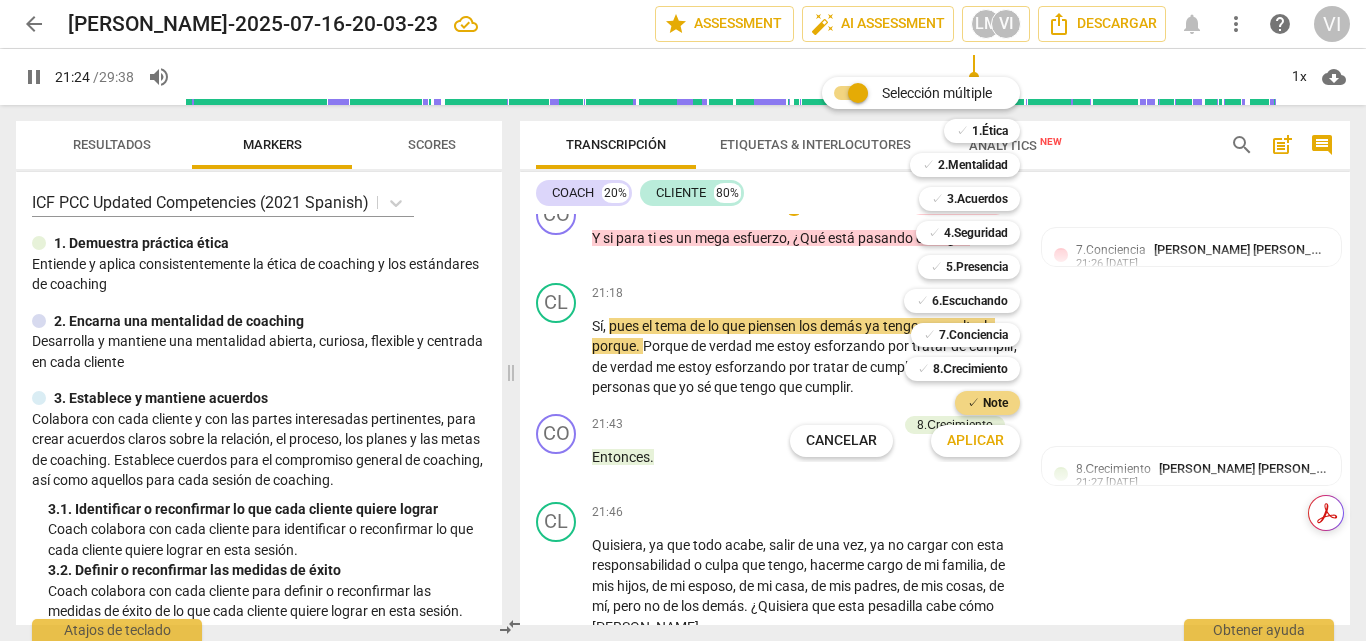 click at bounding box center [683, 320] 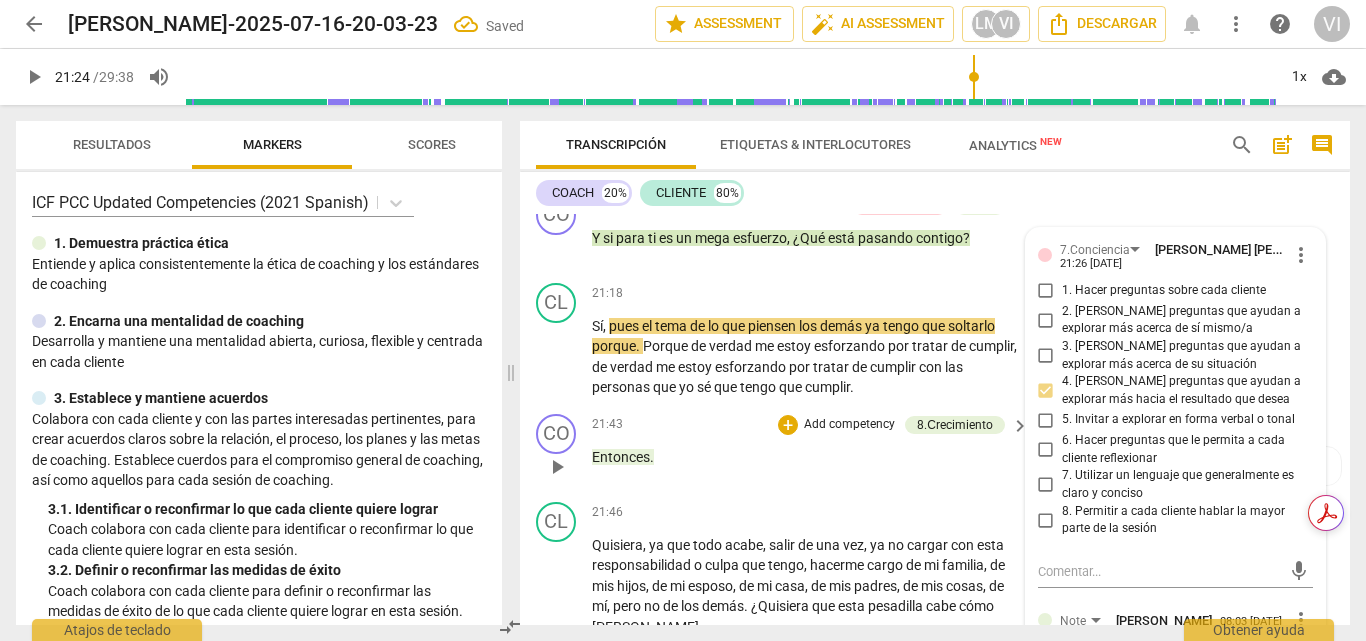 scroll, scrollTop: 7040, scrollLeft: 0, axis: vertical 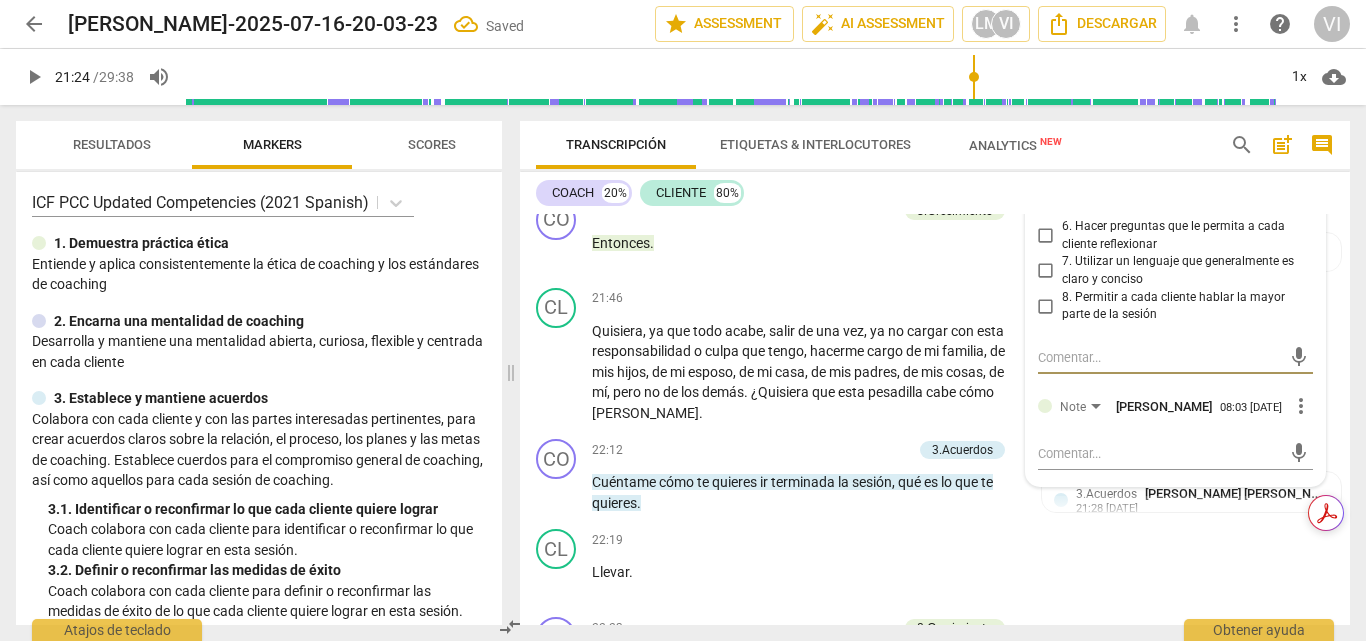 click on "play_arrow" at bounding box center (34, 77) 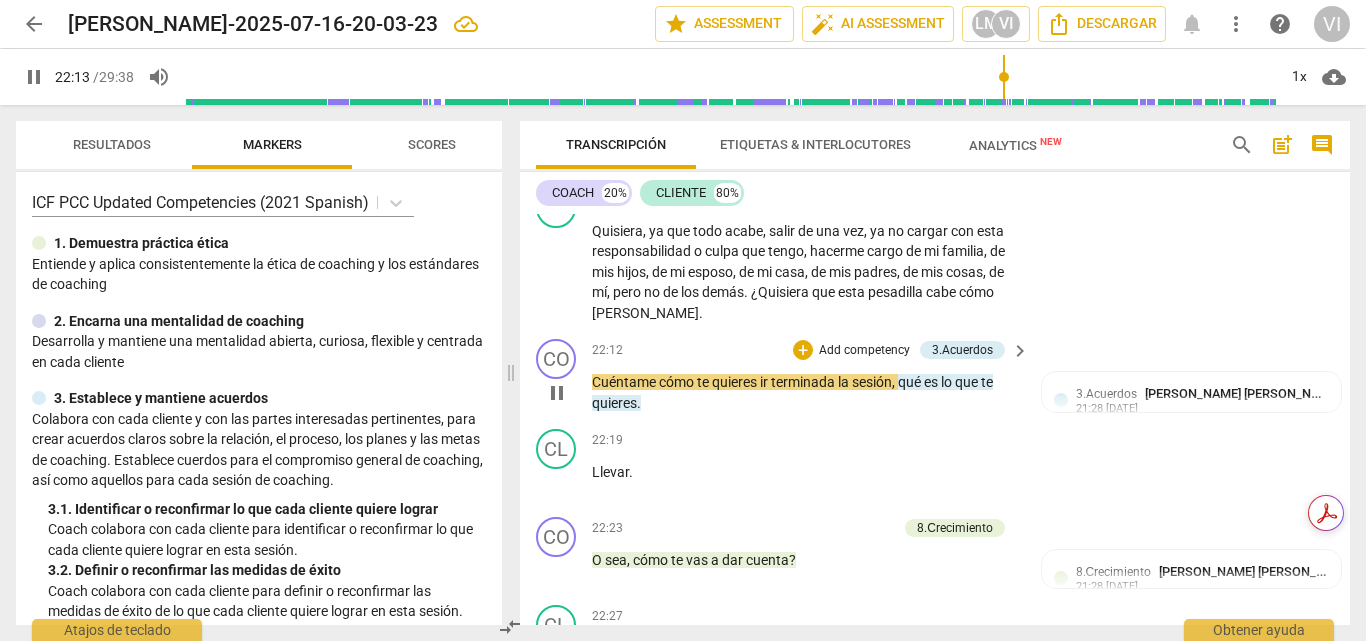 scroll, scrollTop: 7240, scrollLeft: 0, axis: vertical 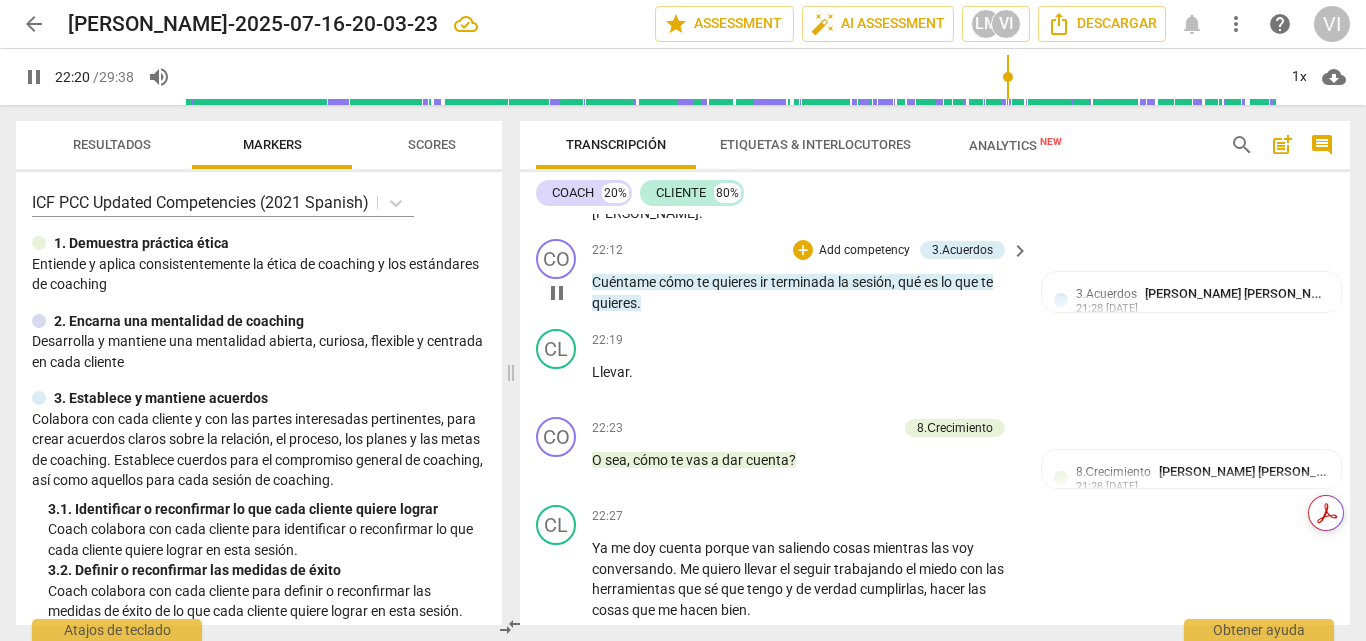 click on "Add competency" at bounding box center (864, 251) 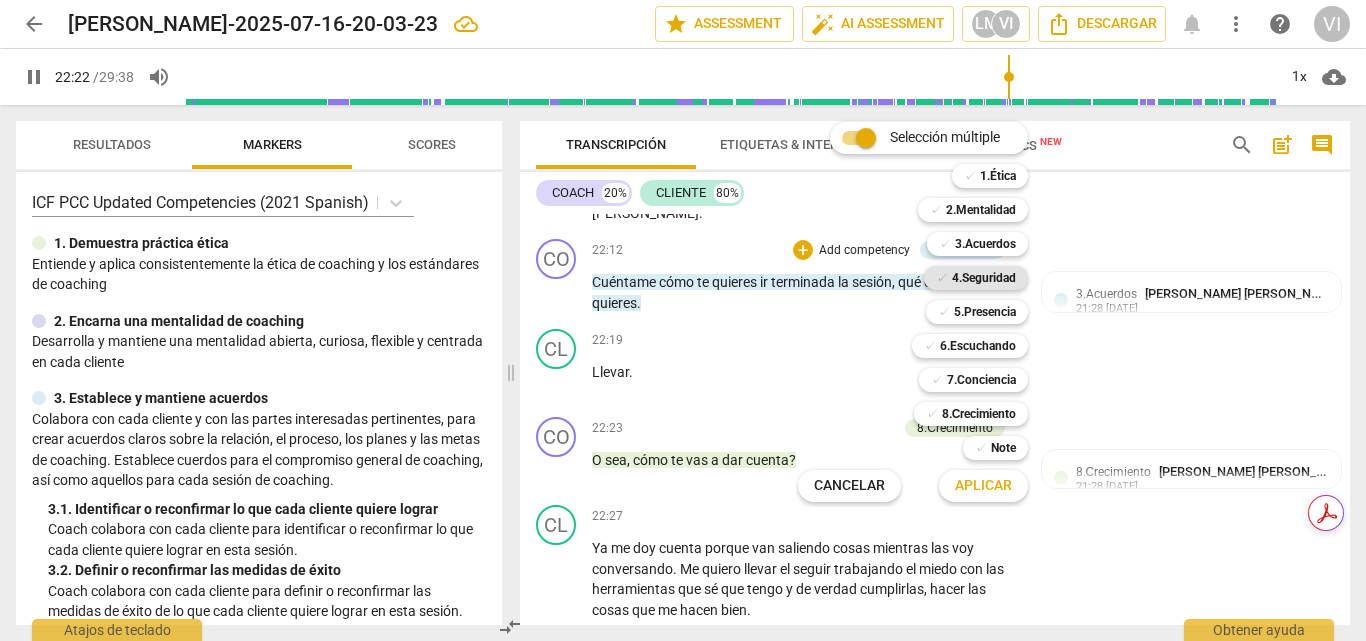 click on "4.Seguridad" at bounding box center [984, 278] 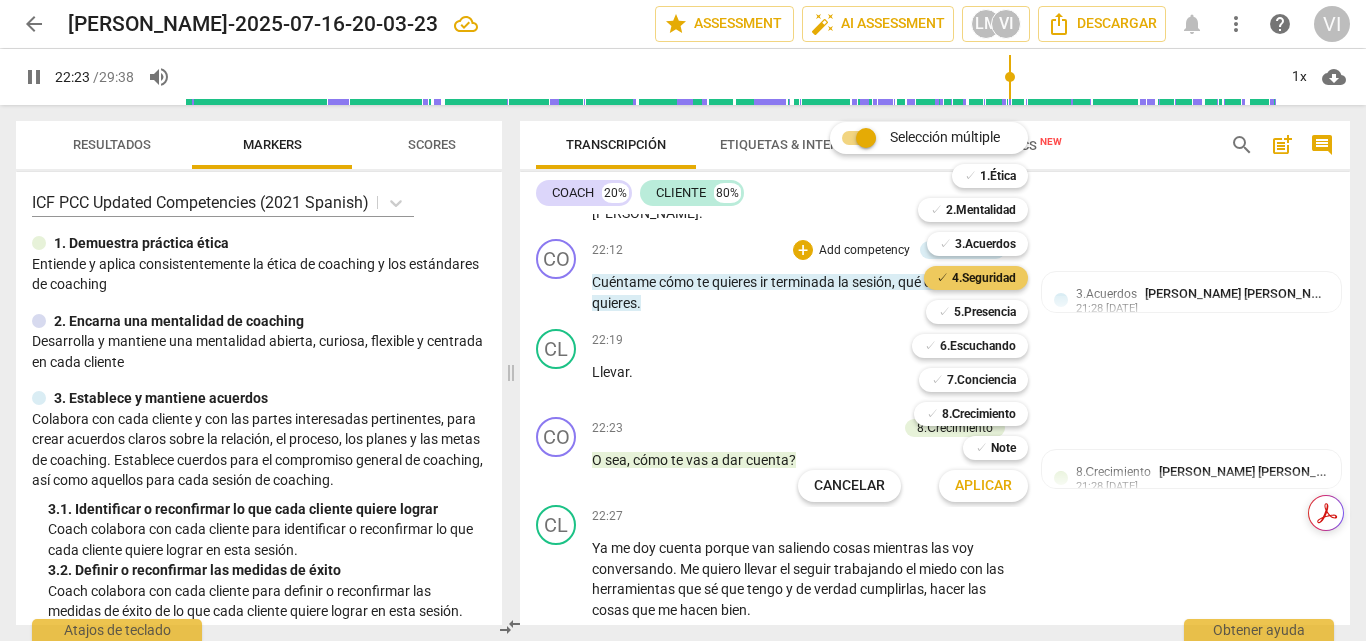 click on "4.Seguridad" at bounding box center [984, 278] 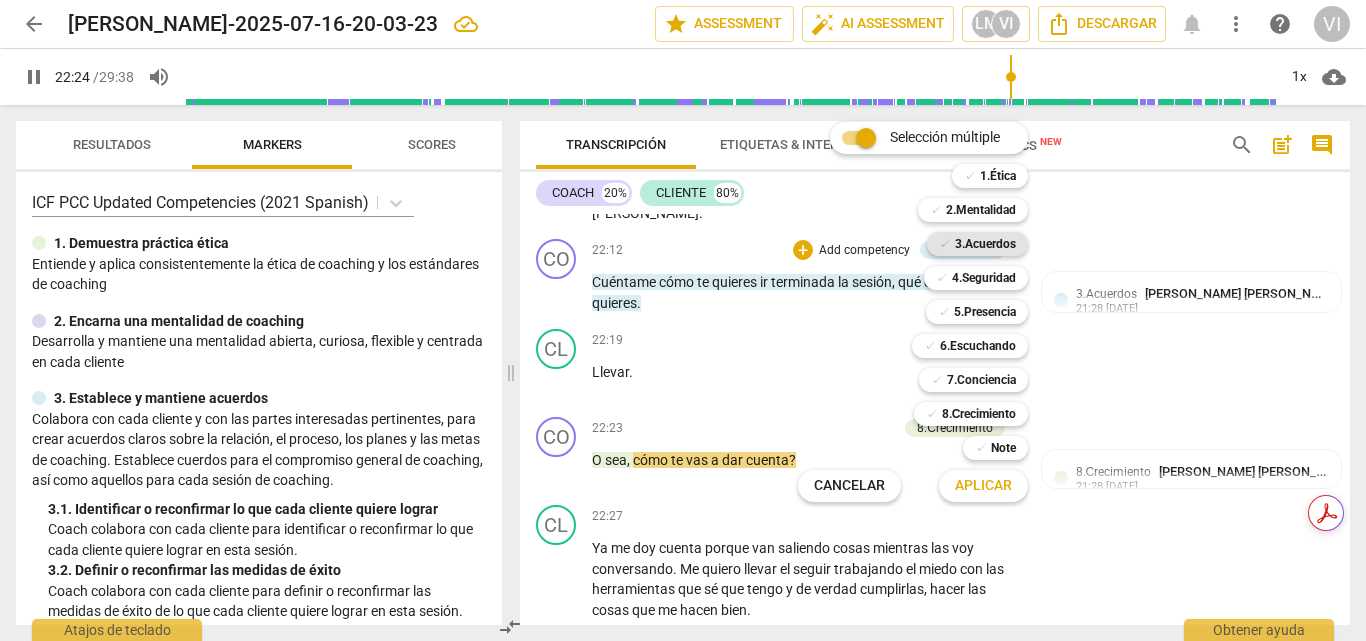 click on "3.Acuerdos" at bounding box center (985, 244) 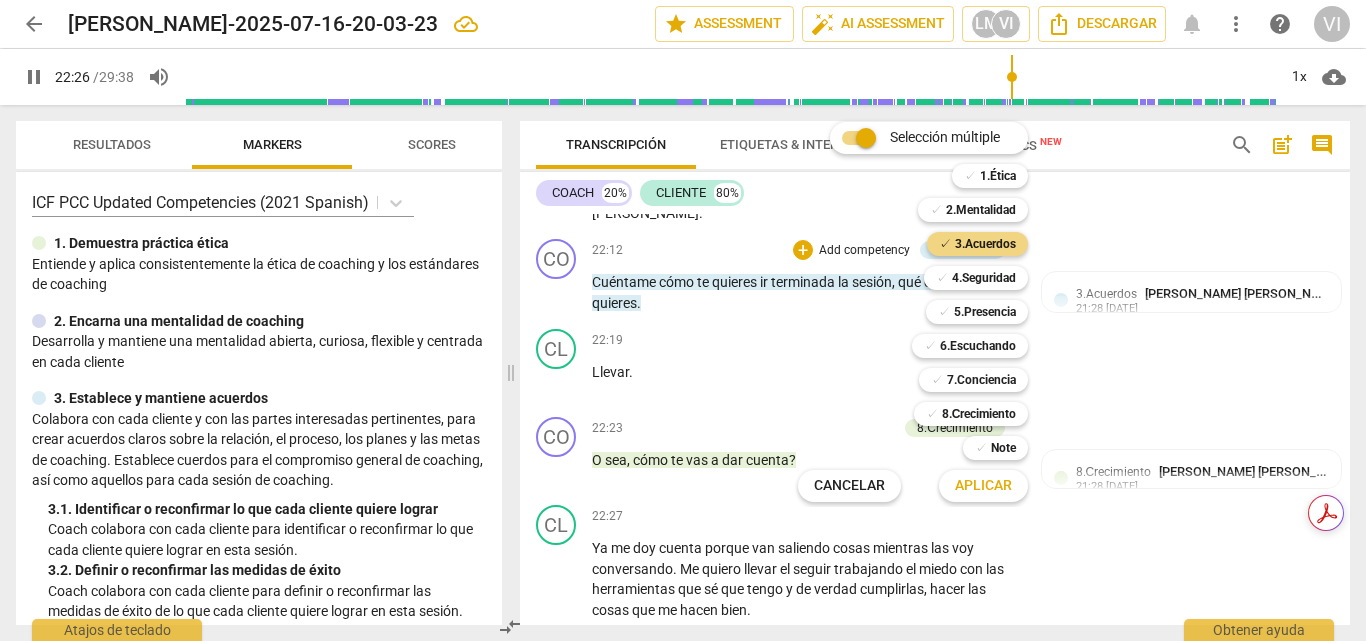 click on "Aplicar" at bounding box center (983, 486) 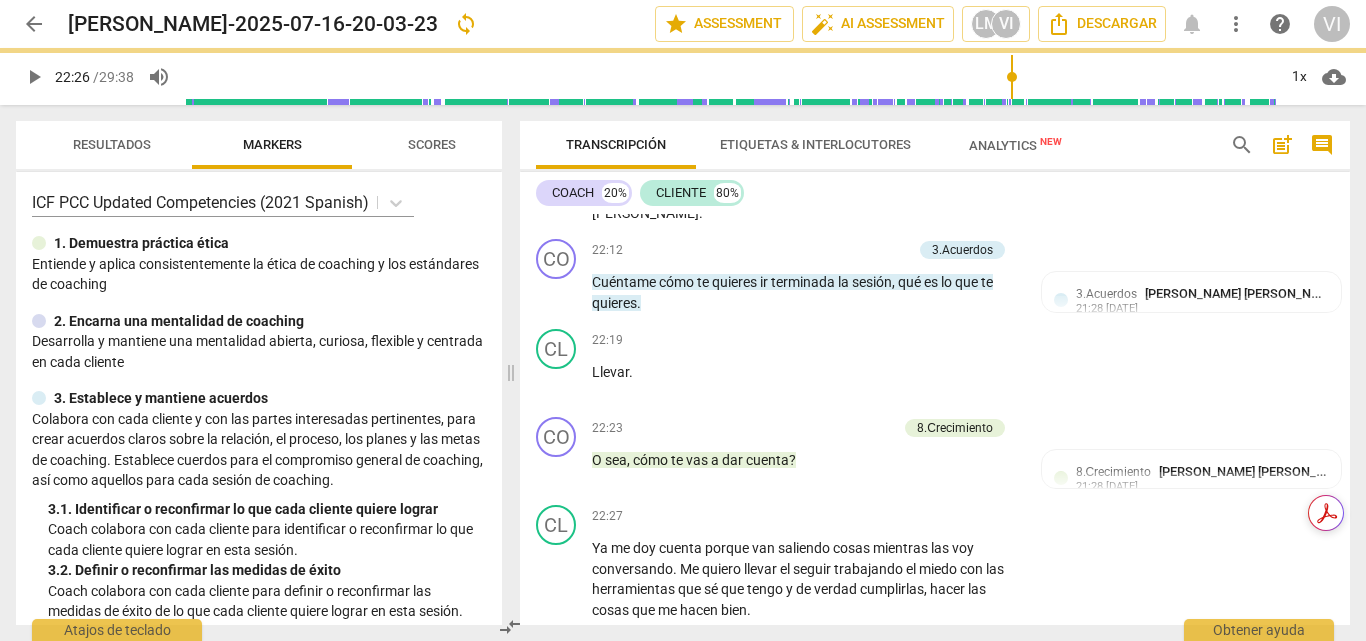 type on "1347" 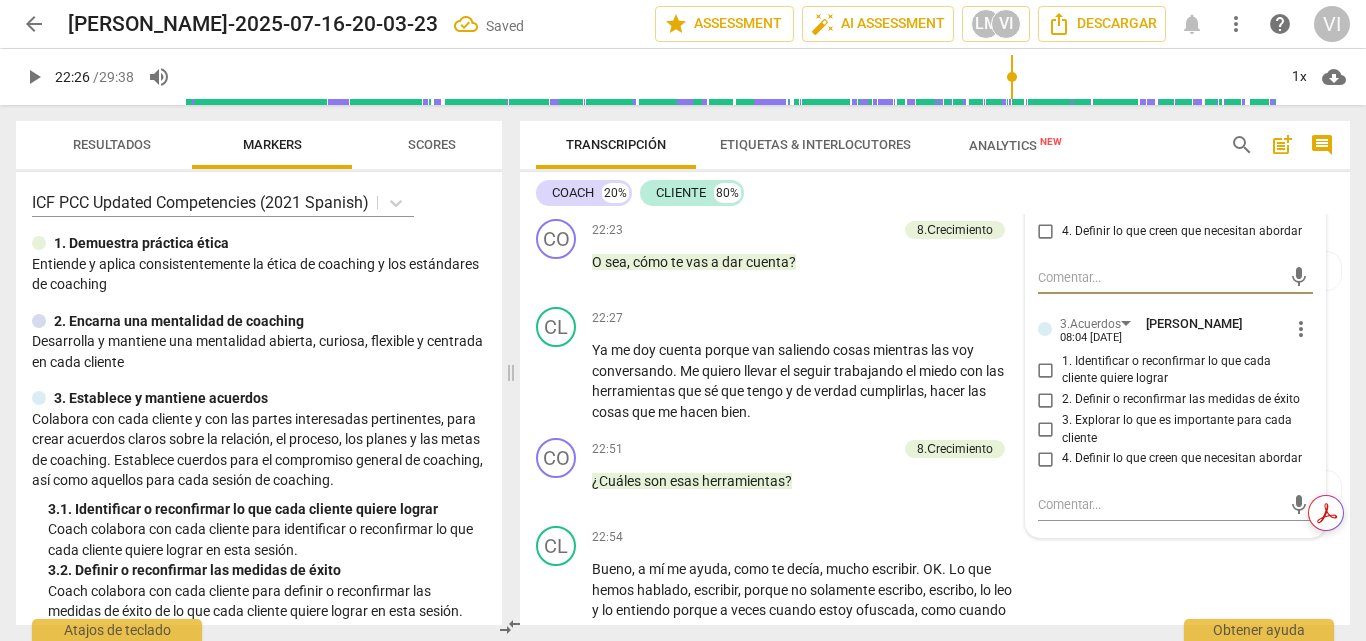 scroll, scrollTop: 7440, scrollLeft: 0, axis: vertical 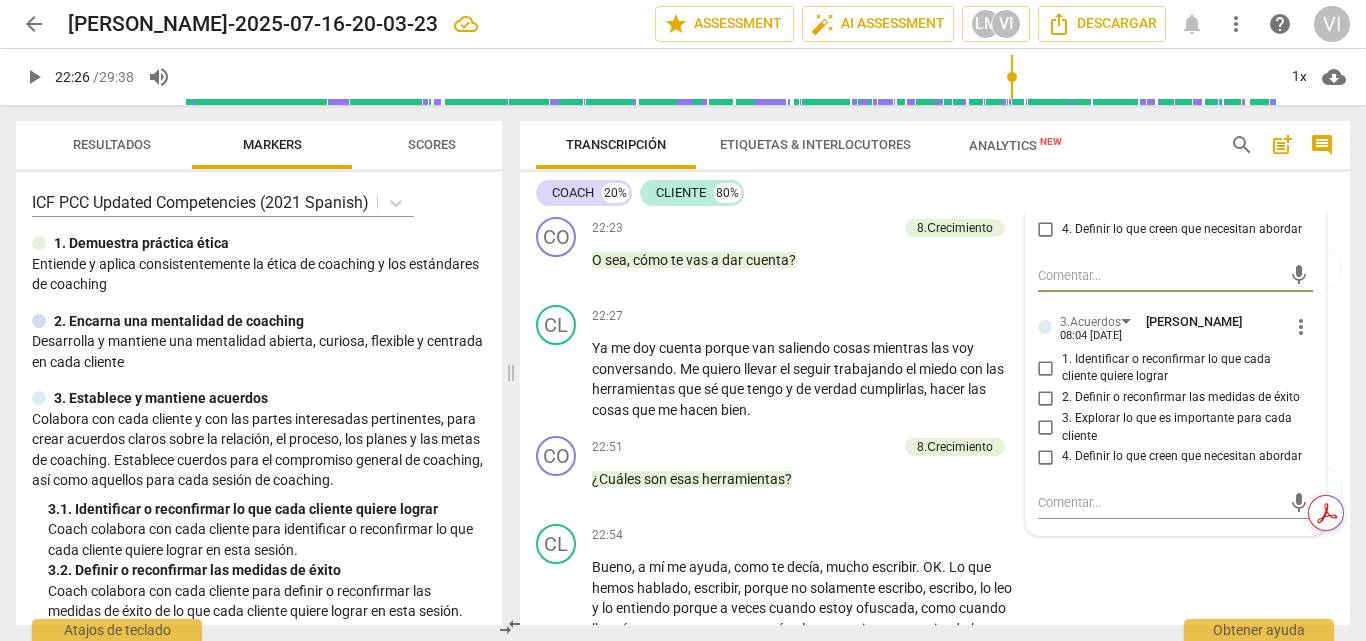 click on "2. Definir o reconfirmar las medidas de éxito" at bounding box center (1046, 398) 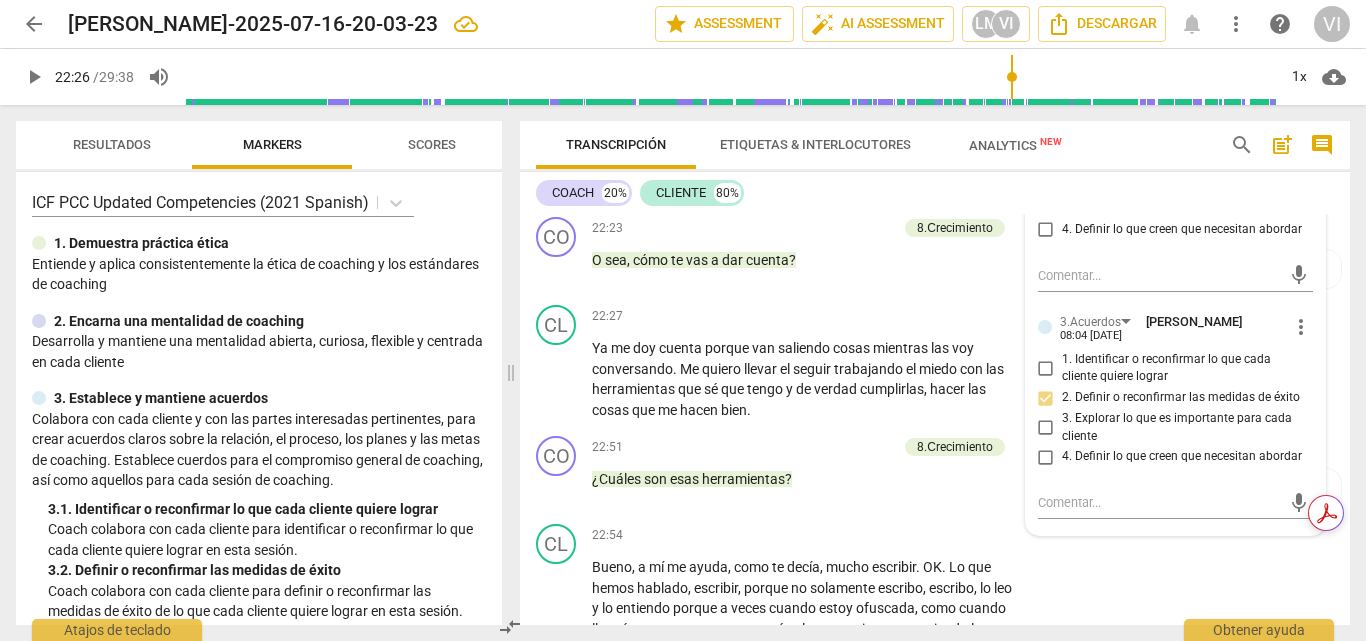 click on "play_arrow" at bounding box center [34, 77] 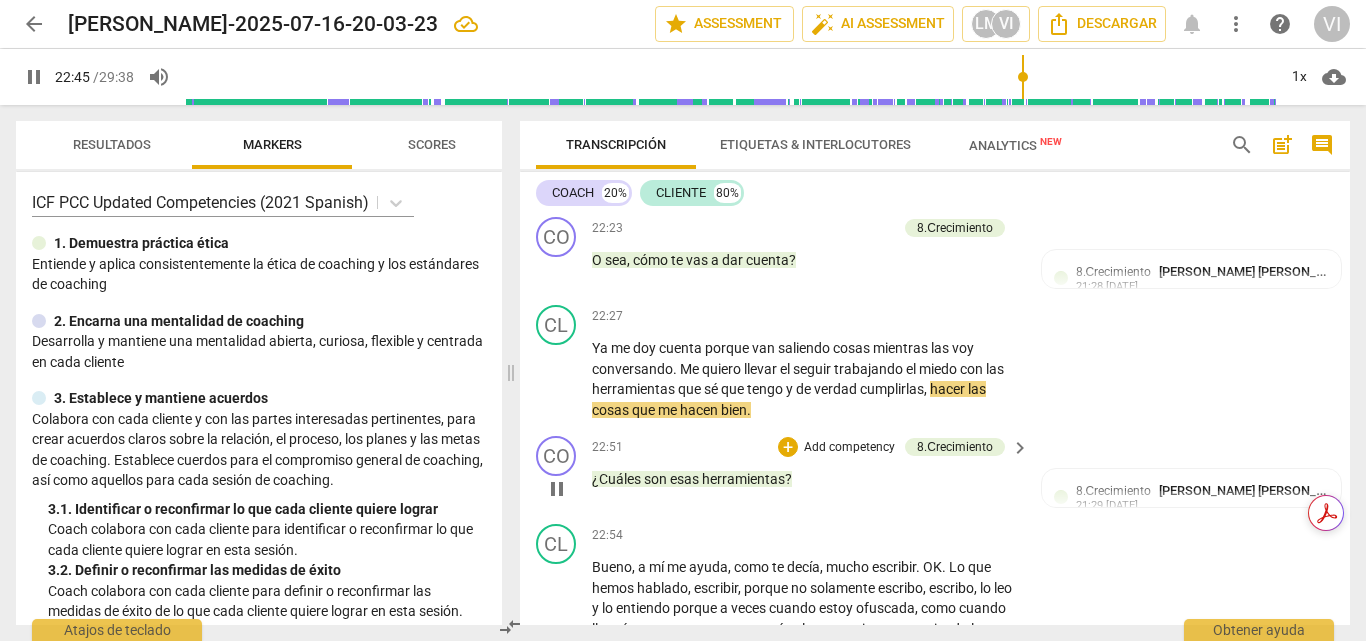 click on "Add competency" at bounding box center (849, 448) 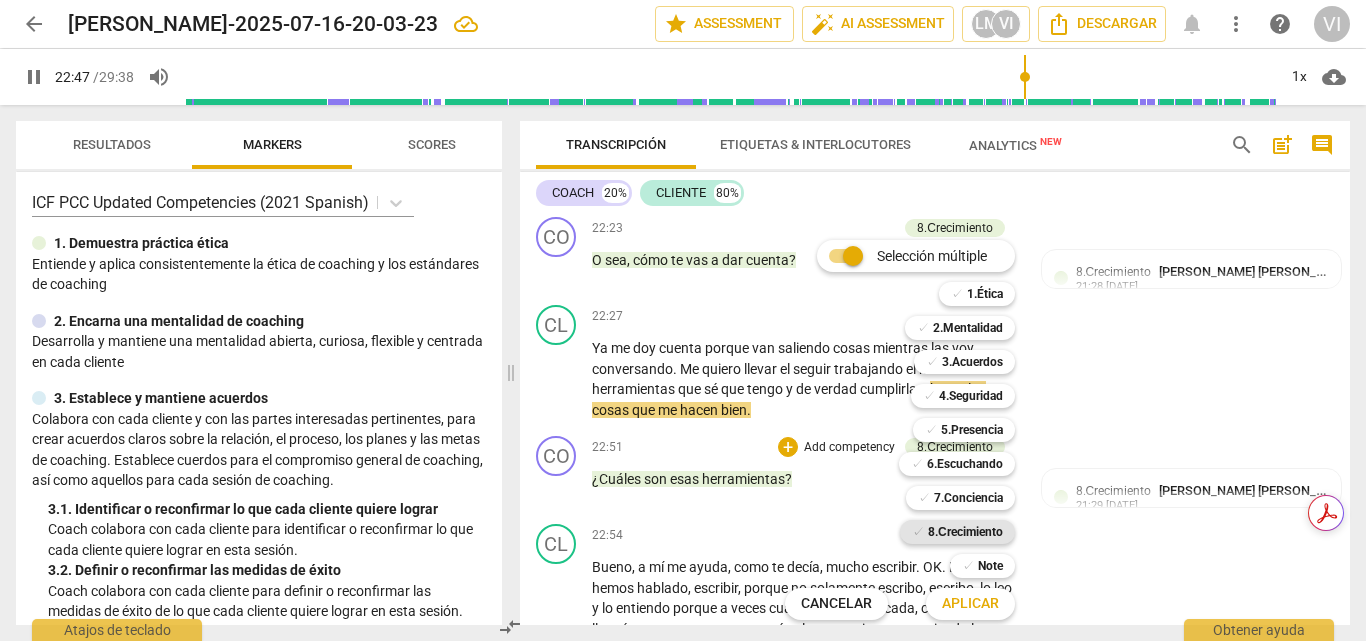 click on "8.Сrecimiento" at bounding box center (965, 532) 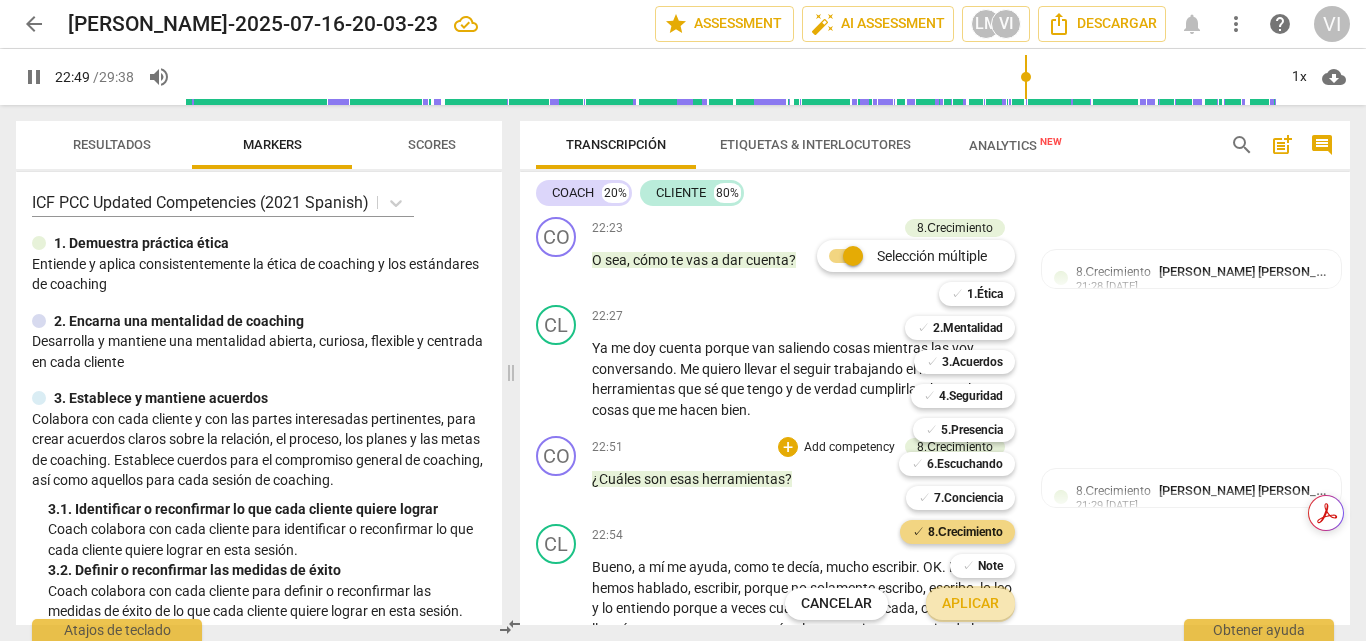 click on "Aplicar" at bounding box center [970, 604] 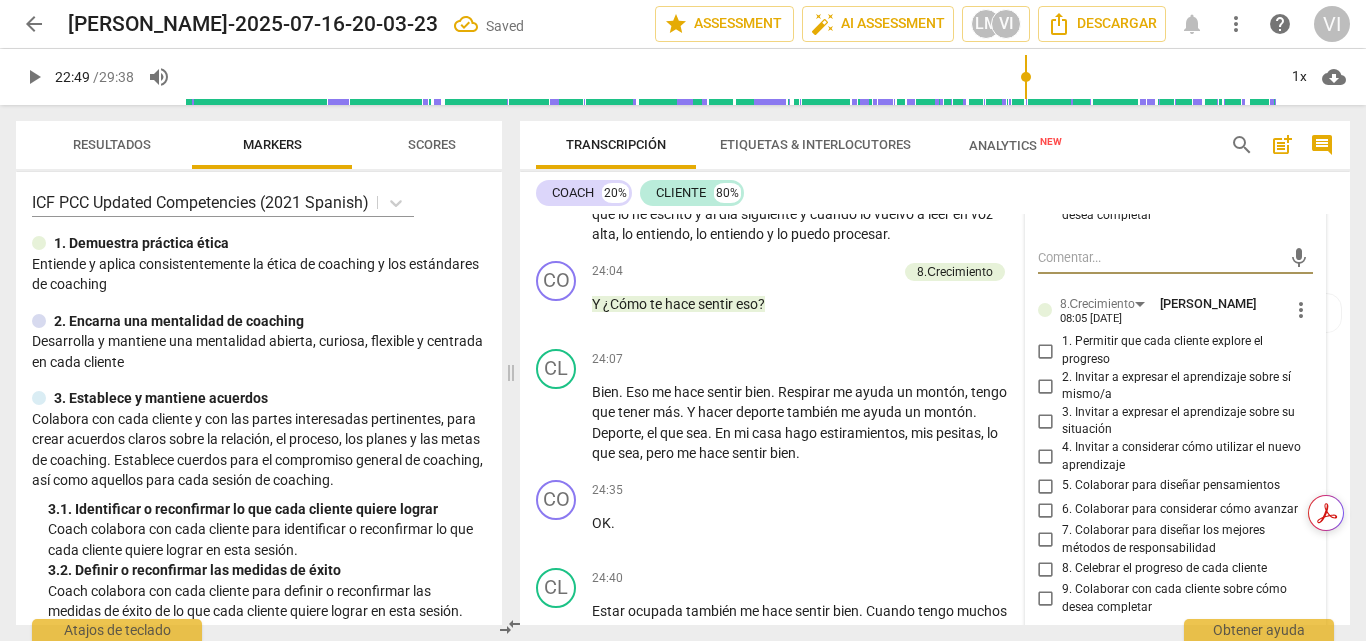 scroll, scrollTop: 8119, scrollLeft: 0, axis: vertical 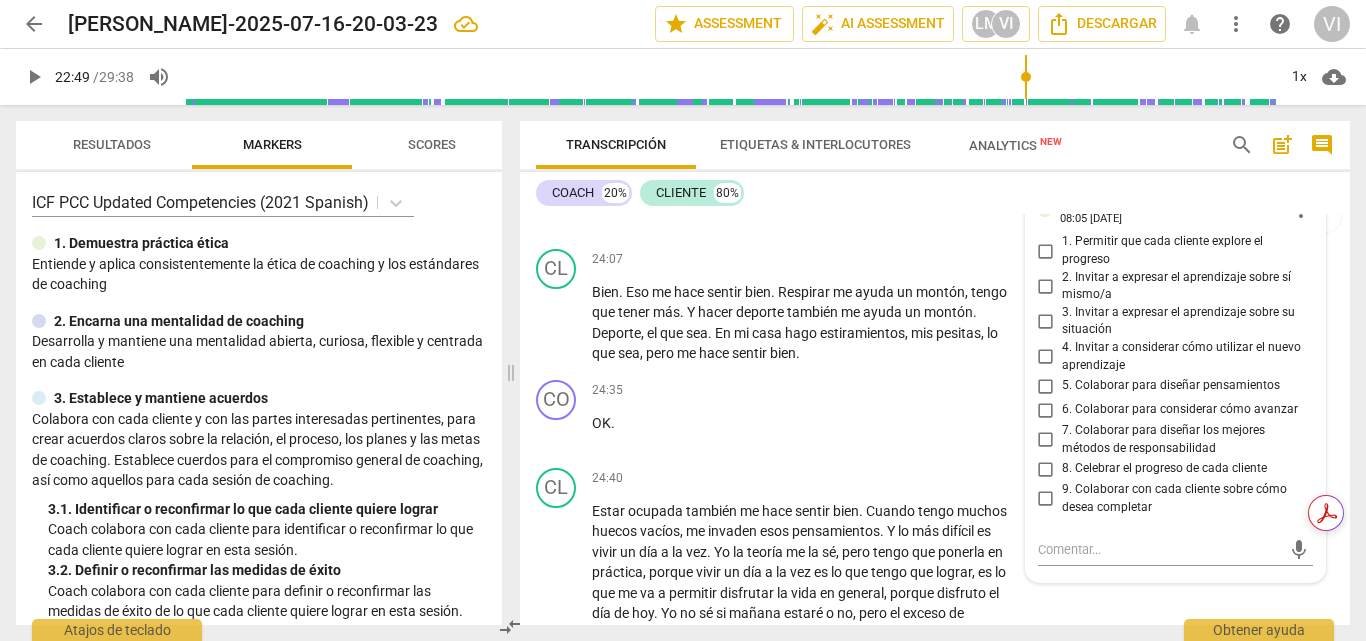 click on "1. Permitir que cada cliente explore el progreso" at bounding box center (1046, 251) 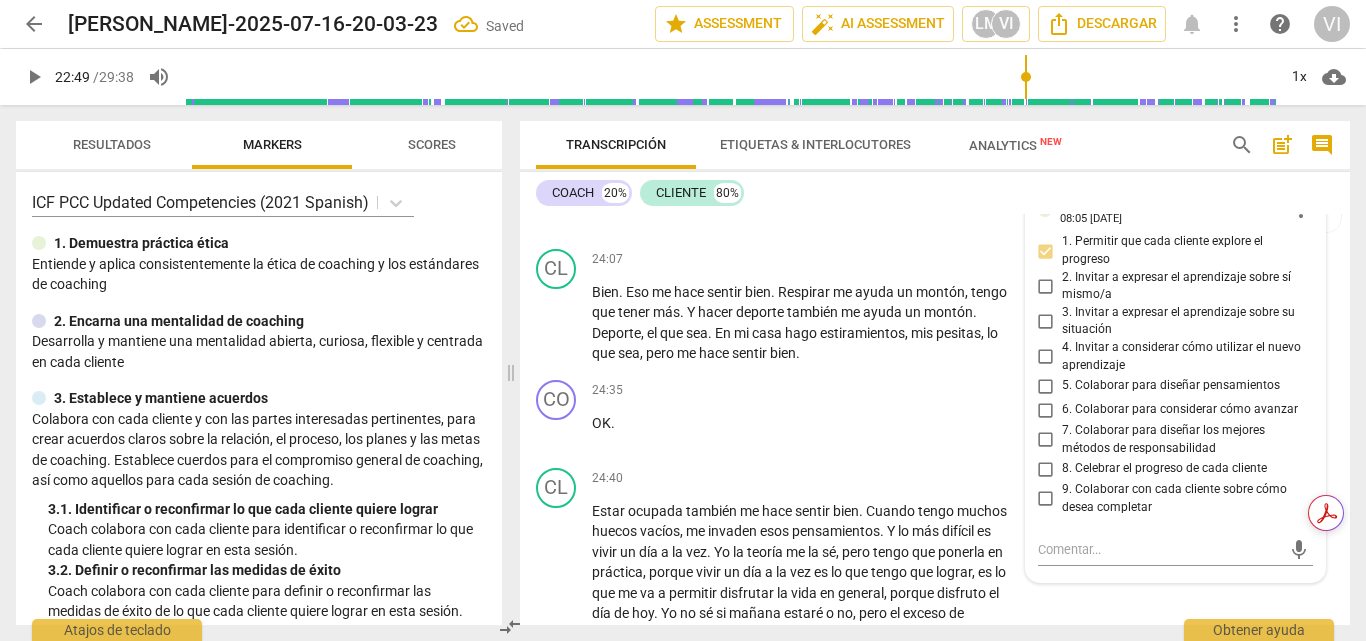 click on "2. Invitar a expresar el aprendizaje sobre sí mismo/a" at bounding box center (1046, 286) 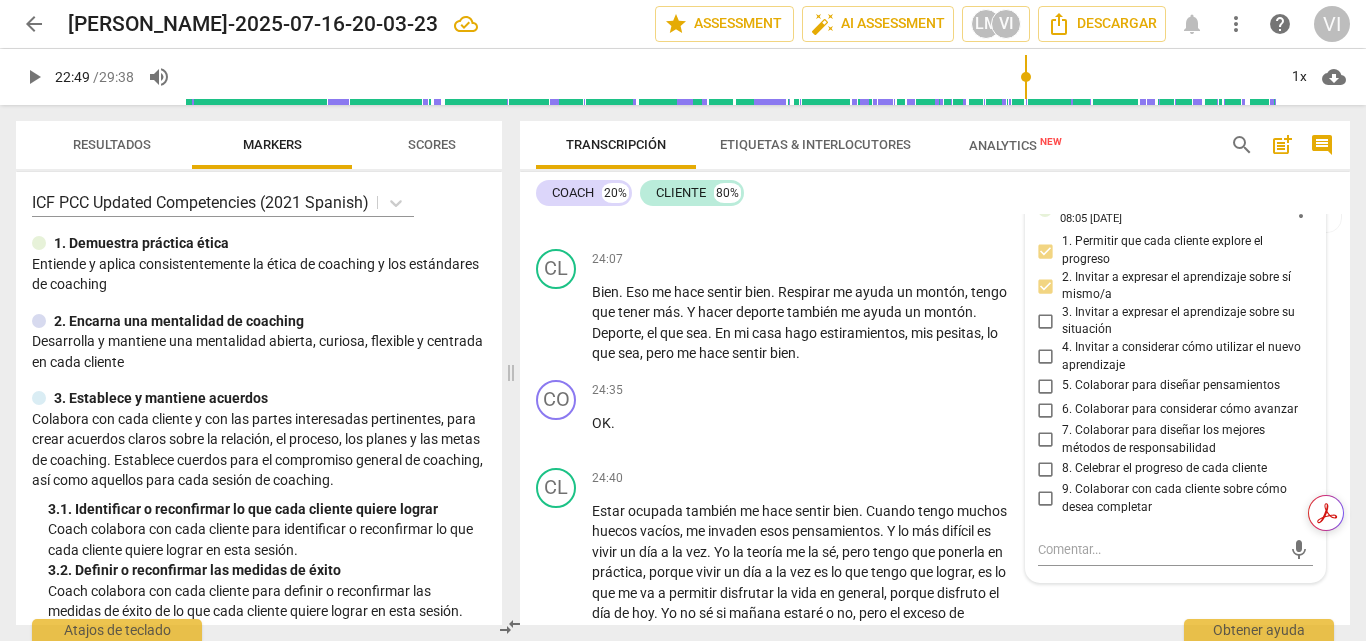 click on "play_arrow" at bounding box center (34, 77) 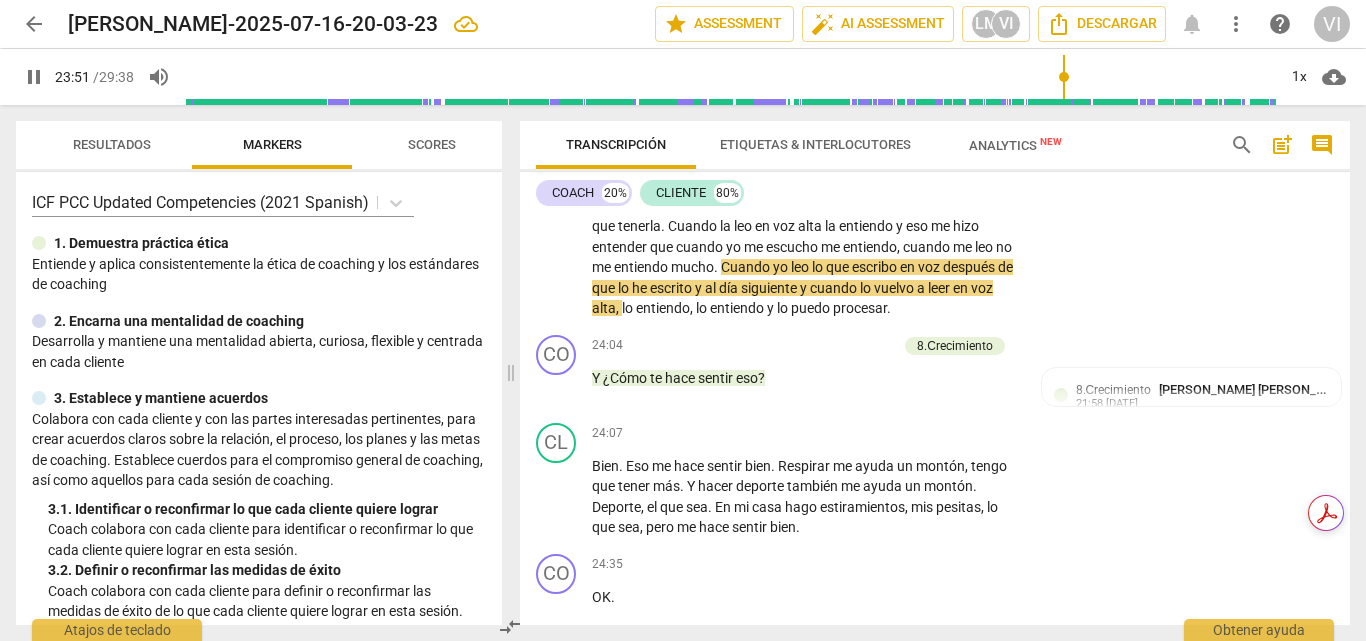 scroll, scrollTop: 7946, scrollLeft: 0, axis: vertical 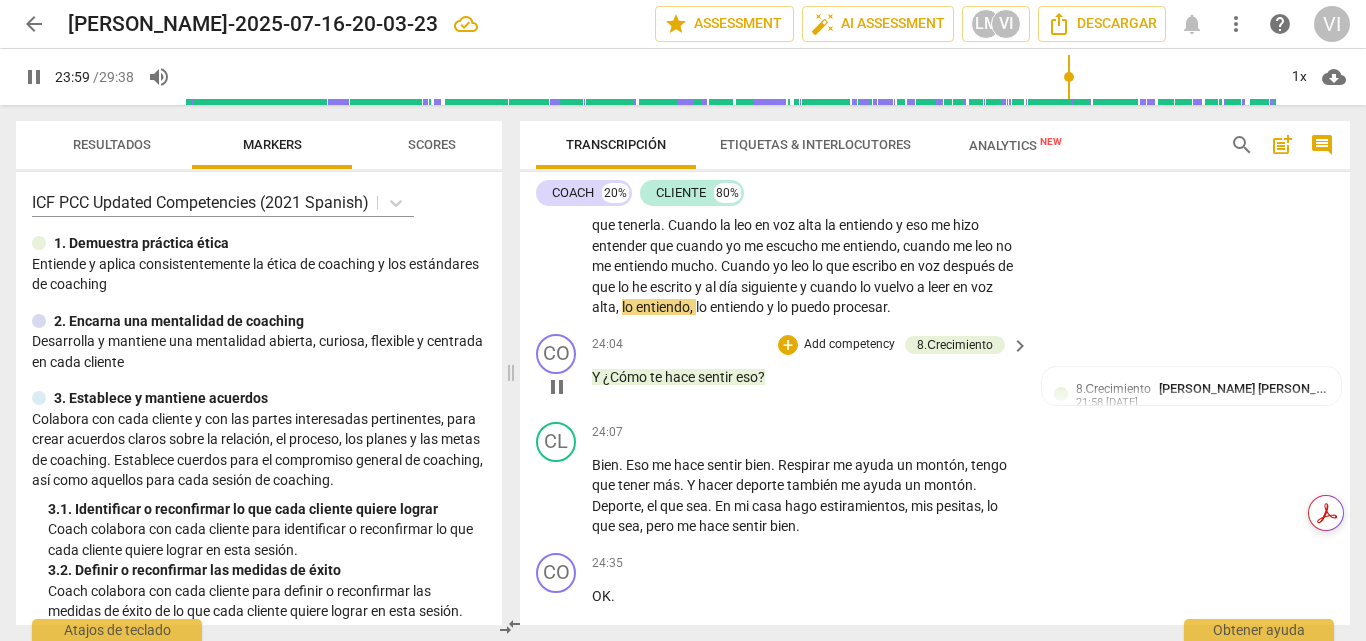 click on "Add competency" at bounding box center [849, 345] 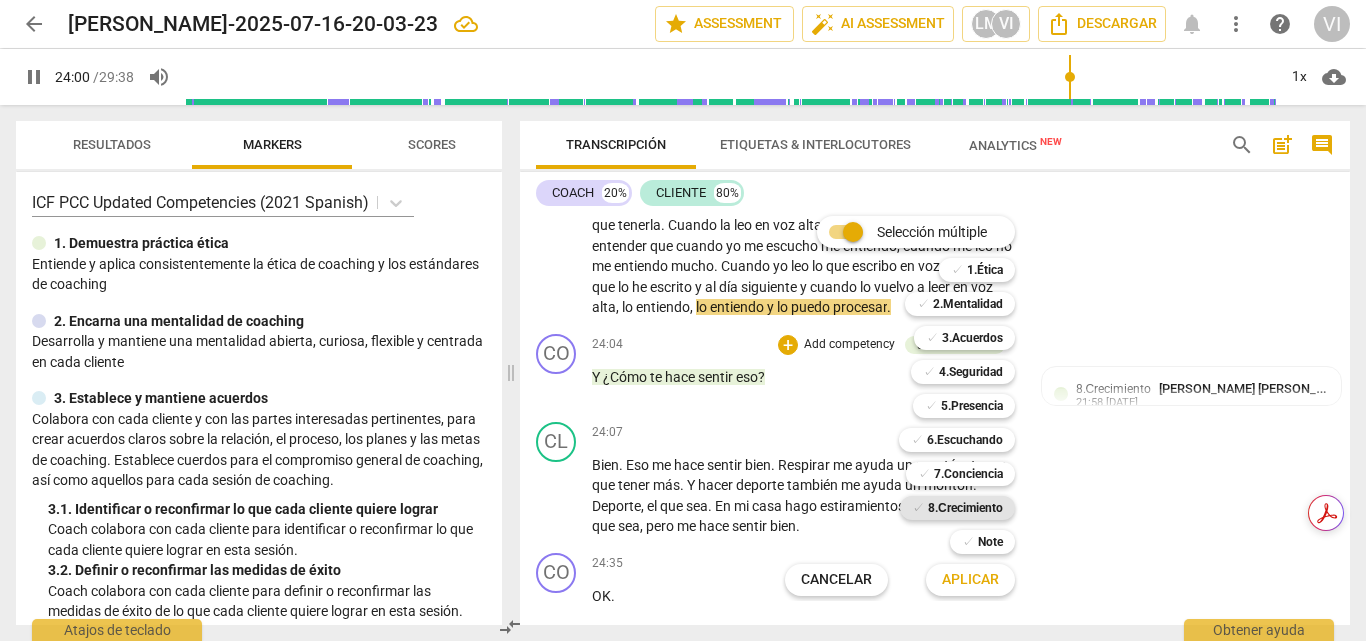 click on "8.Сrecimiento" at bounding box center (965, 508) 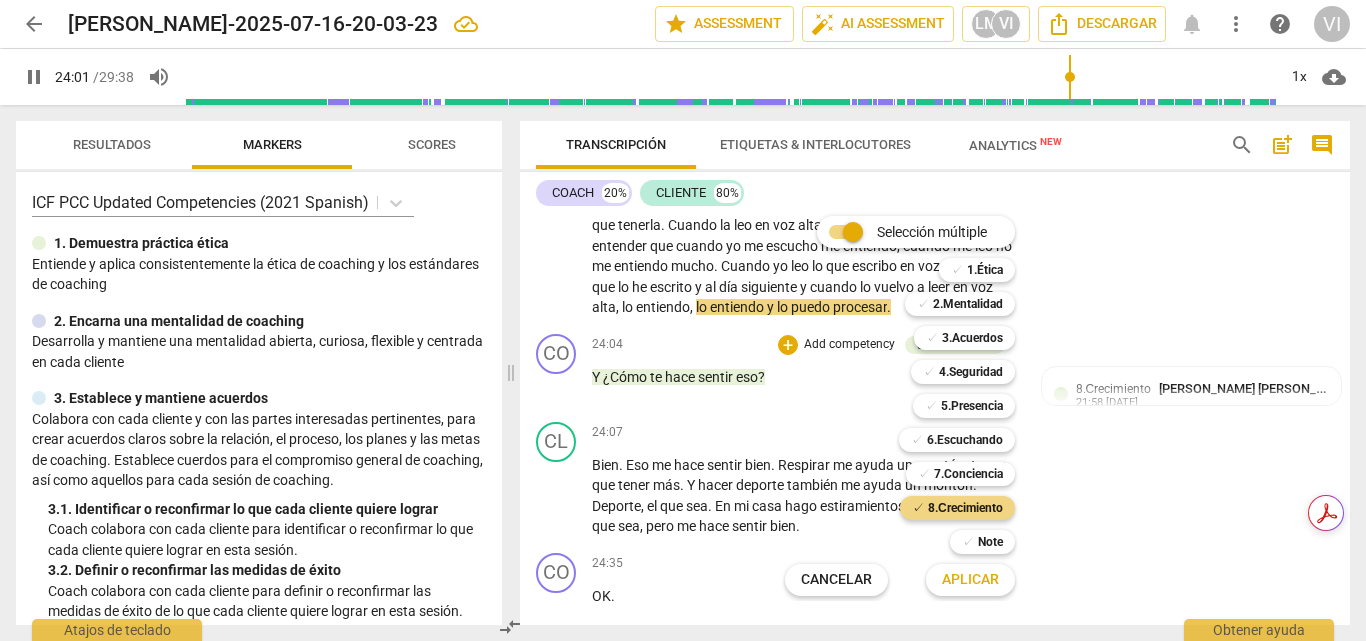 click on "Aplicar" at bounding box center (970, 580) 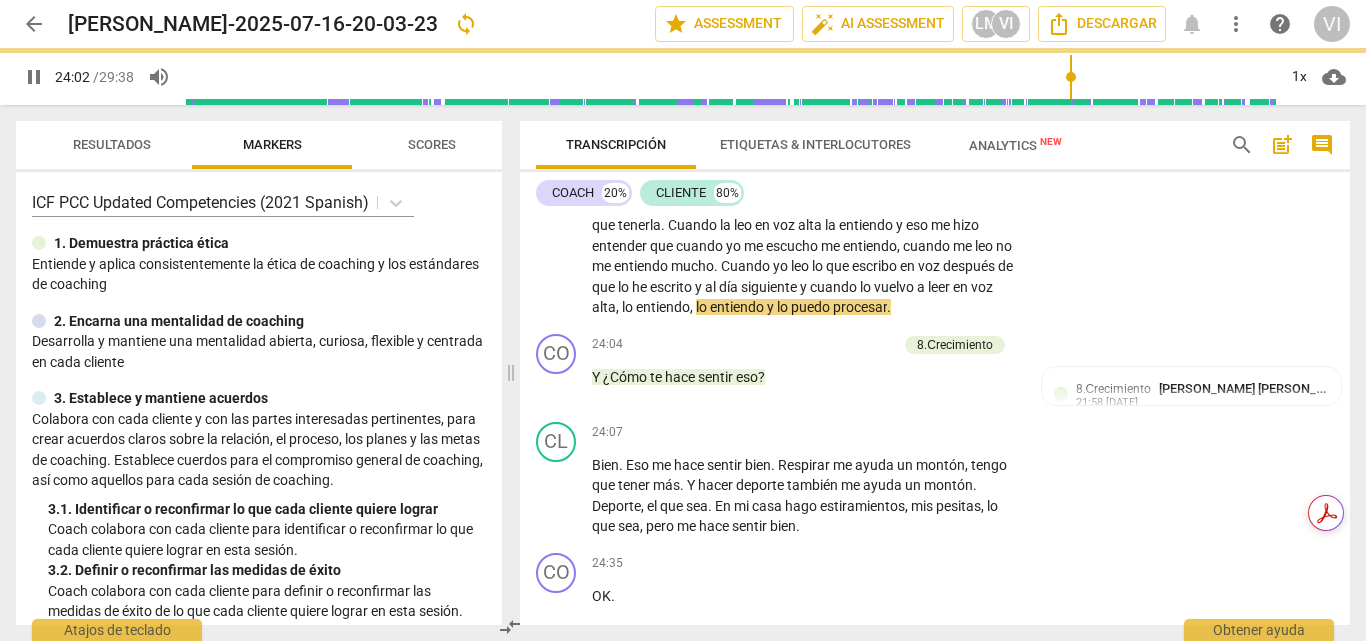 type on "1442" 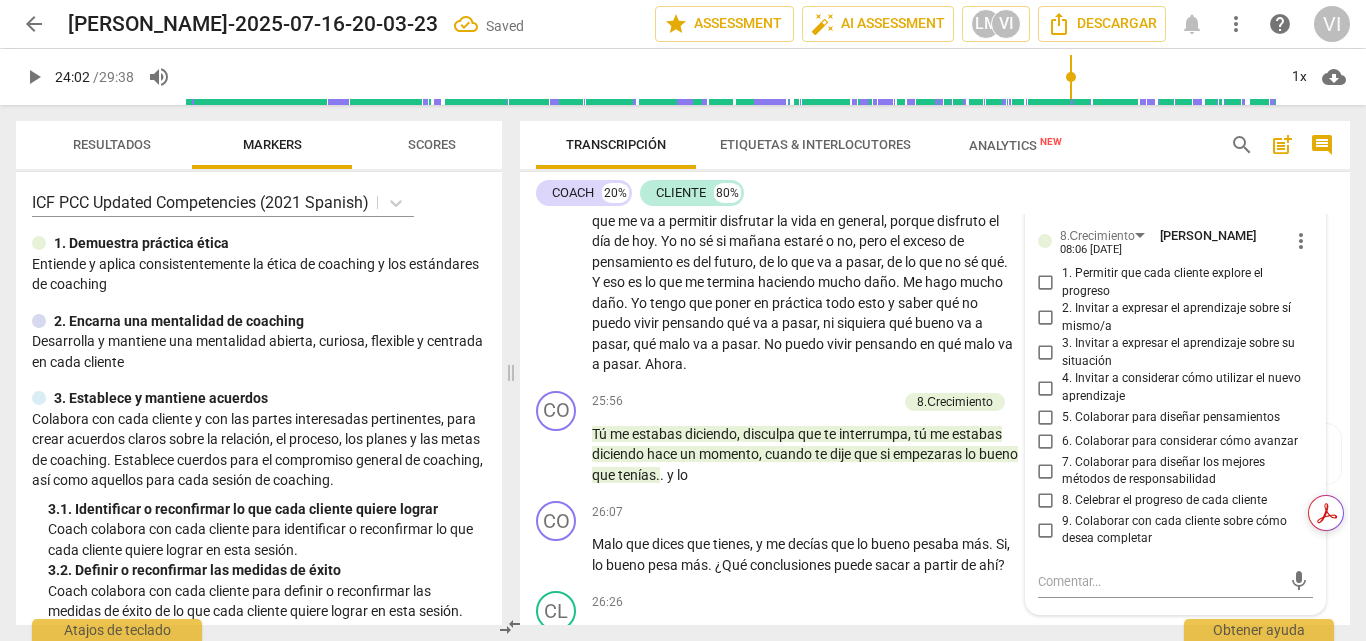 scroll, scrollTop: 8523, scrollLeft: 0, axis: vertical 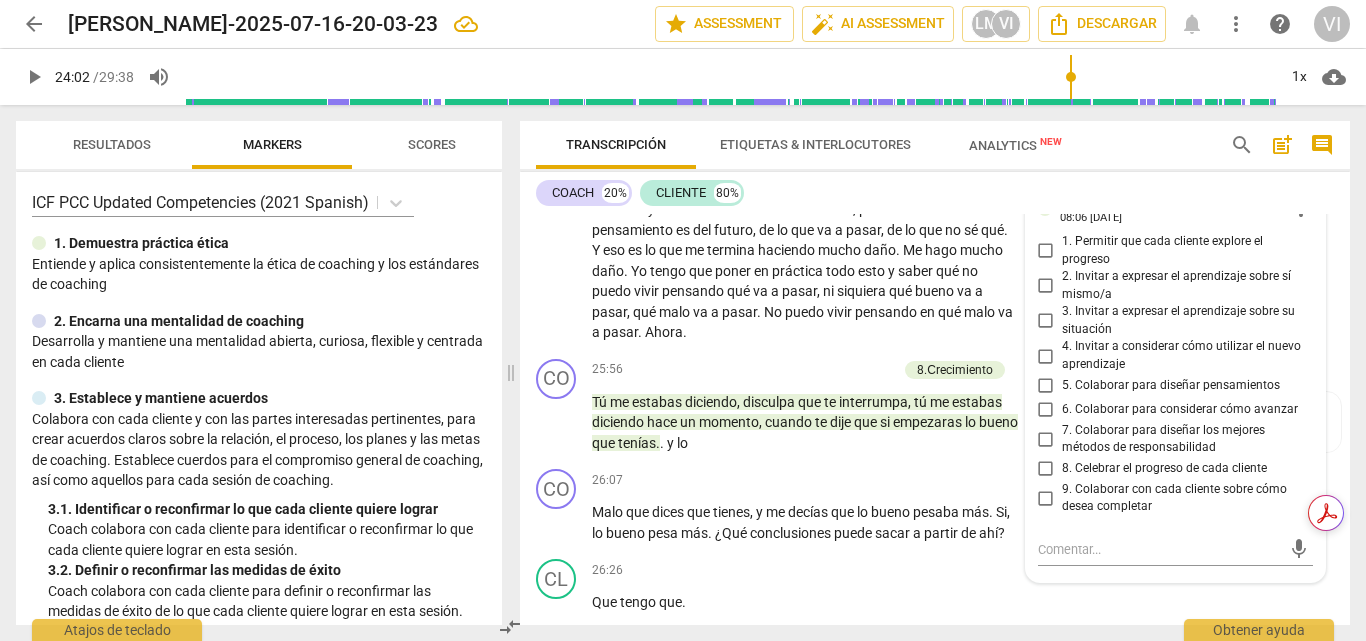 click on "4. Invitar a considerar cómo utilizar el nuevo aprendizaje" at bounding box center (1046, 356) 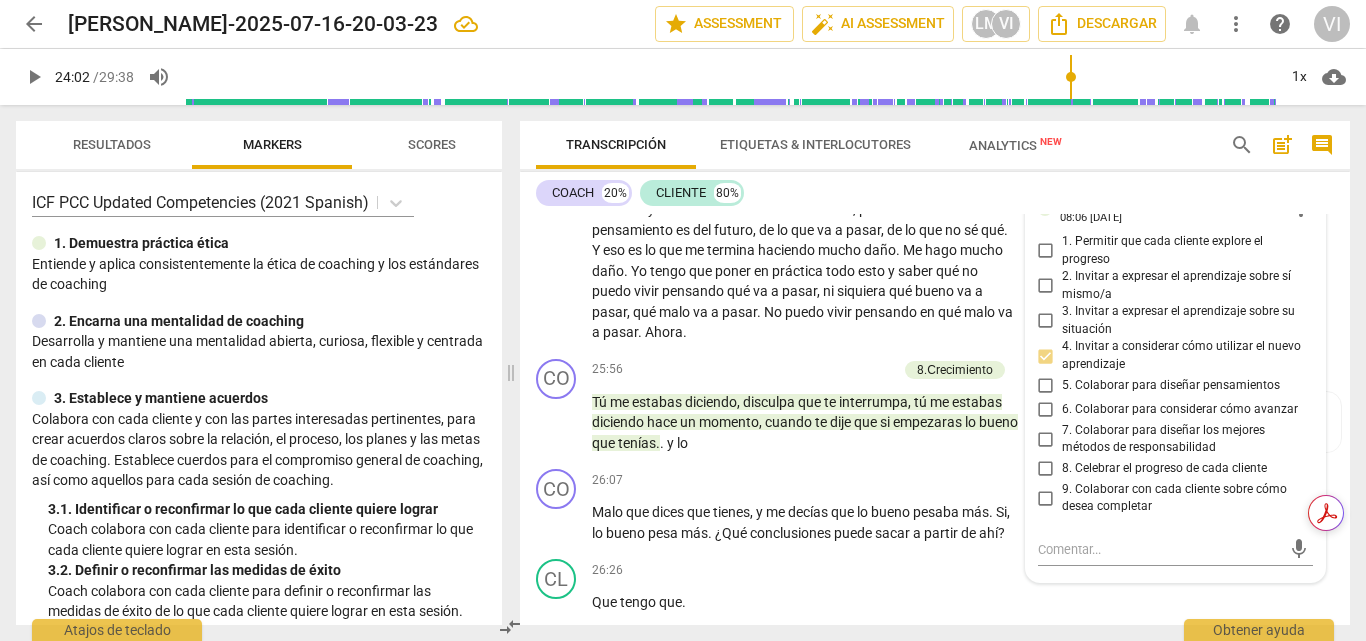 click on "5. Colaborar para diseñar pensamientos" at bounding box center (1046, 386) 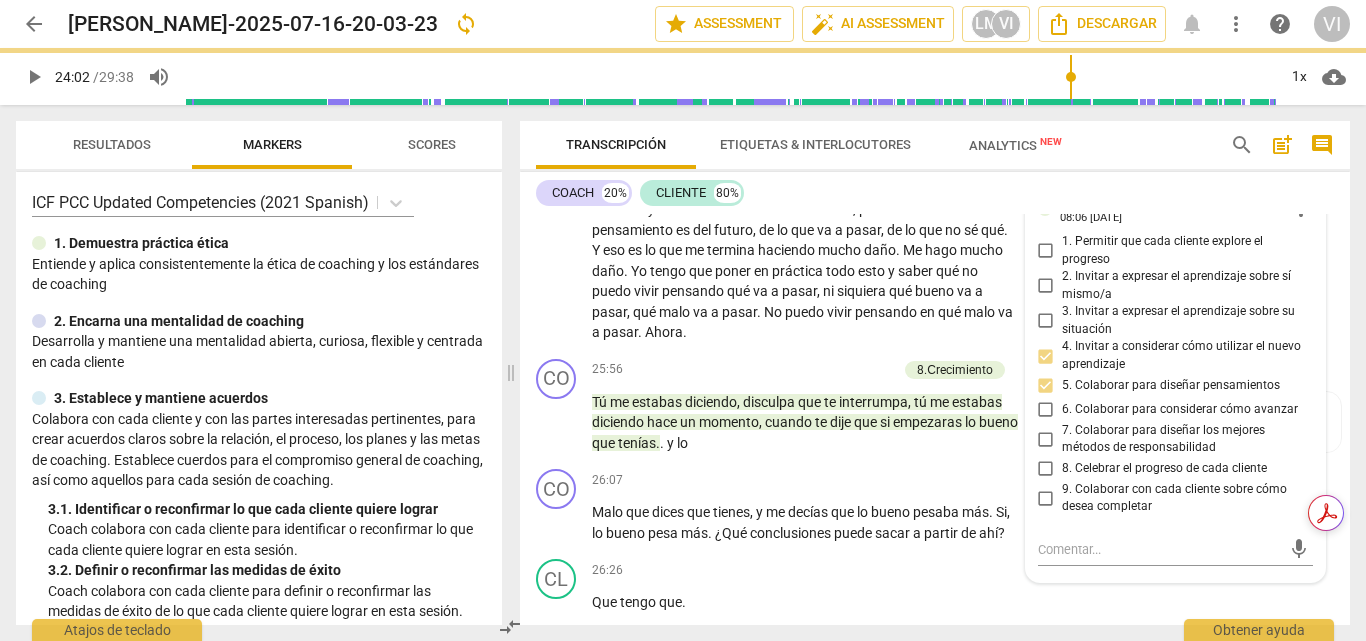 drag, startPoint x: 27, startPoint y: 77, endPoint x: 31, endPoint y: 102, distance: 25.317978 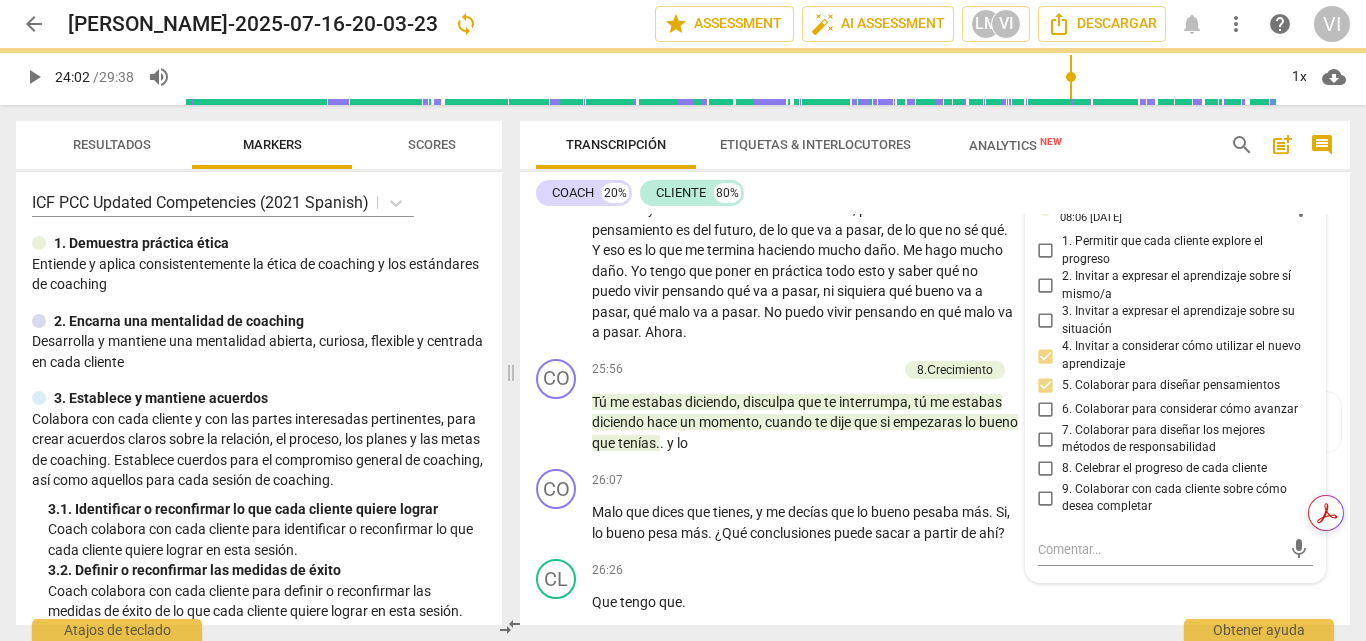 click on "play_arrow" at bounding box center [34, 77] 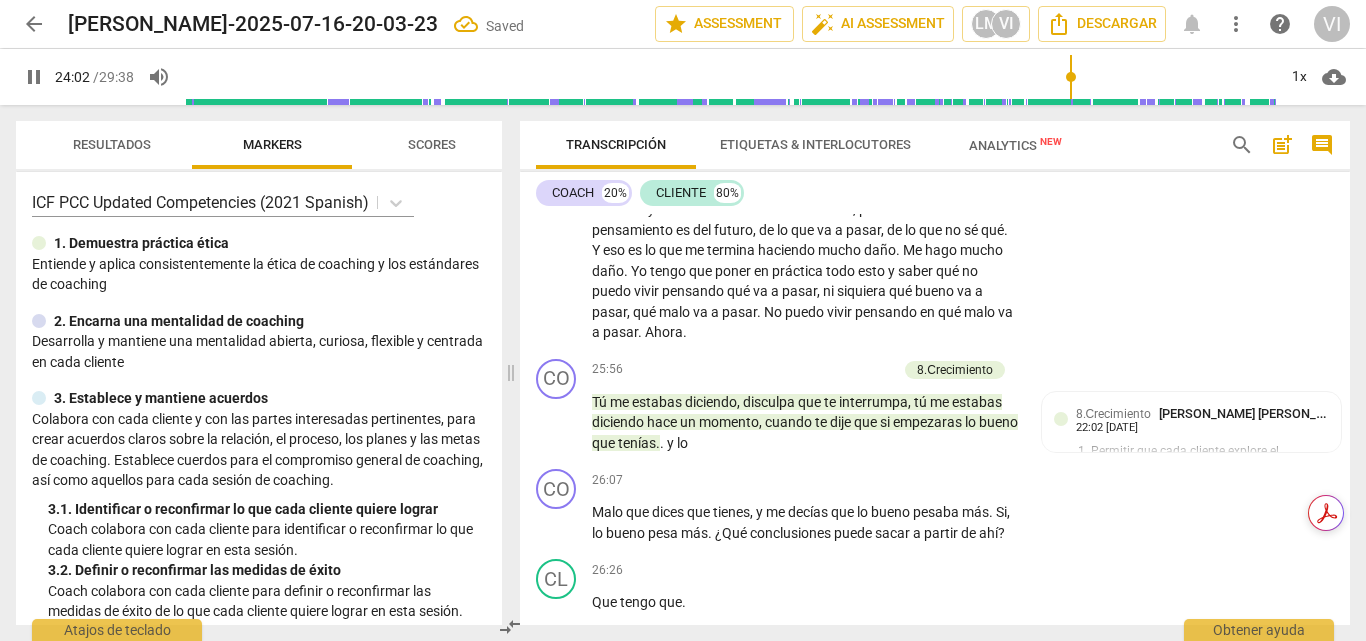 scroll, scrollTop: 8071, scrollLeft: 0, axis: vertical 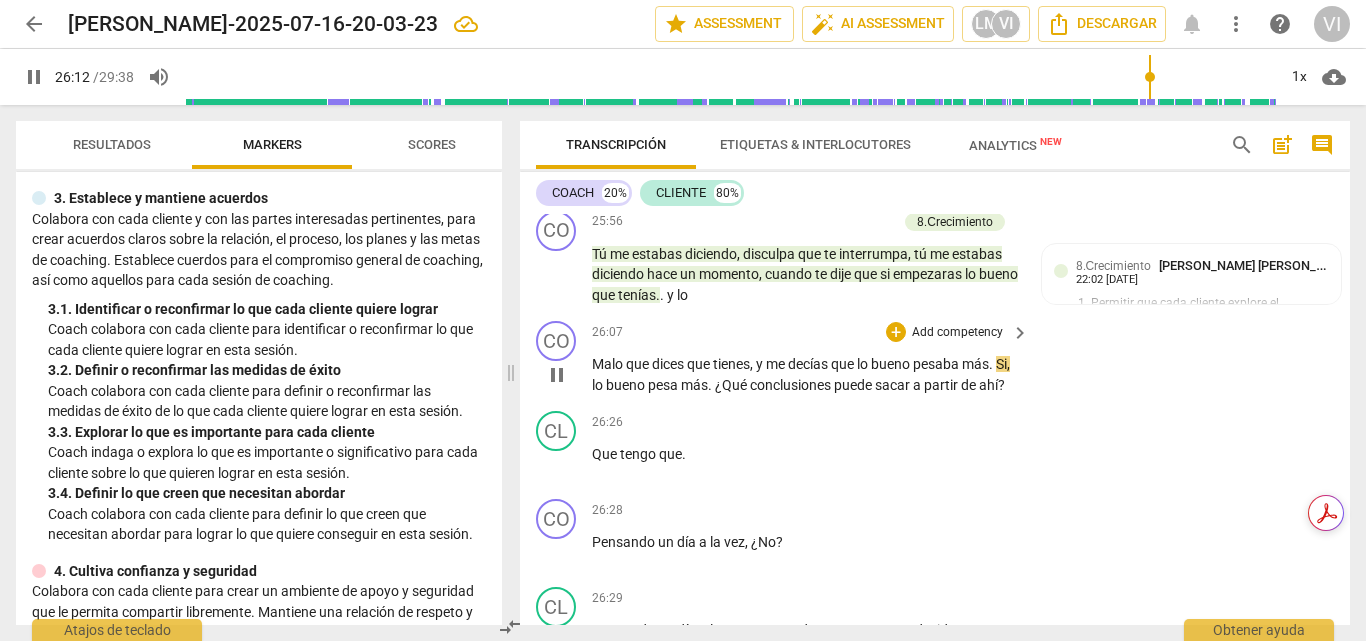 click on "Add competency" at bounding box center (957, 333) 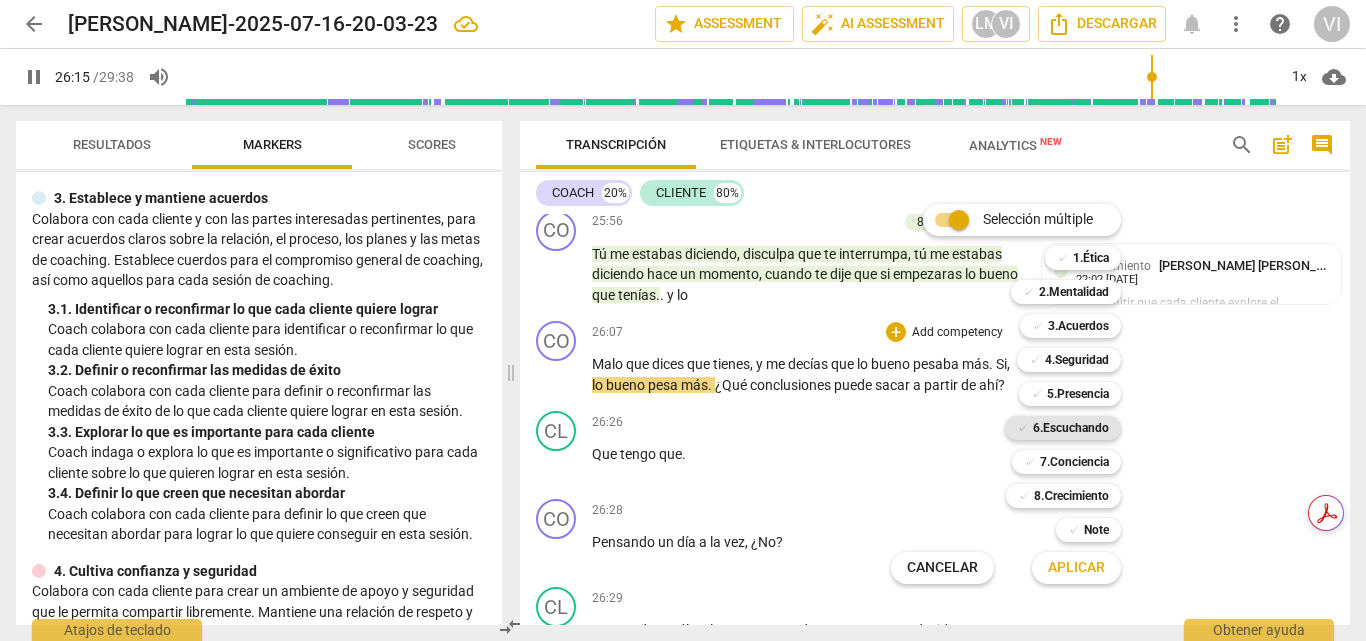 click on "6.Escuchando" at bounding box center [1071, 428] 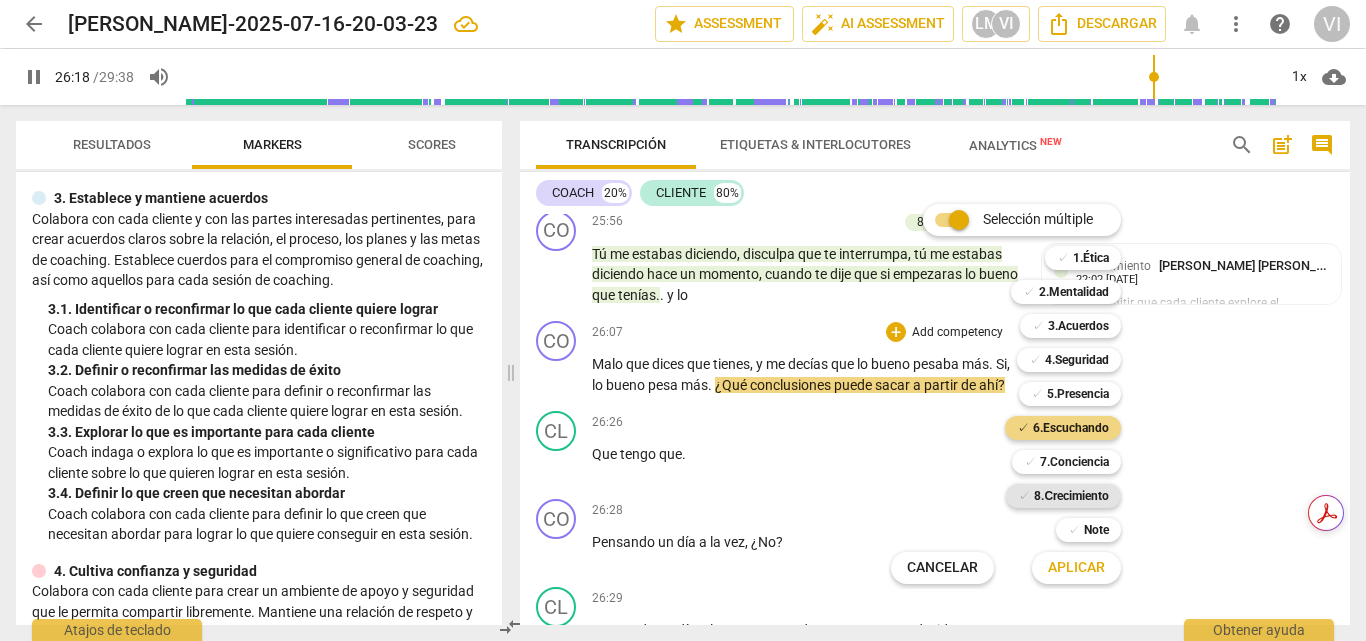 click on "8.Сrecimiento" at bounding box center (1071, 496) 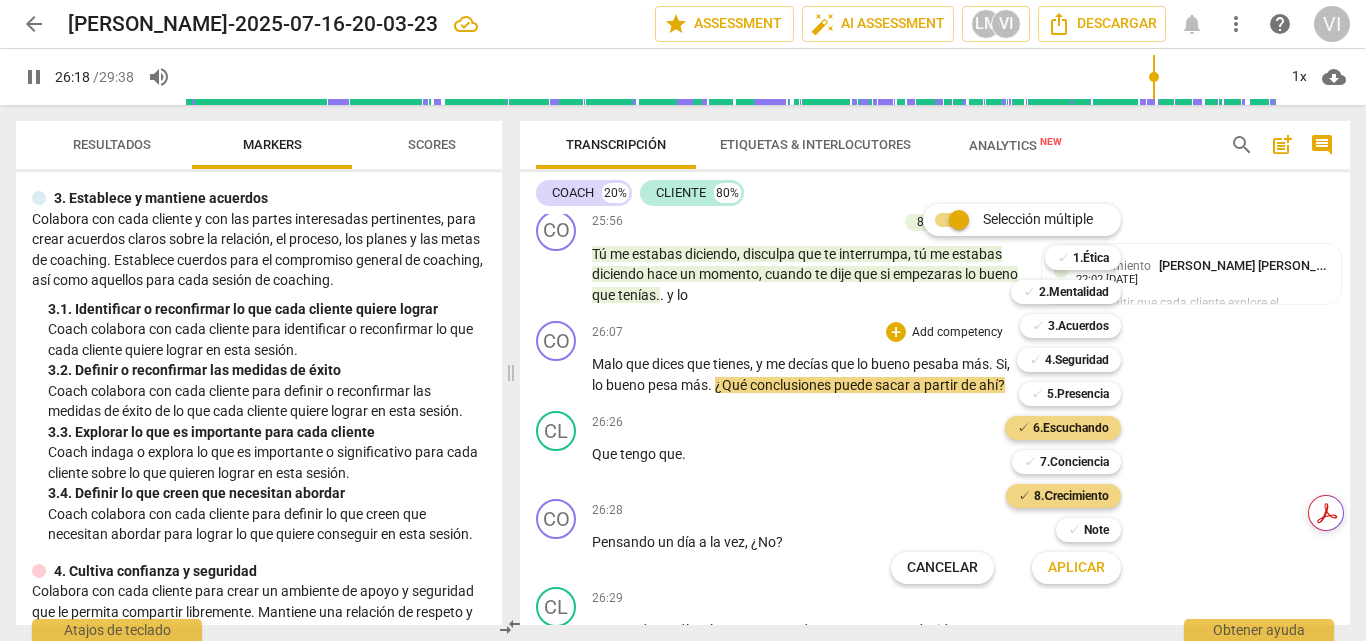 click on "Aplicar" at bounding box center (1076, 568) 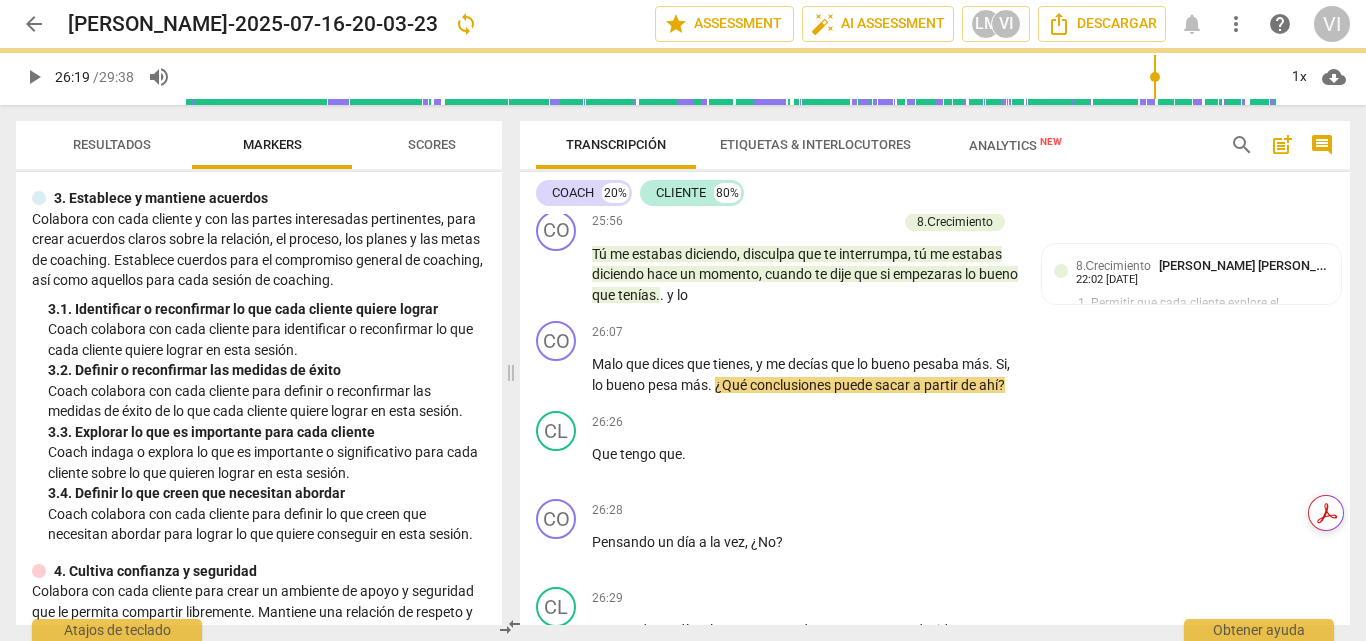 type on "1579" 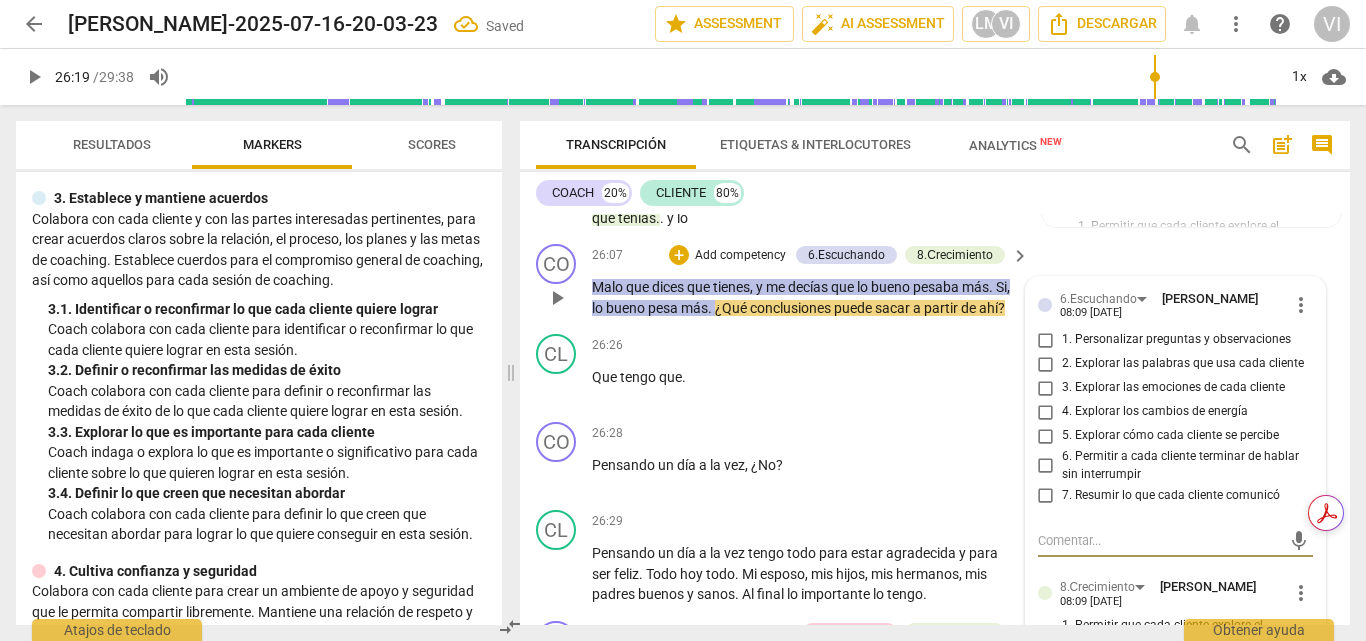 scroll, scrollTop: 8731, scrollLeft: 0, axis: vertical 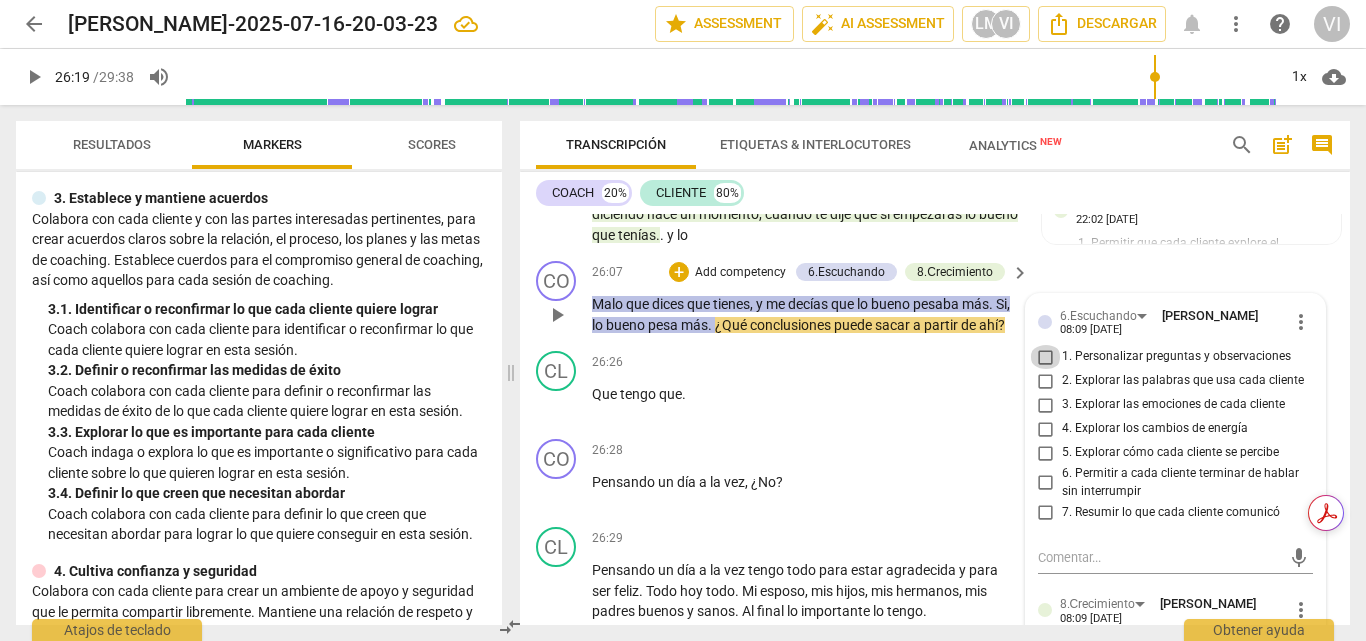 click on "1. Personalizar preguntas y observaciones" at bounding box center (1046, 357) 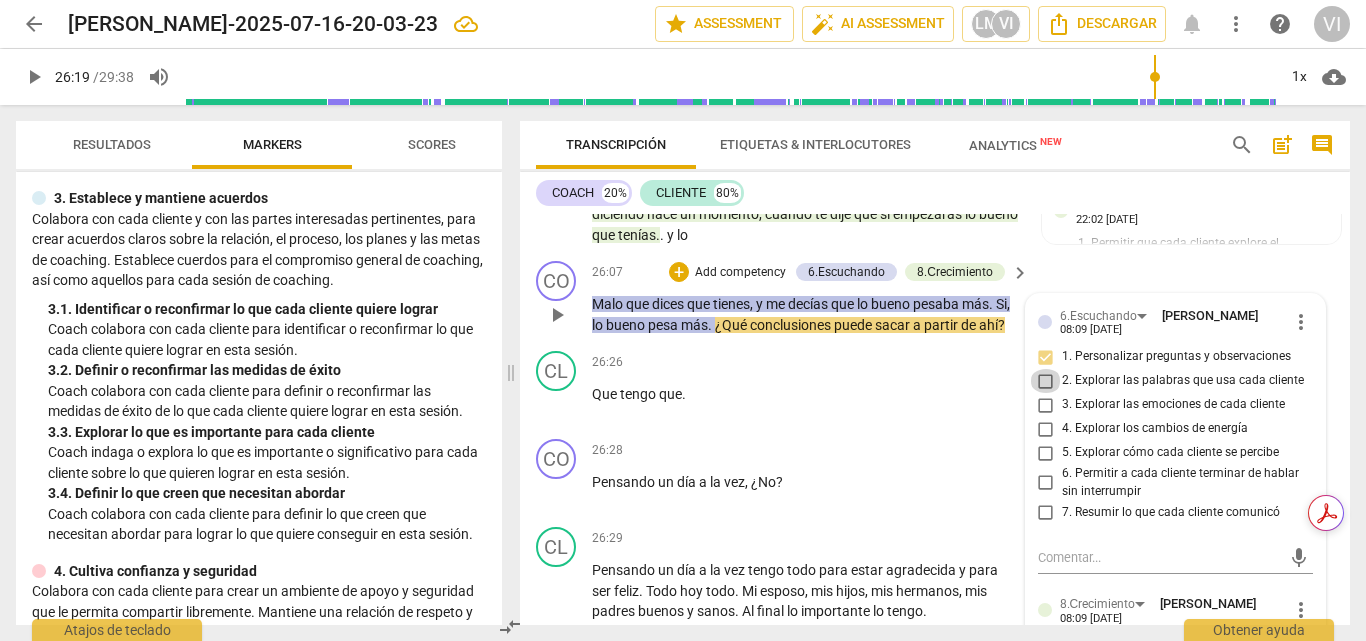 click on "2. Explorar las palabras que usa cada cliente" at bounding box center [1046, 381] 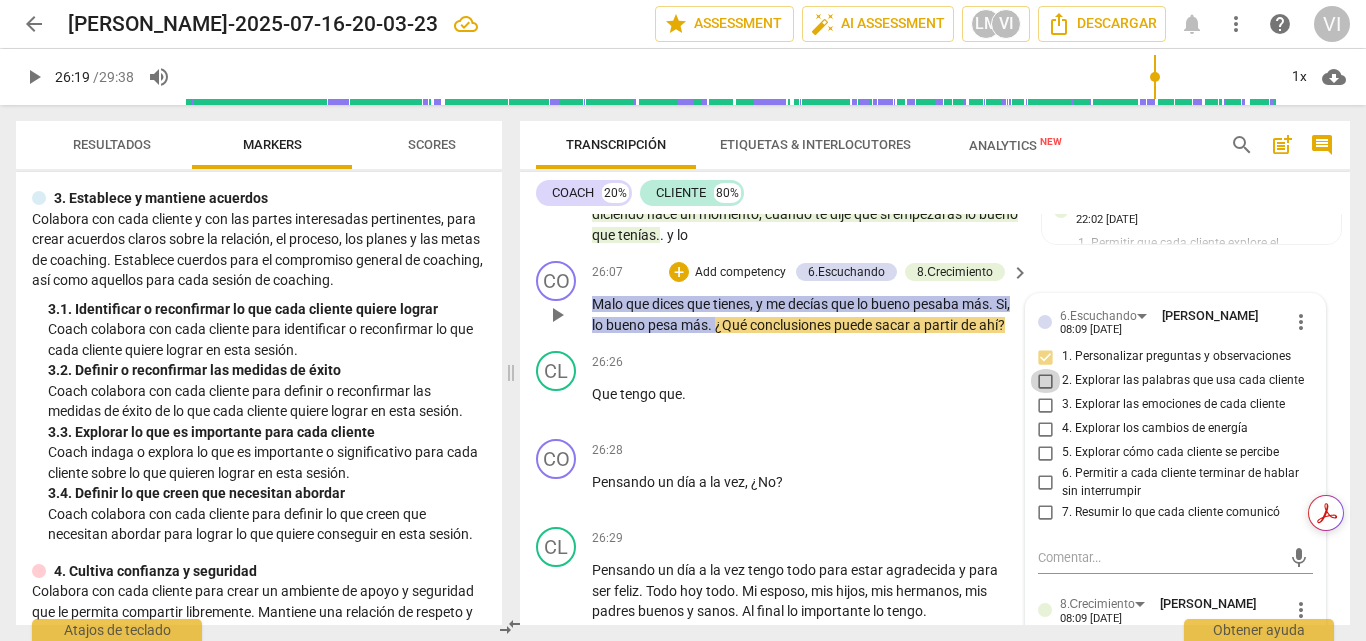 checkbox on "true" 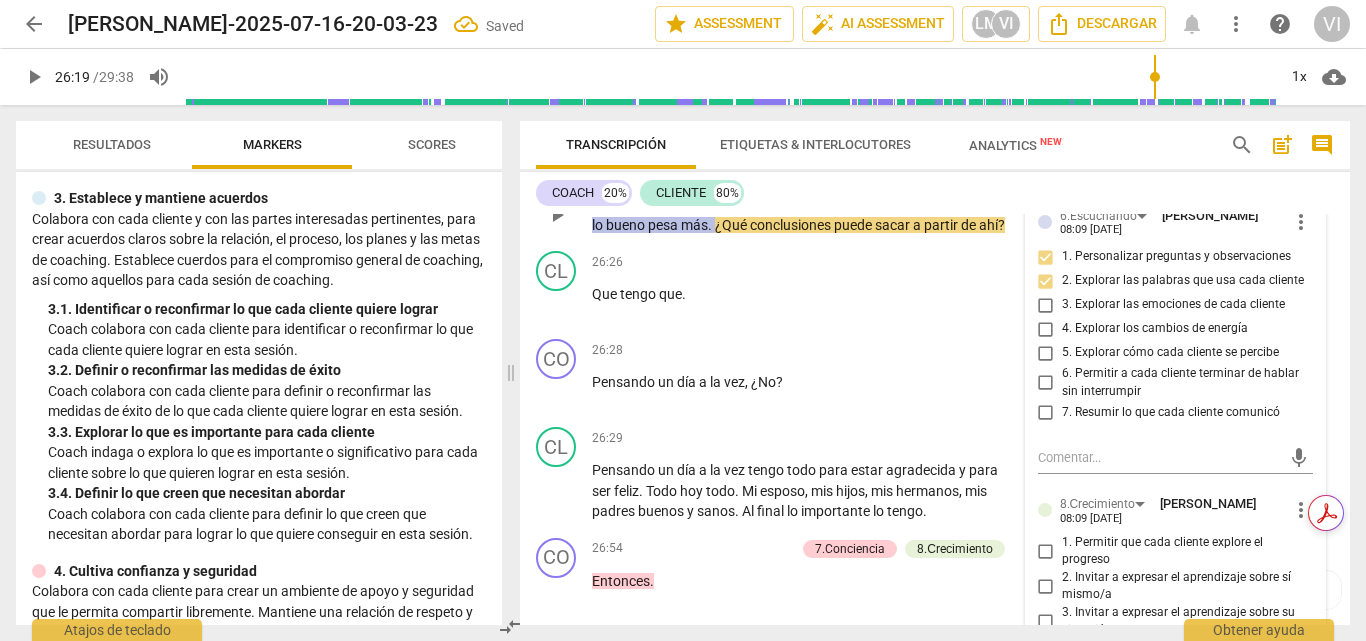 scroll, scrollTop: 8931, scrollLeft: 0, axis: vertical 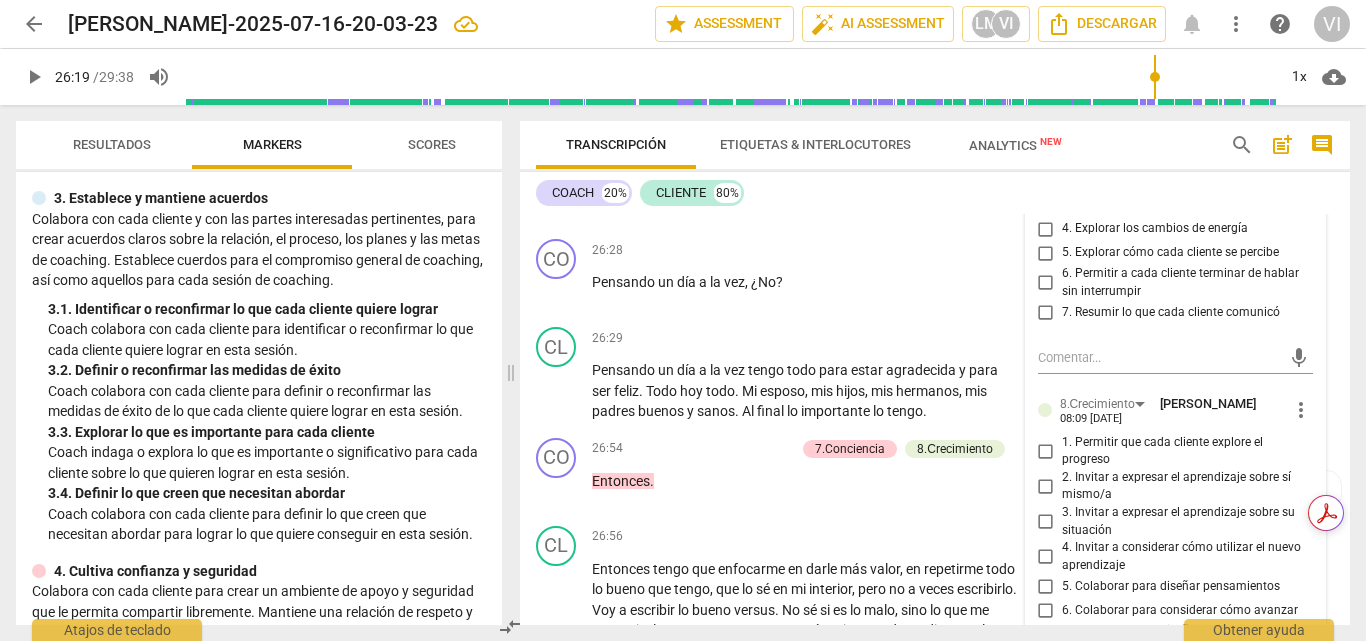 click on "7. Resumir lo que cada cliente comunicó" at bounding box center (1046, 312) 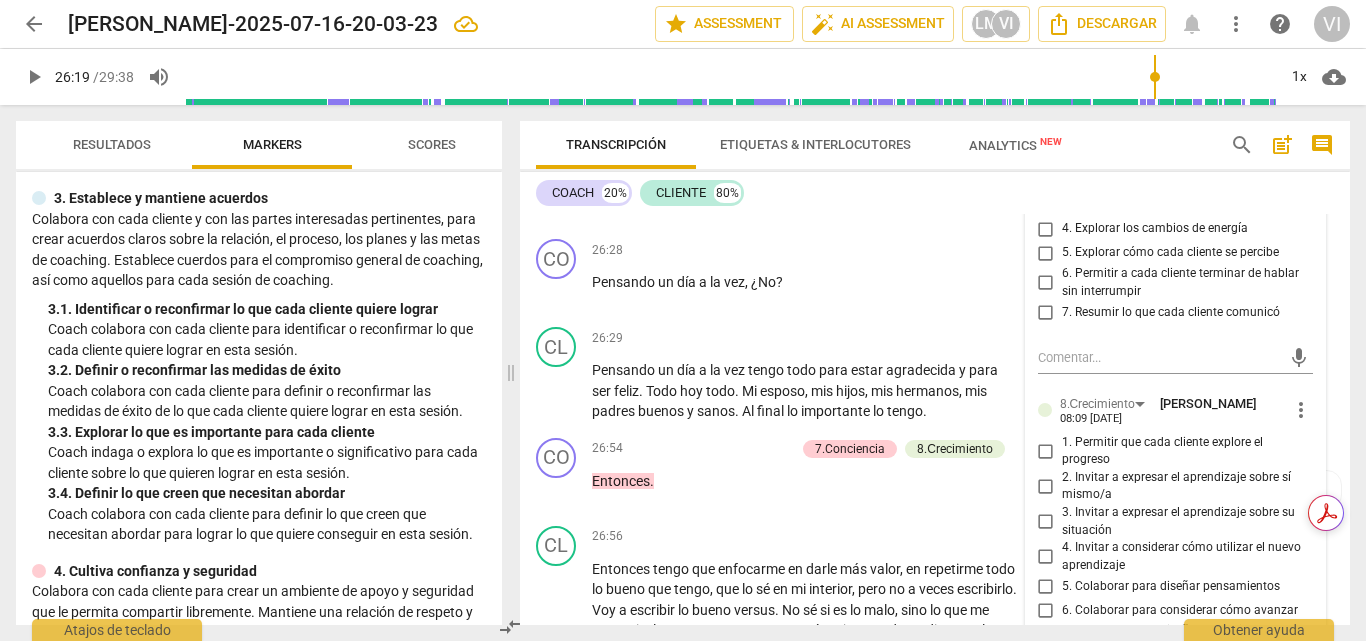 checkbox on "true" 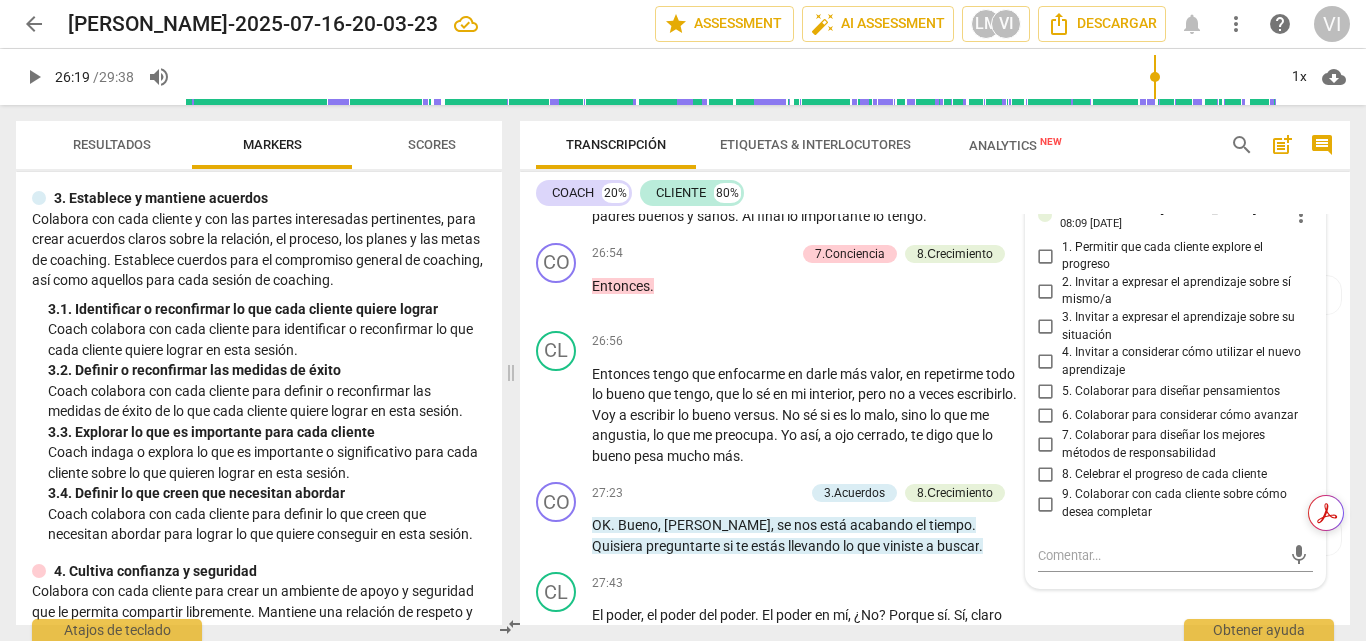 scroll, scrollTop: 9131, scrollLeft: 0, axis: vertical 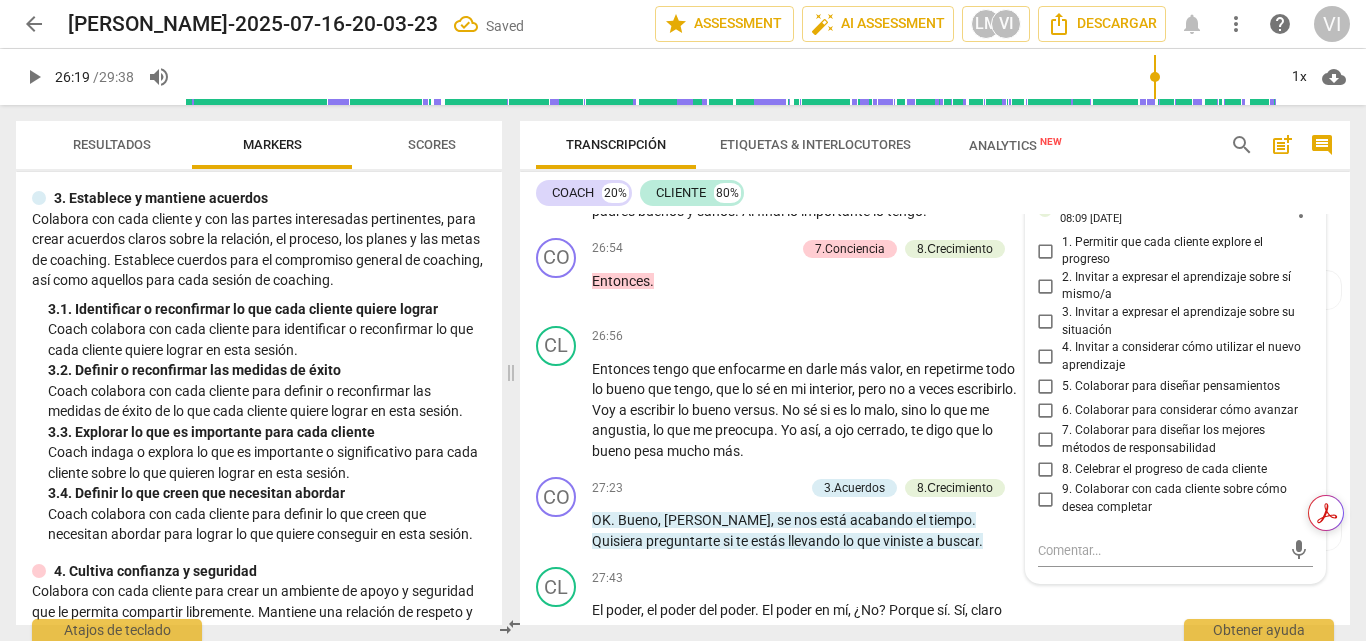 click on "3. Invitar a expresar el aprendizaje sobre su situación" at bounding box center [1046, 322] 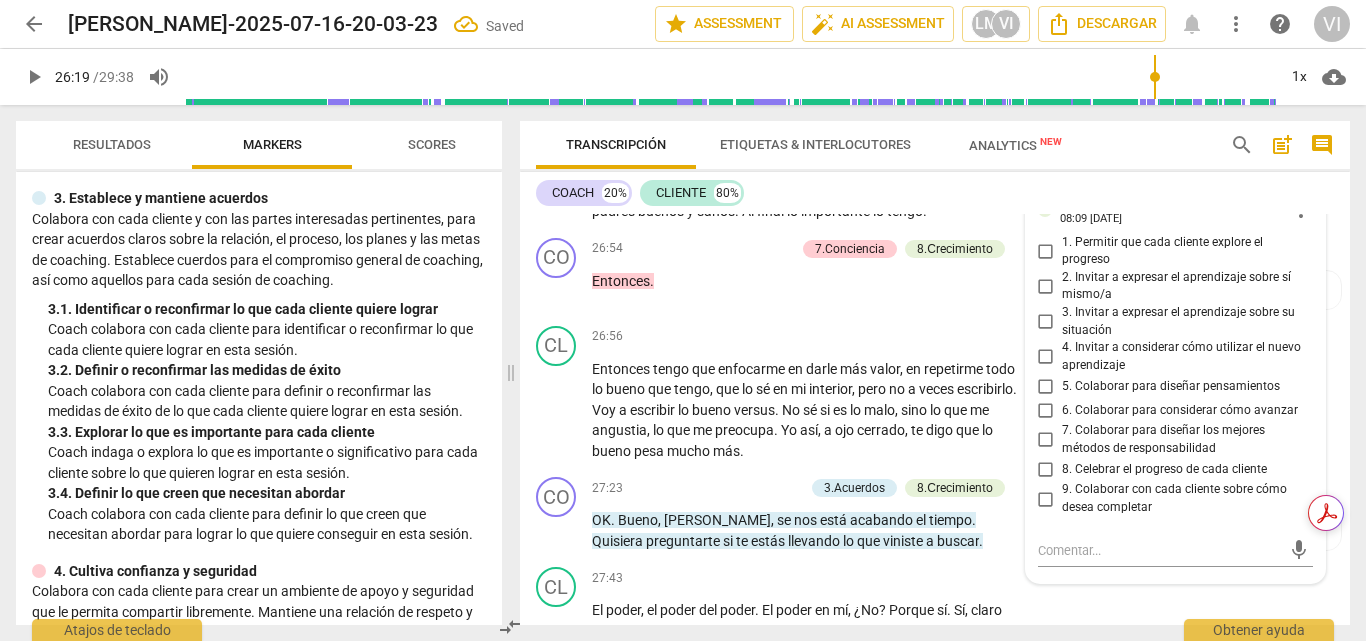 checkbox on "true" 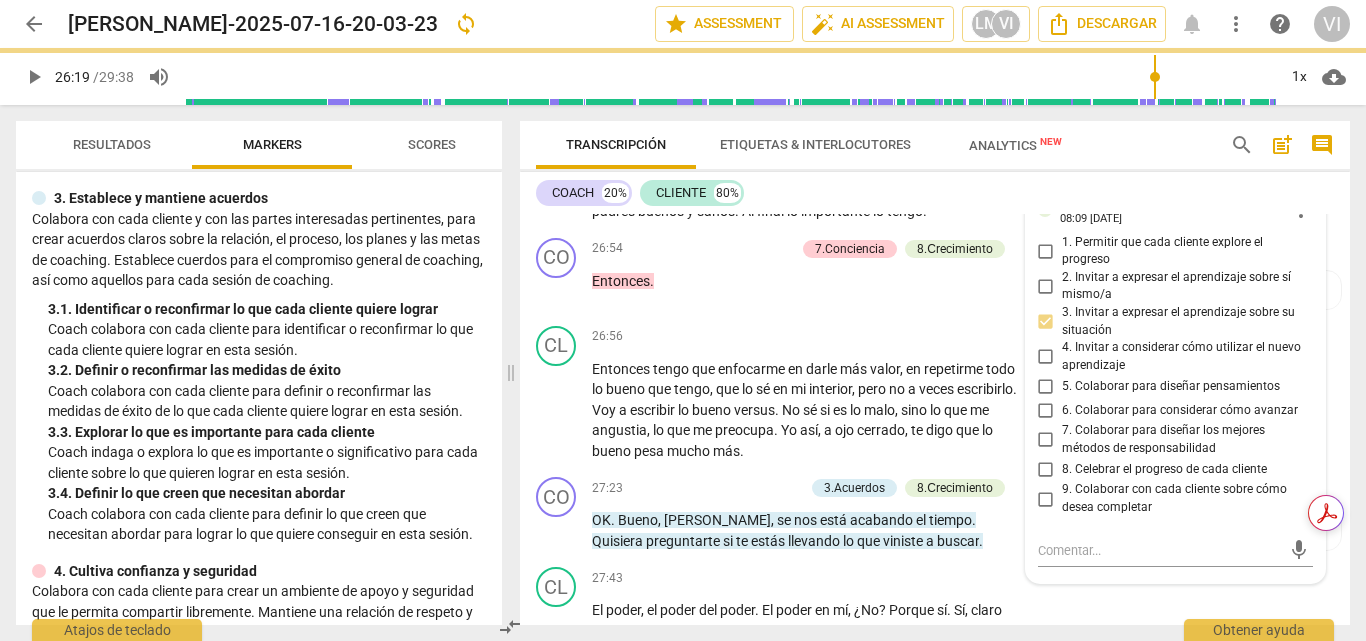 click on "2. Invitar a expresar el aprendizaje sobre sí mismo/a" at bounding box center (1046, 286) 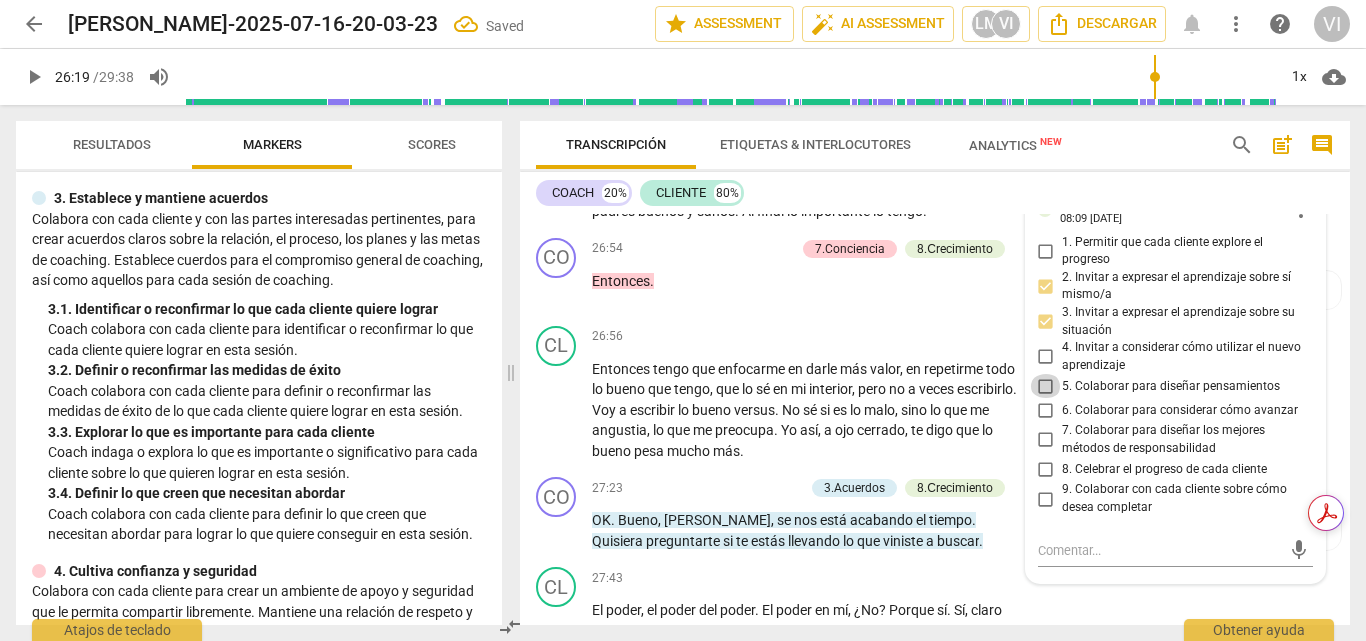 click on "5. Colaborar para diseñar pensamientos" at bounding box center (1046, 386) 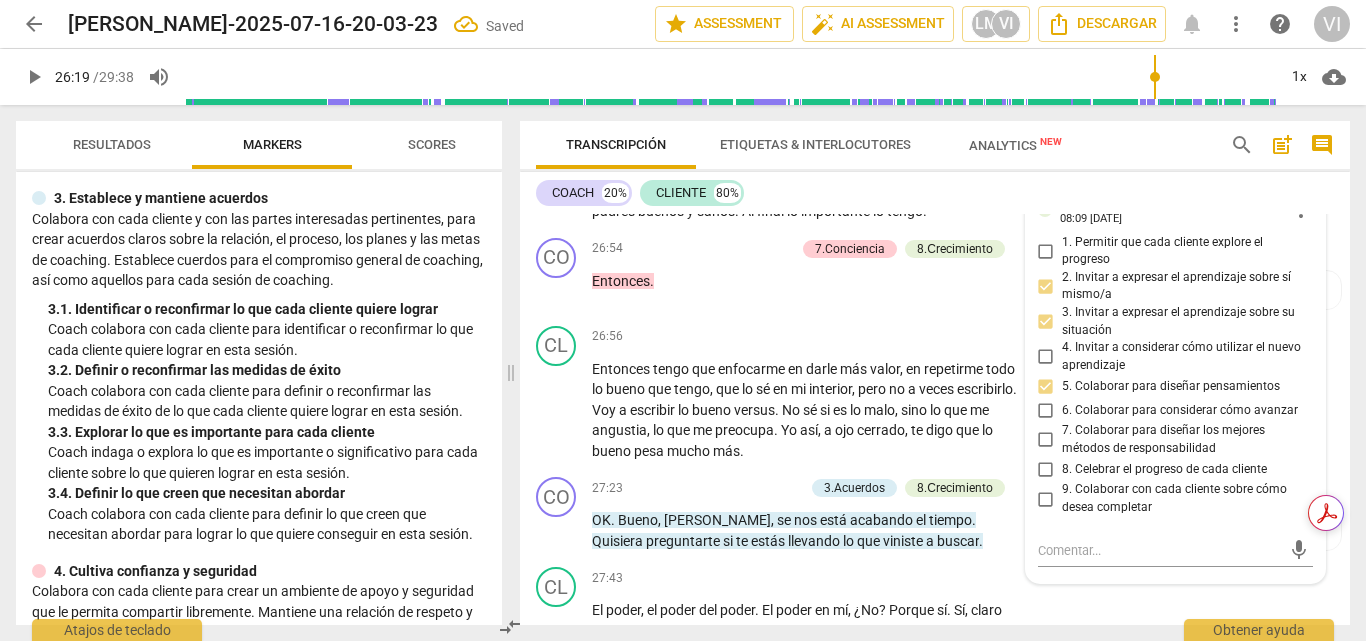 click on "6. Colaborar para considerar cómo avanzar" at bounding box center (1046, 410) 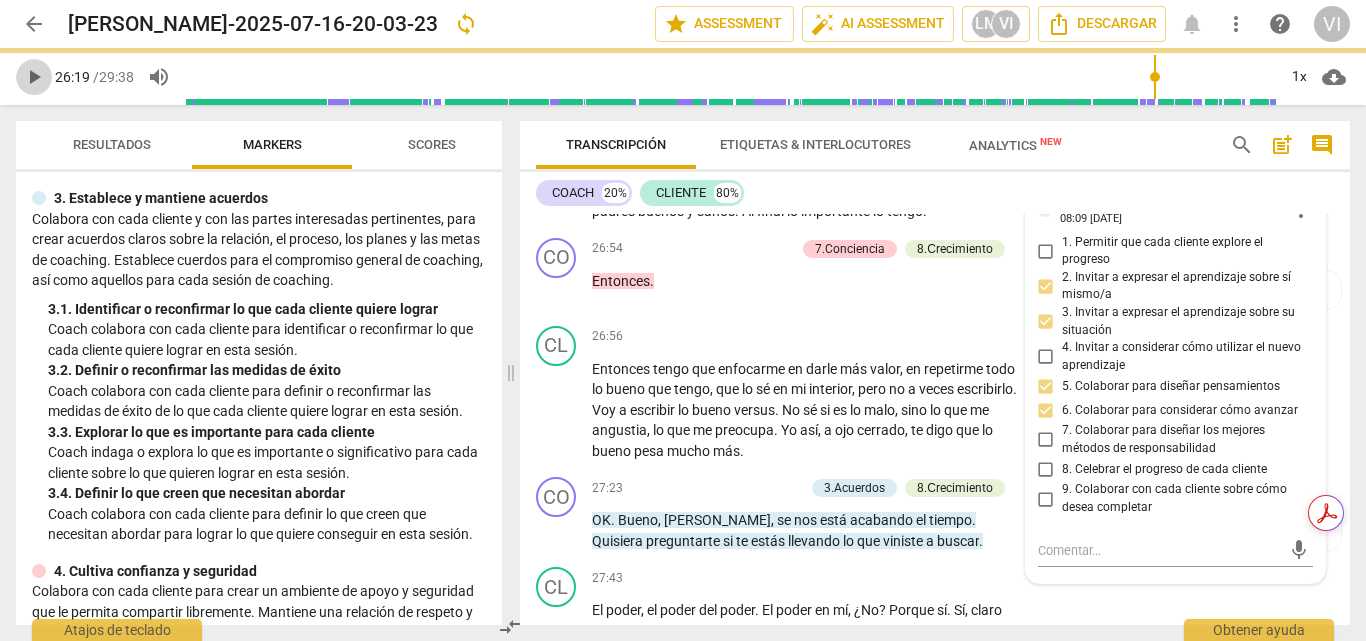 click on "play_arrow" at bounding box center (34, 77) 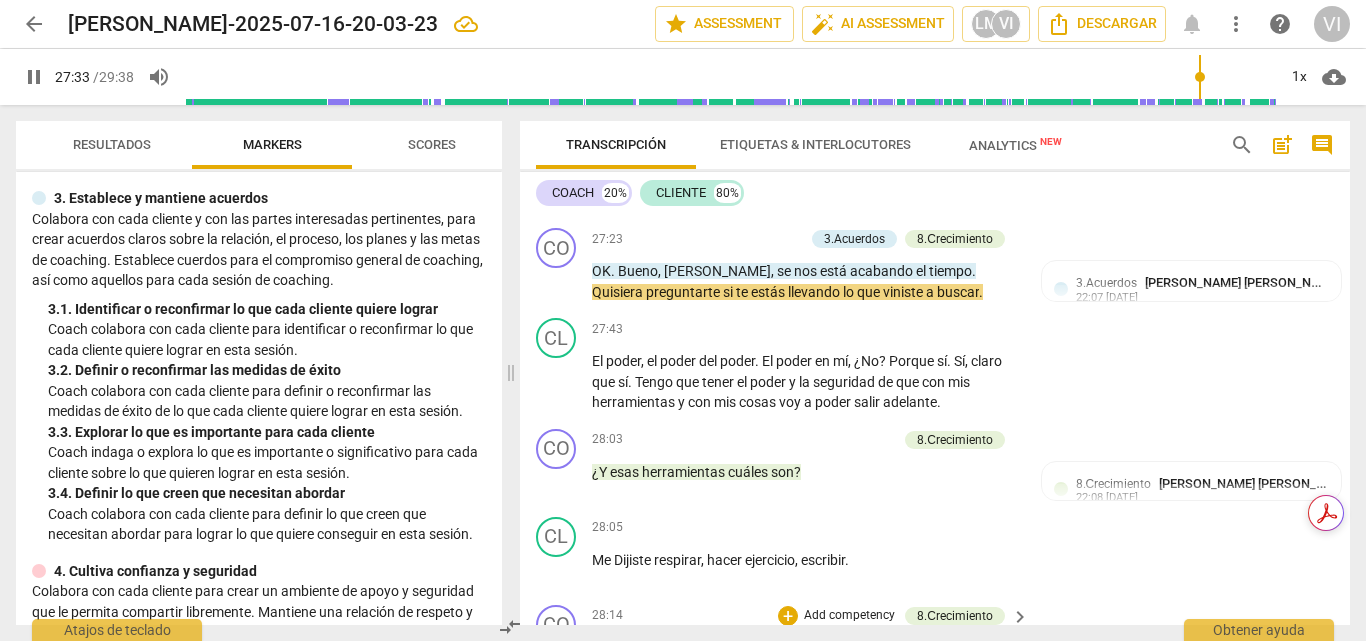 scroll, scrollTop: 9294, scrollLeft: 0, axis: vertical 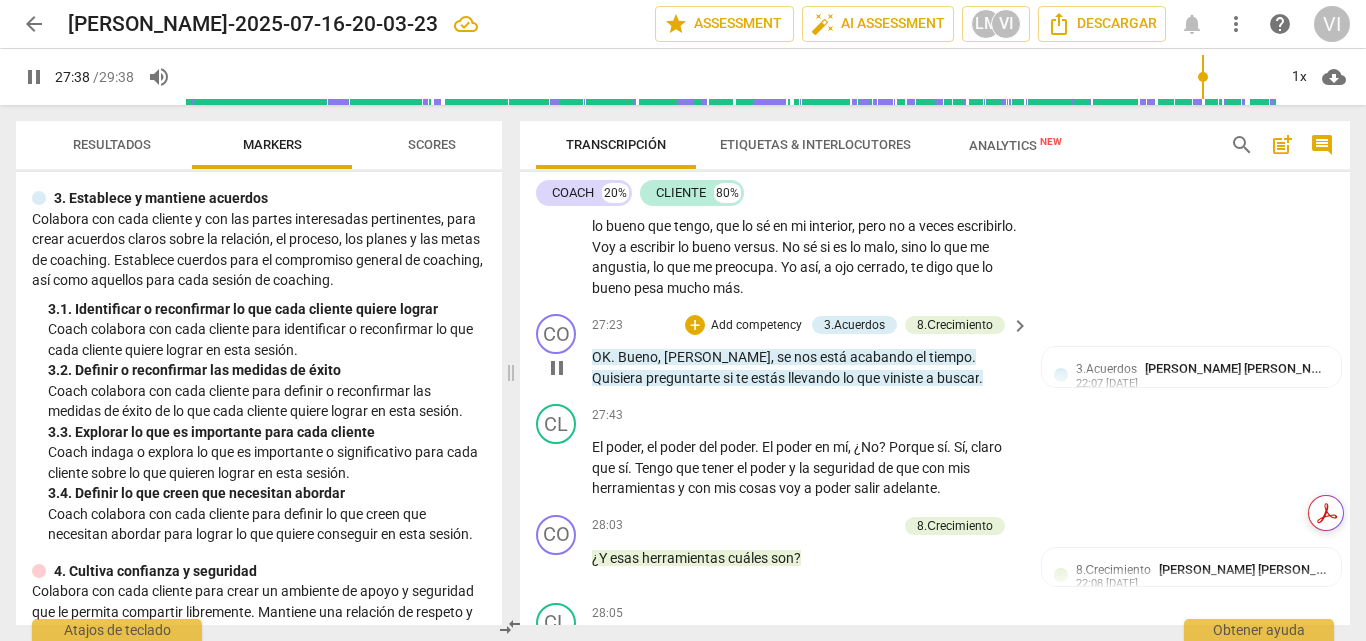 click on "Add competency" at bounding box center (756, 326) 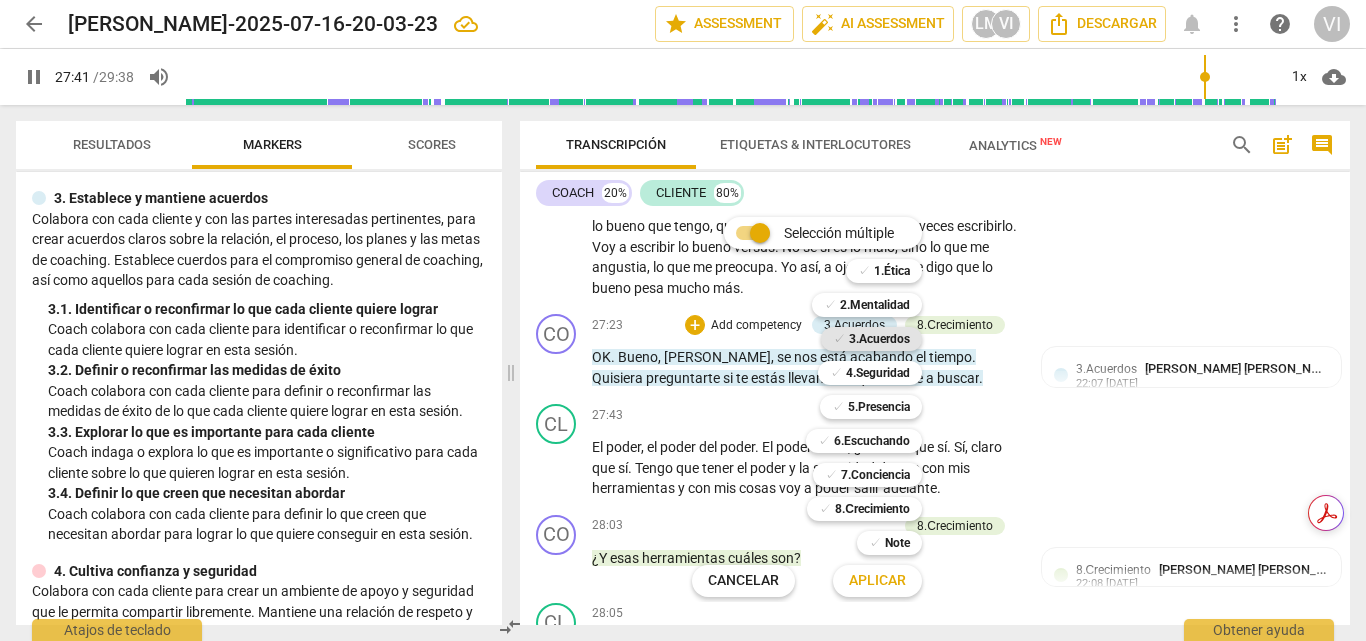 click on "3.Acuerdos" at bounding box center (879, 339) 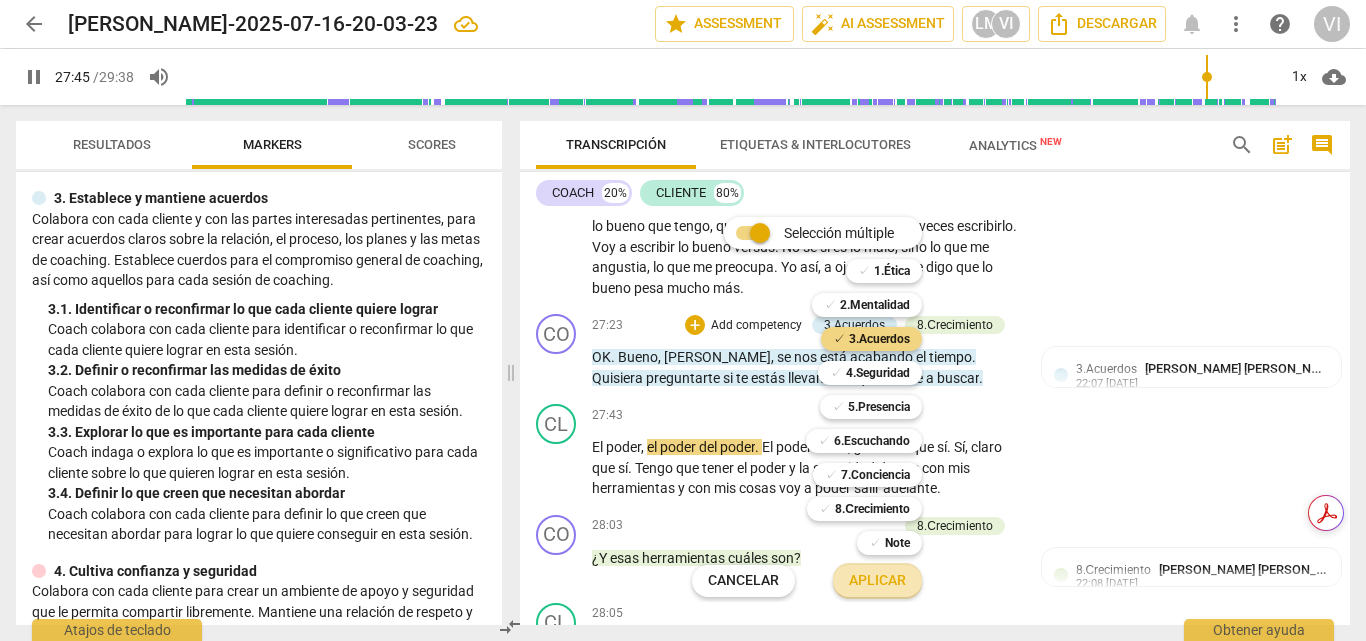 click on "Aplicar" at bounding box center [877, 581] 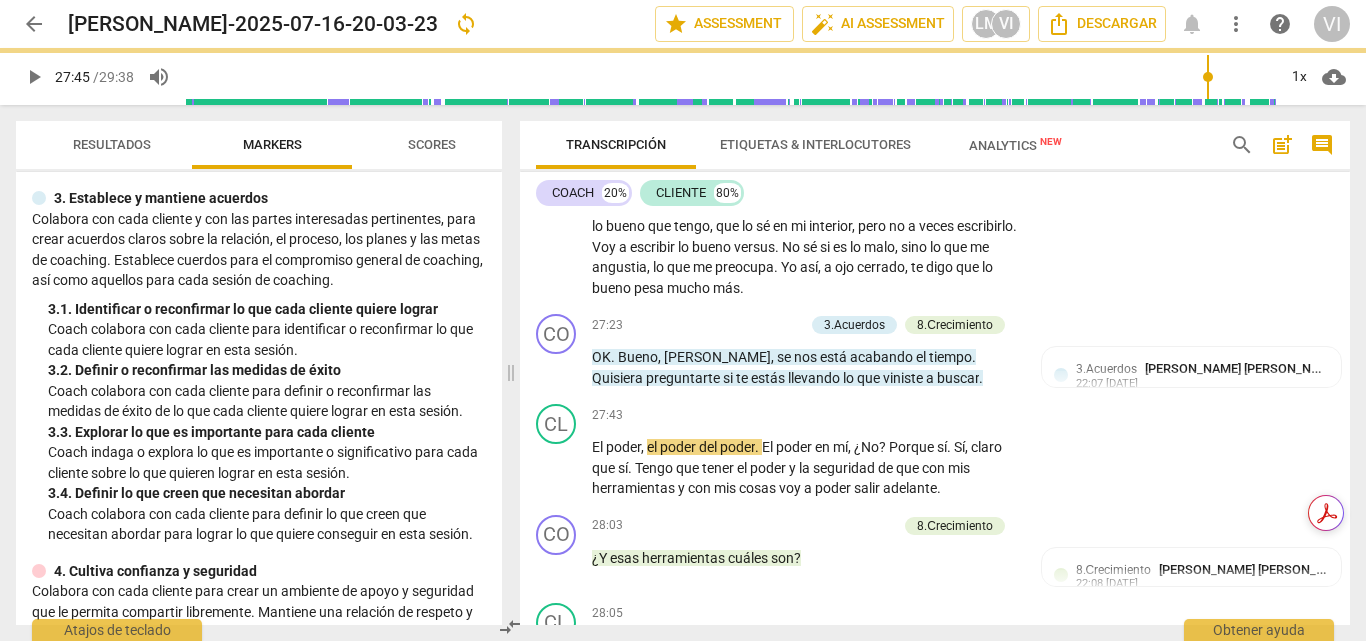 type on "1666" 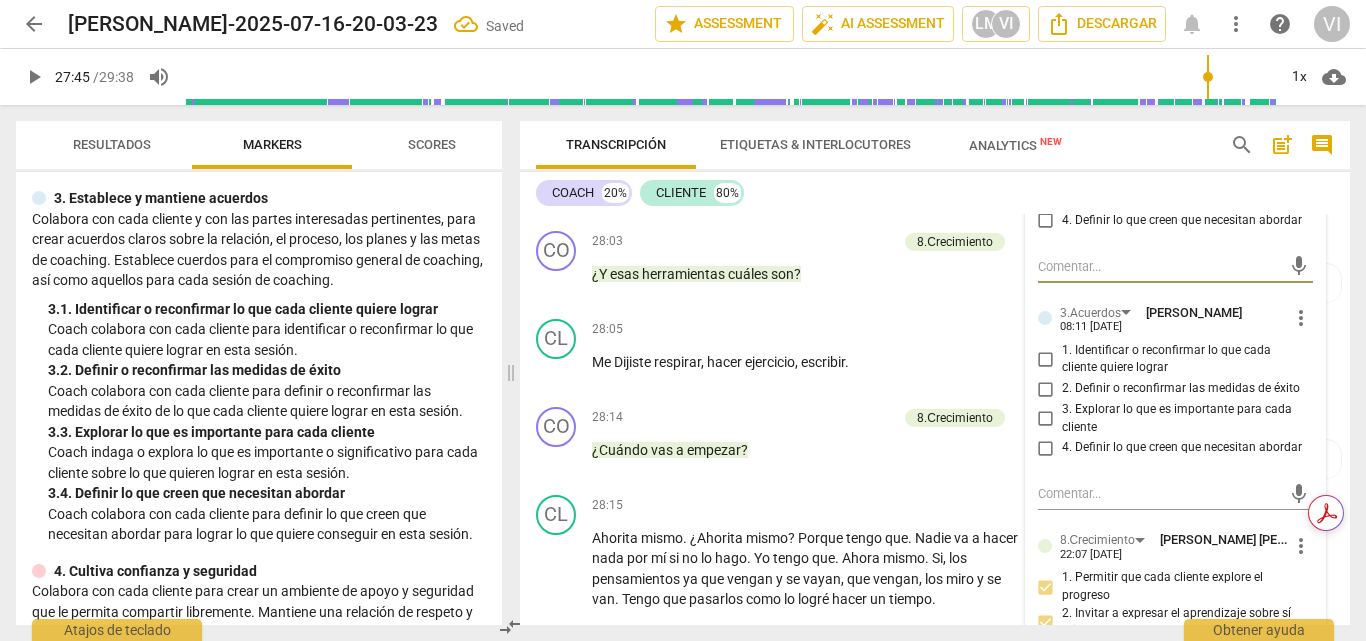 scroll, scrollTop: 9609, scrollLeft: 0, axis: vertical 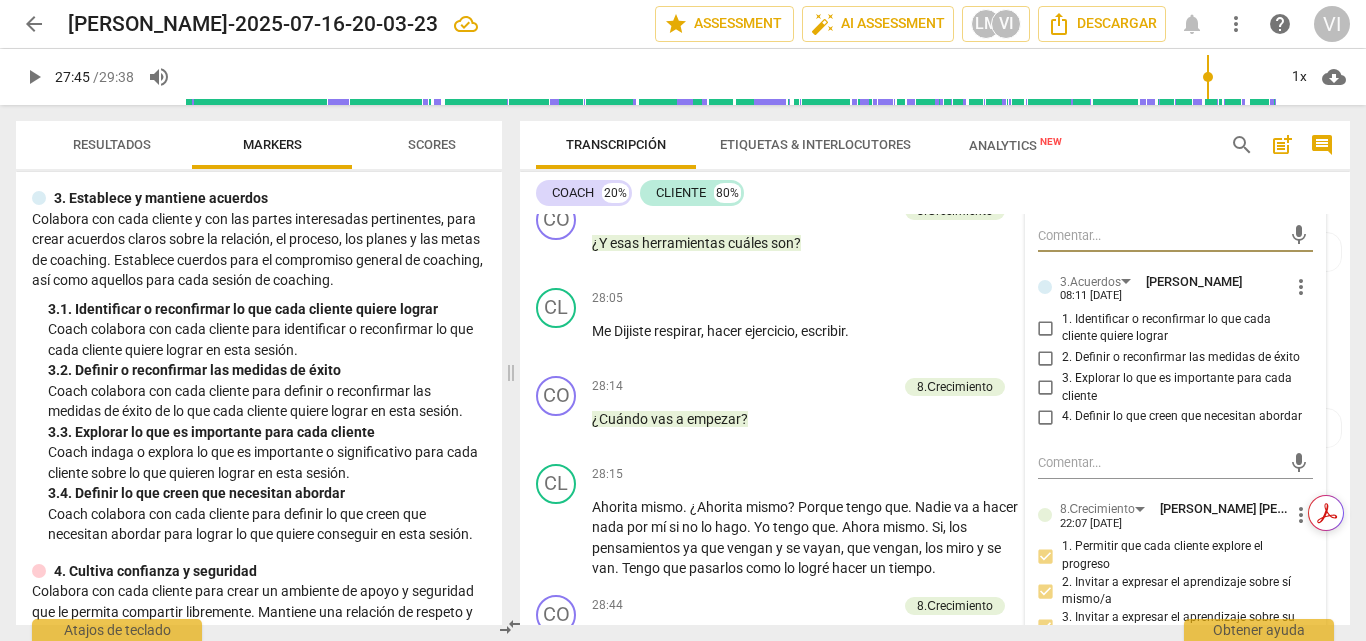 click on "2. Definir o reconfirmar las medidas de éxito" at bounding box center [1046, 358] 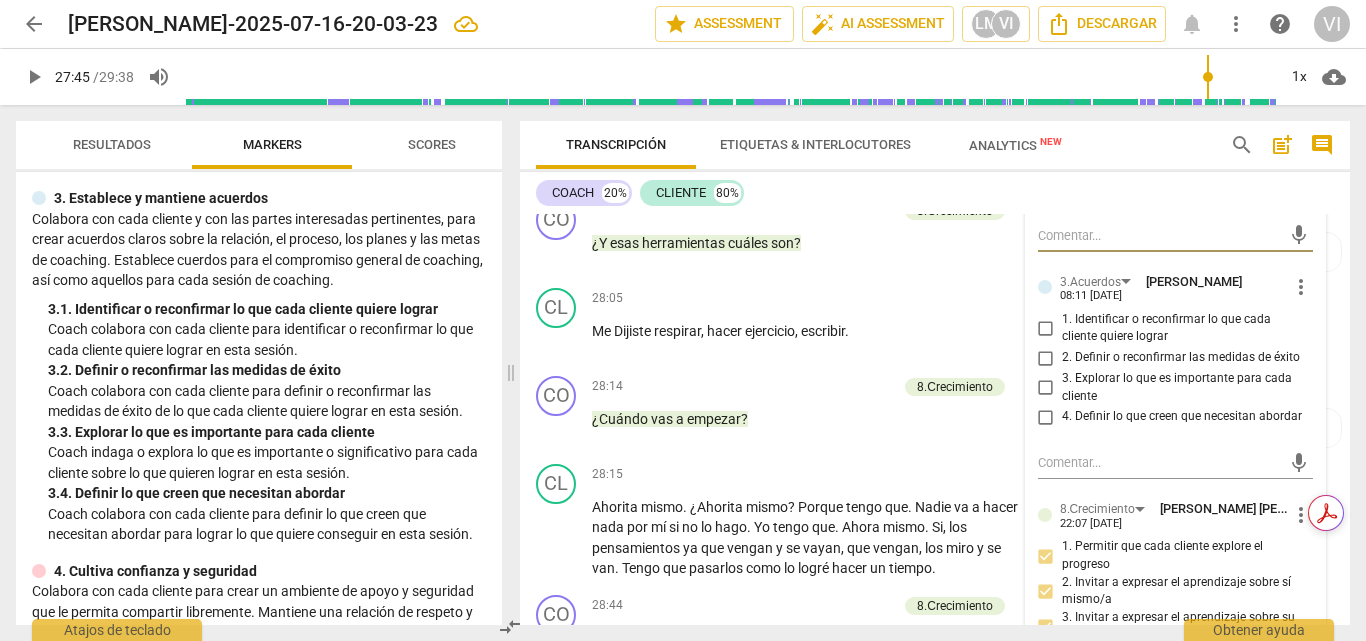 checkbox on "true" 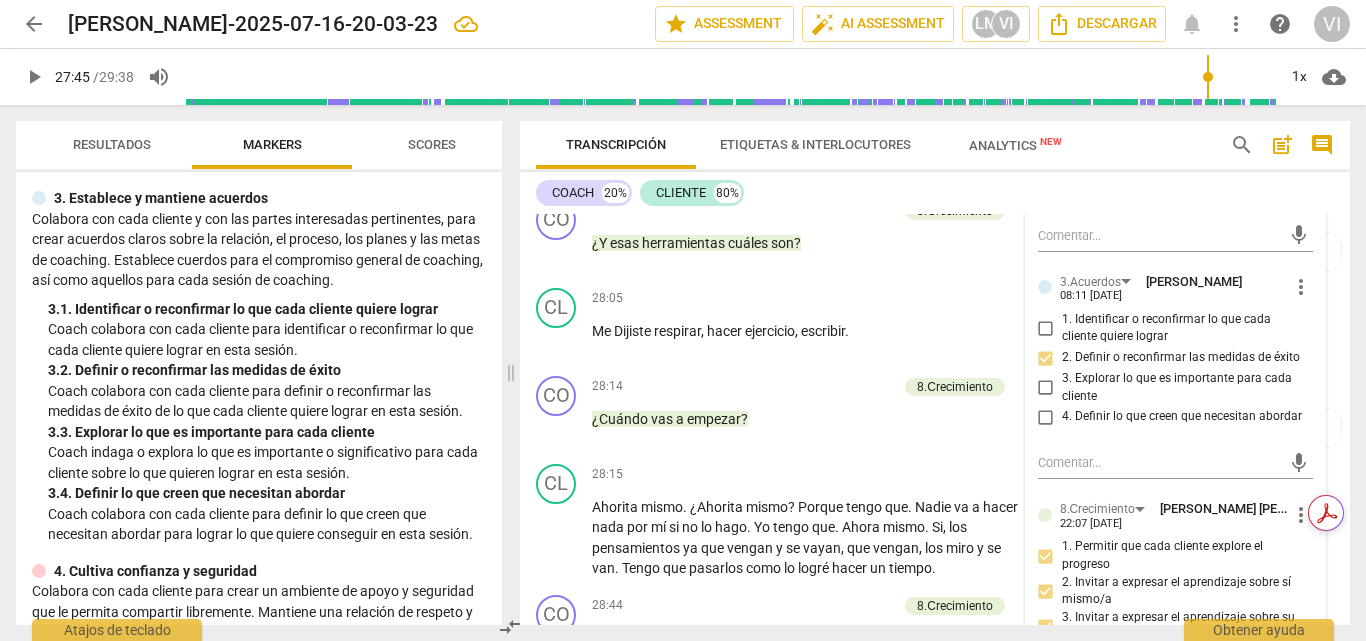 click on "play_arrow" at bounding box center [34, 77] 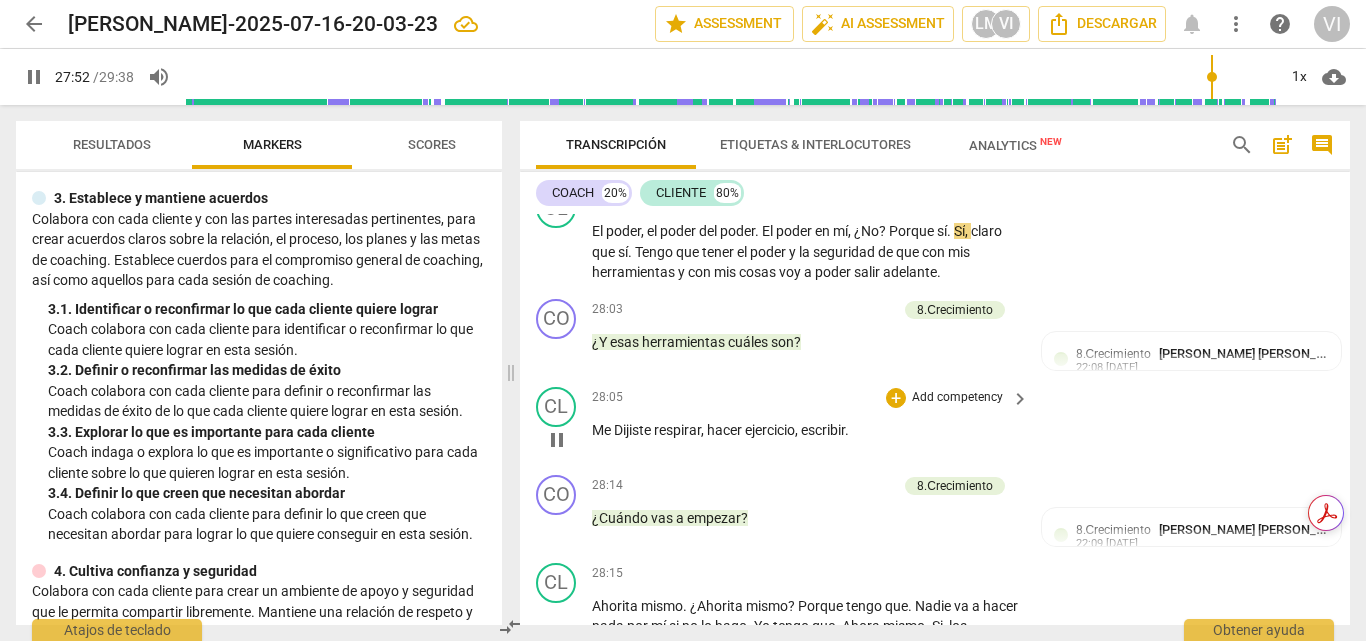 scroll, scrollTop: 9509, scrollLeft: 0, axis: vertical 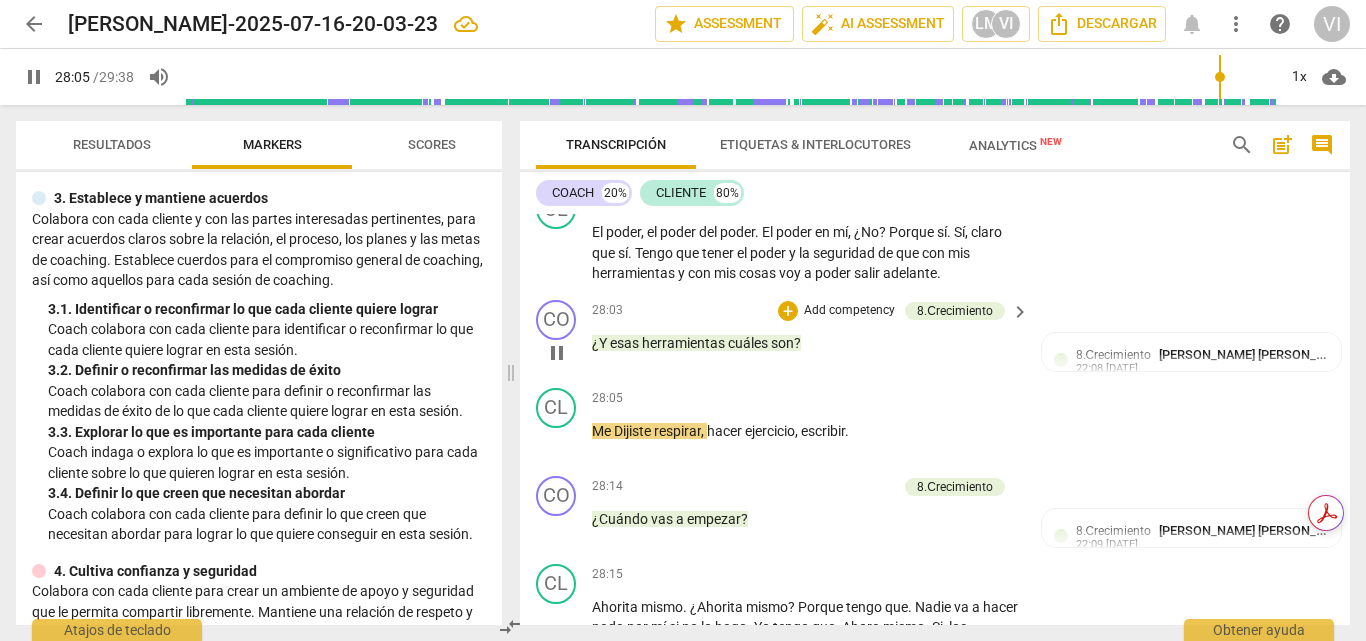 click on "Add competency" at bounding box center (849, 311) 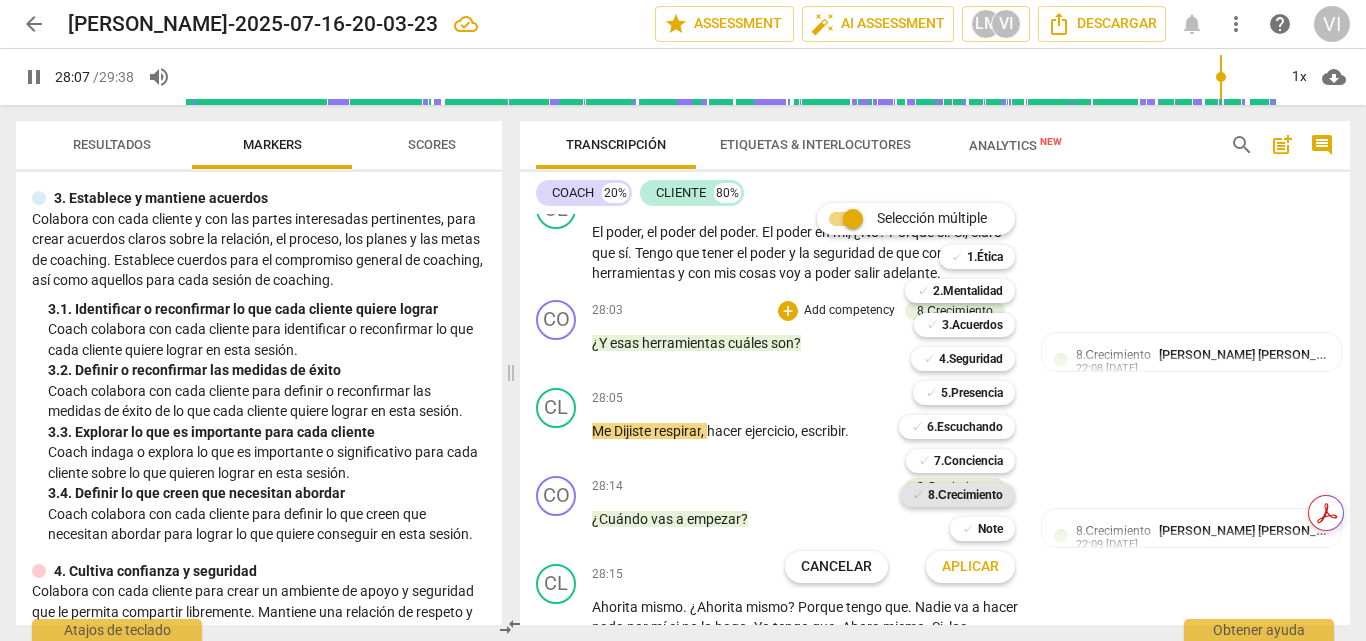 click on "8.Сrecimiento" at bounding box center (965, 495) 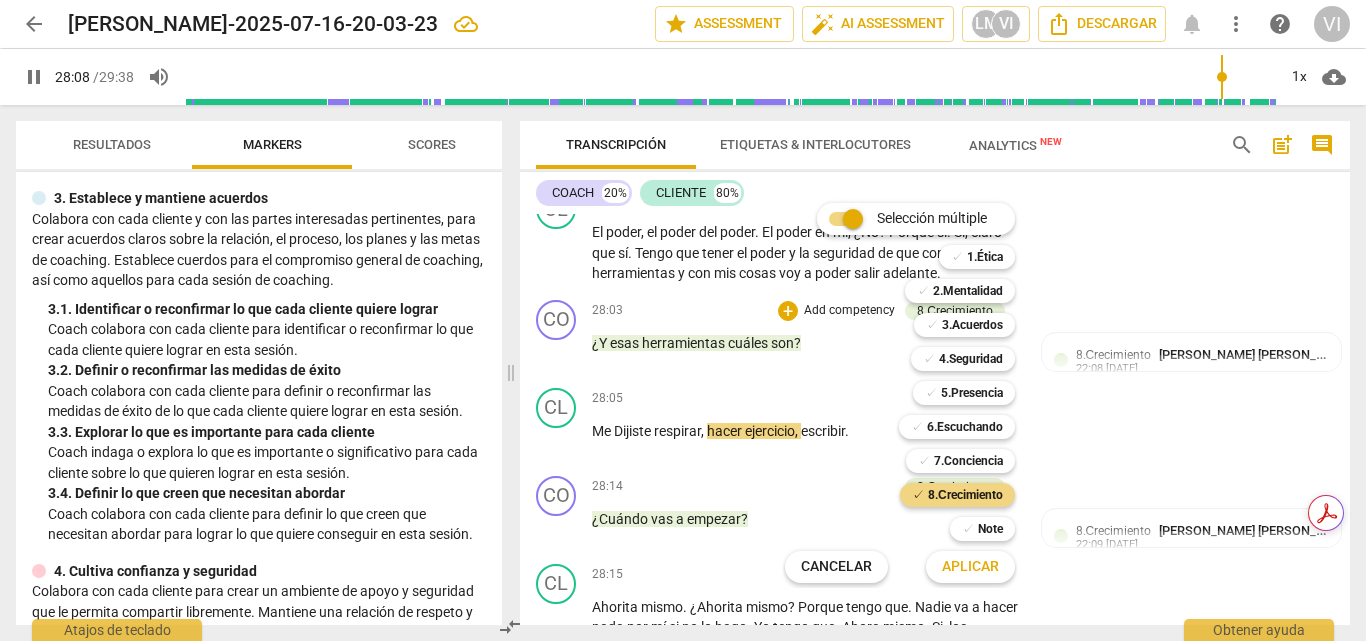 click on "Aplicar" at bounding box center [970, 567] 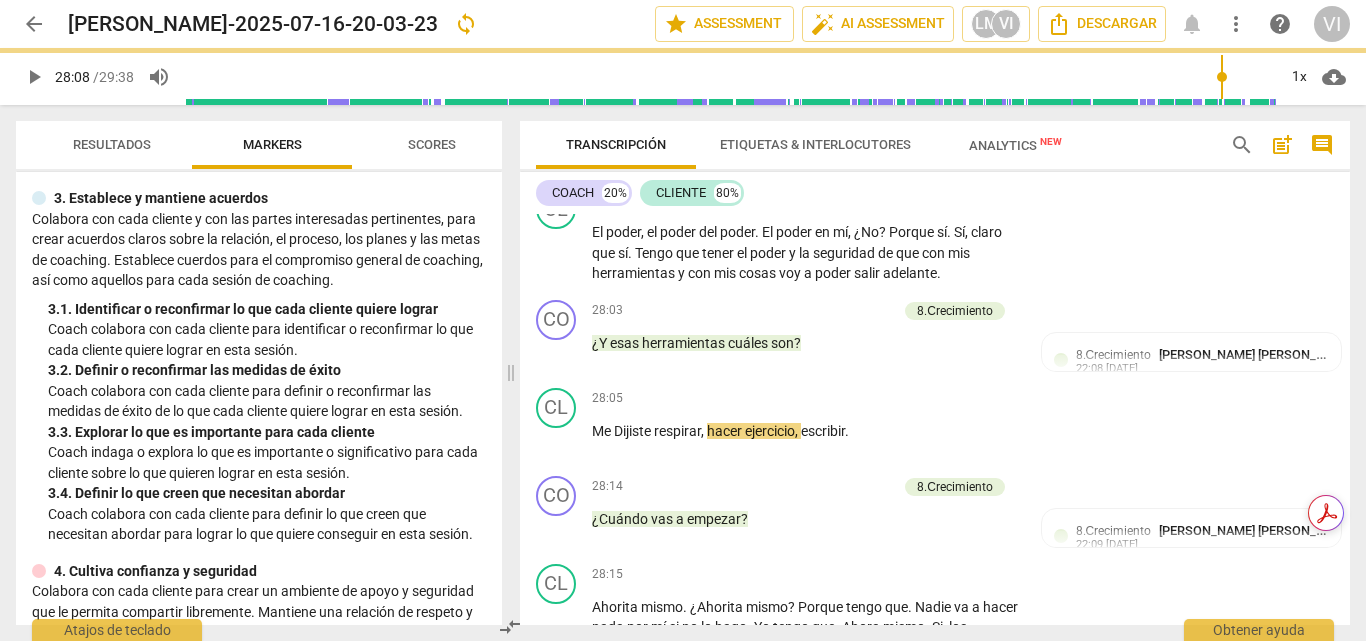 type on "1689" 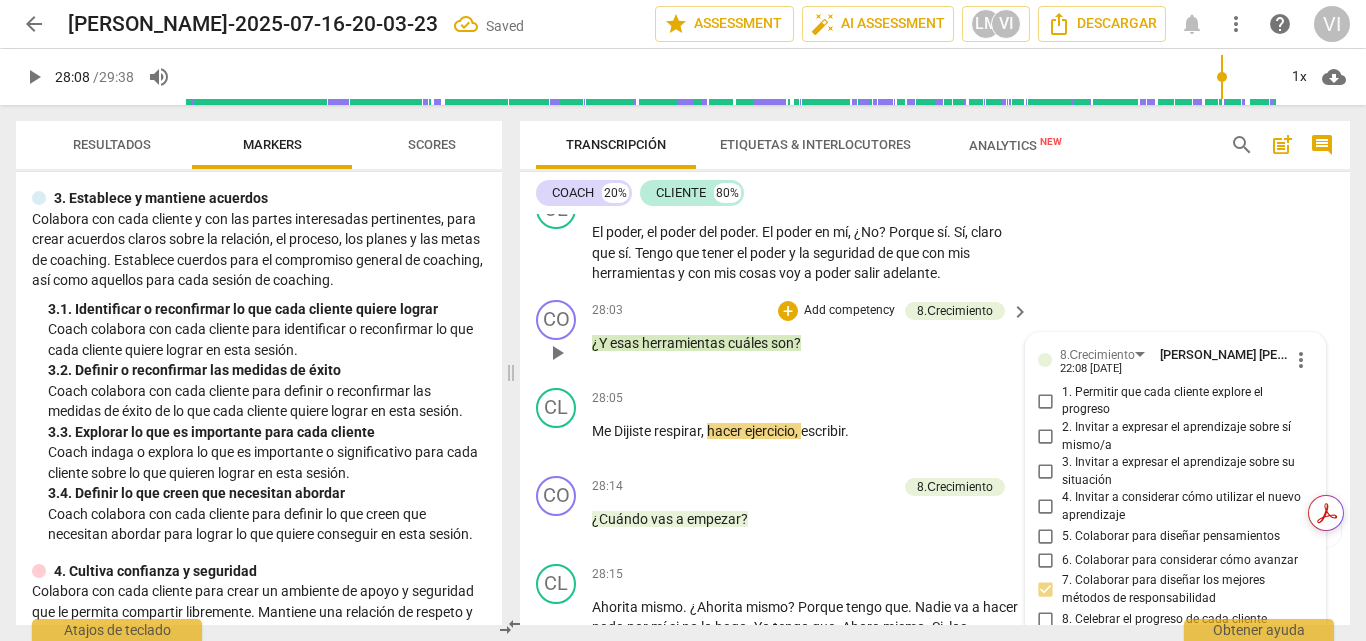 scroll, scrollTop: 9872, scrollLeft: 0, axis: vertical 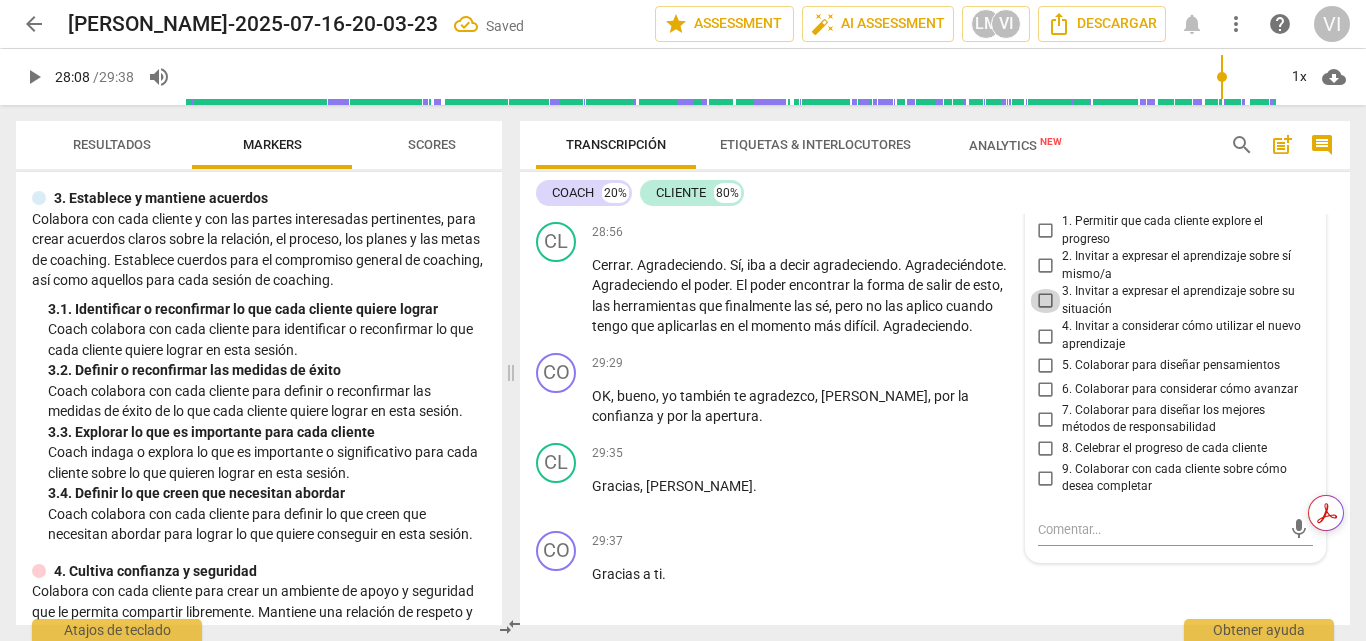 click on "3. Invitar a expresar el aprendizaje sobre su situación" at bounding box center (1046, 301) 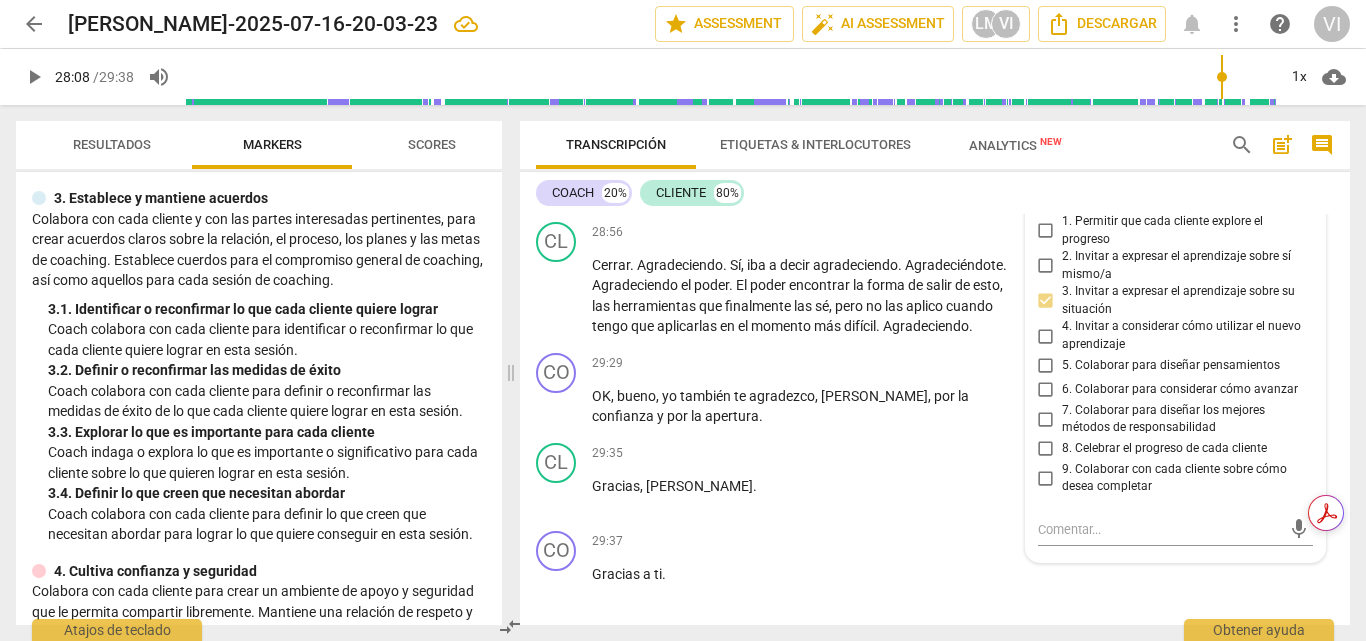 scroll, scrollTop: 10072, scrollLeft: 0, axis: vertical 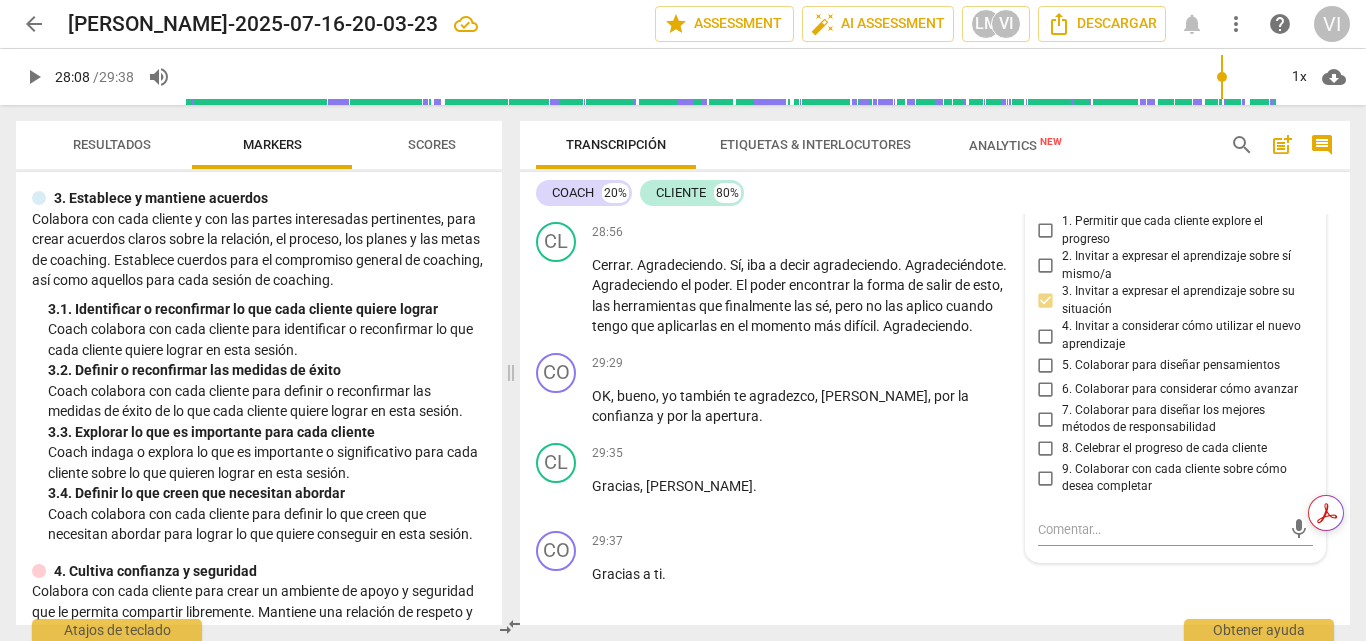 click on "play_arrow" at bounding box center (34, 77) 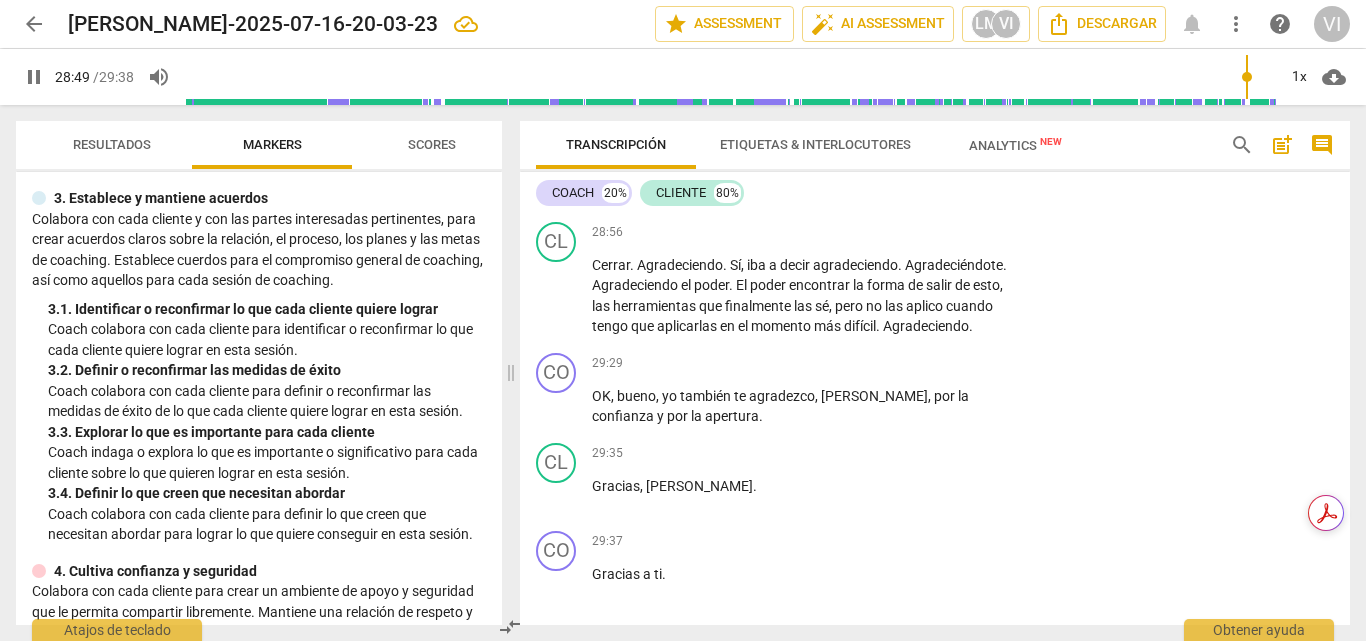 type on "1730" 